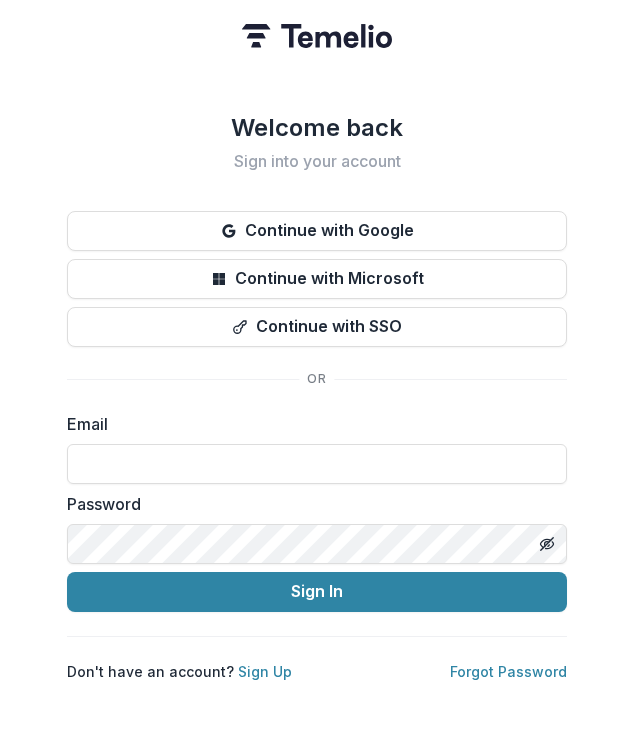 scroll, scrollTop: 0, scrollLeft: 0, axis: both 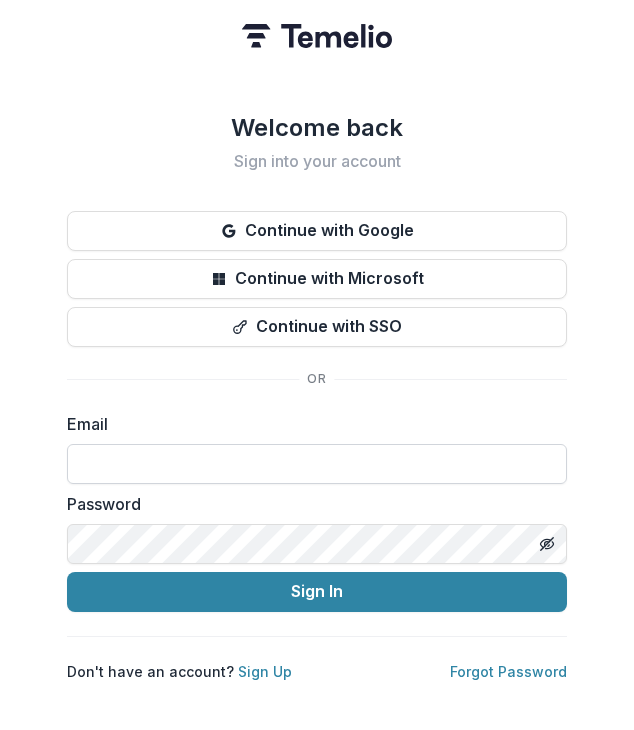 click at bounding box center (317, 464) 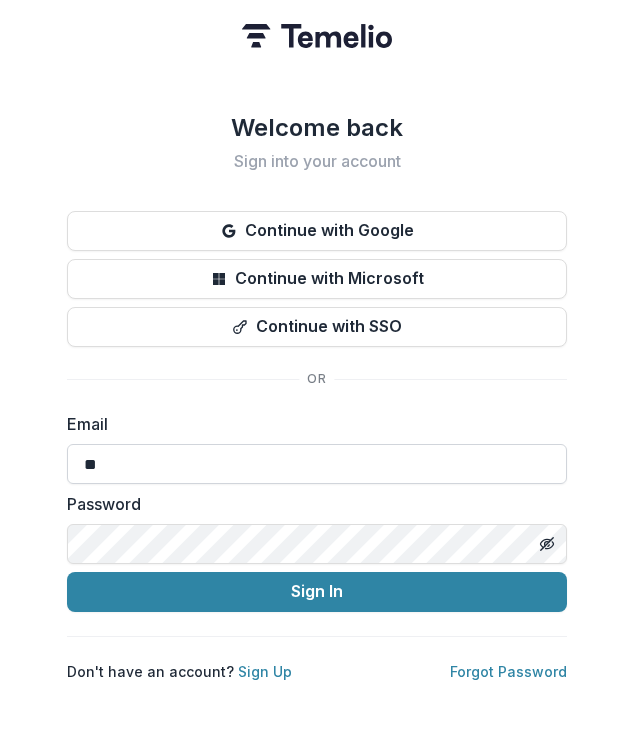 type on "*" 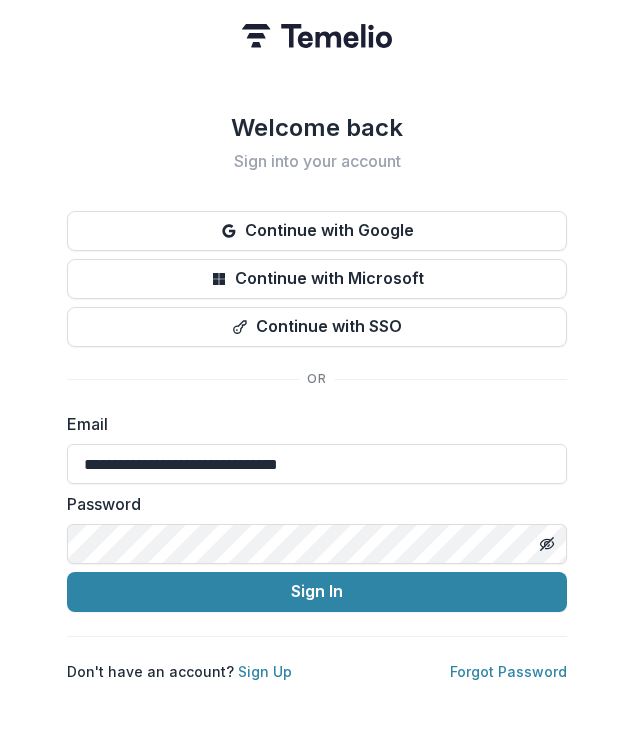 type on "**********" 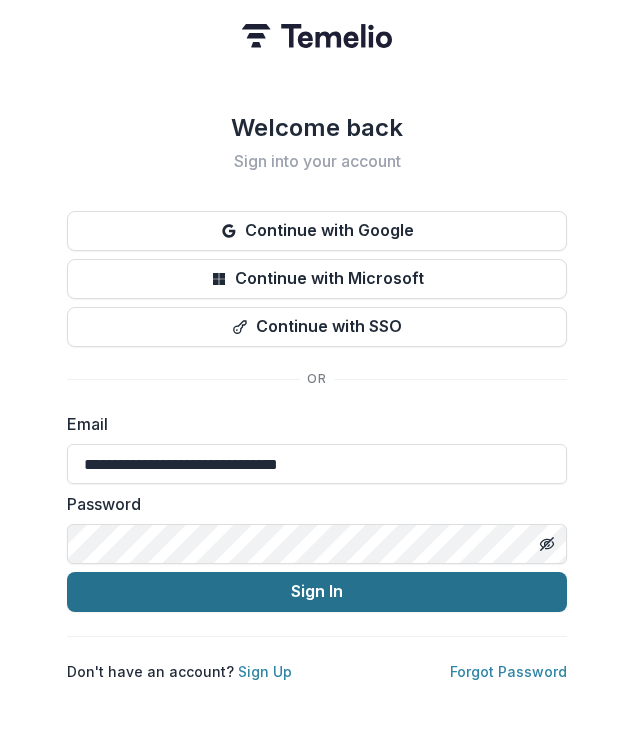 click on "Sign In" at bounding box center (317, 592) 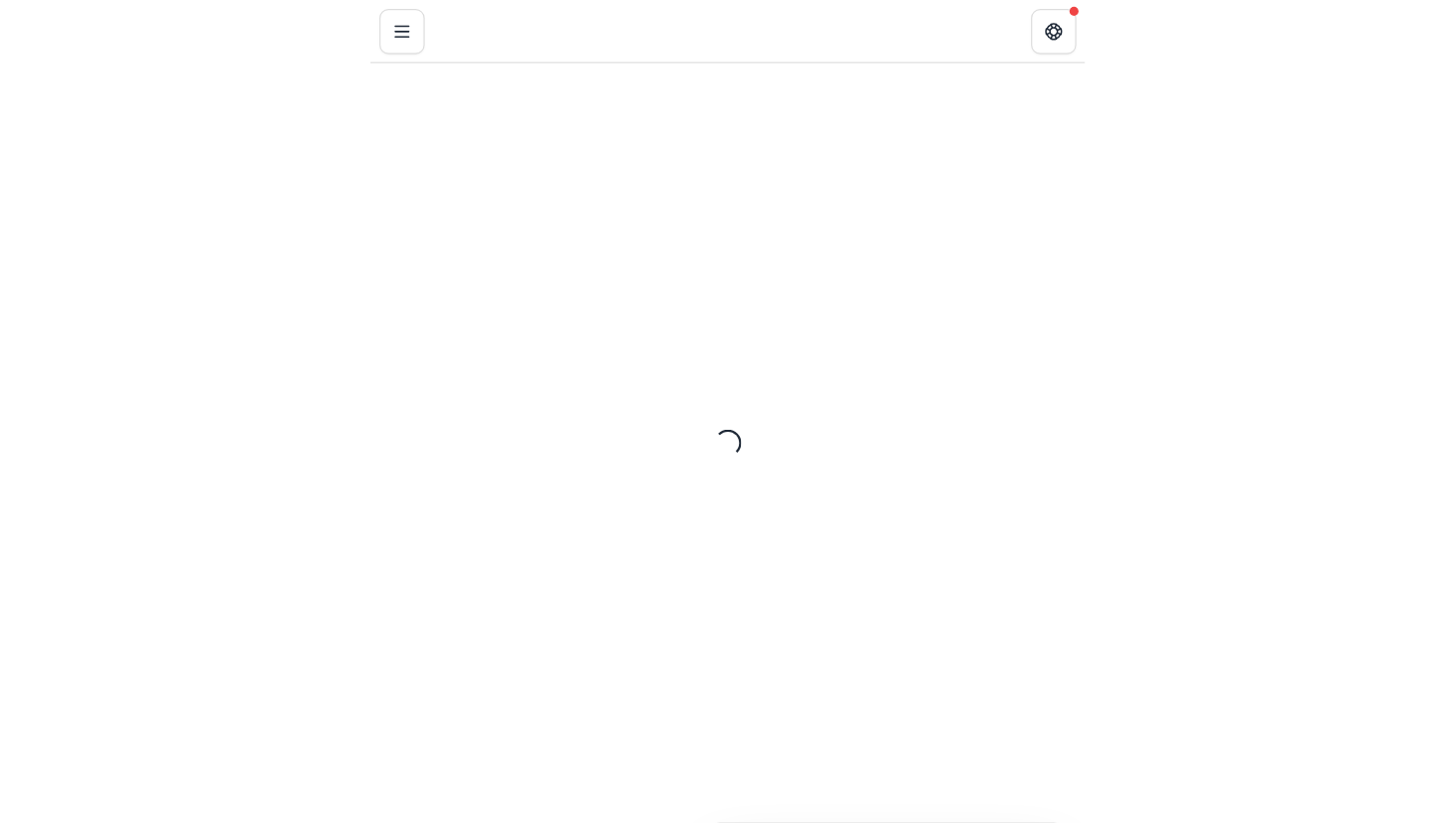scroll, scrollTop: 0, scrollLeft: 0, axis: both 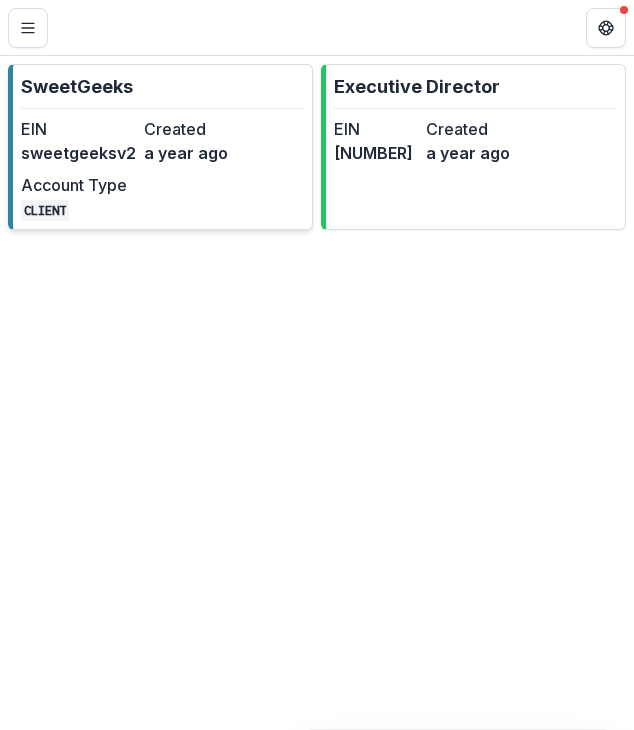 click on "a year ago" at bounding box center [201, 153] 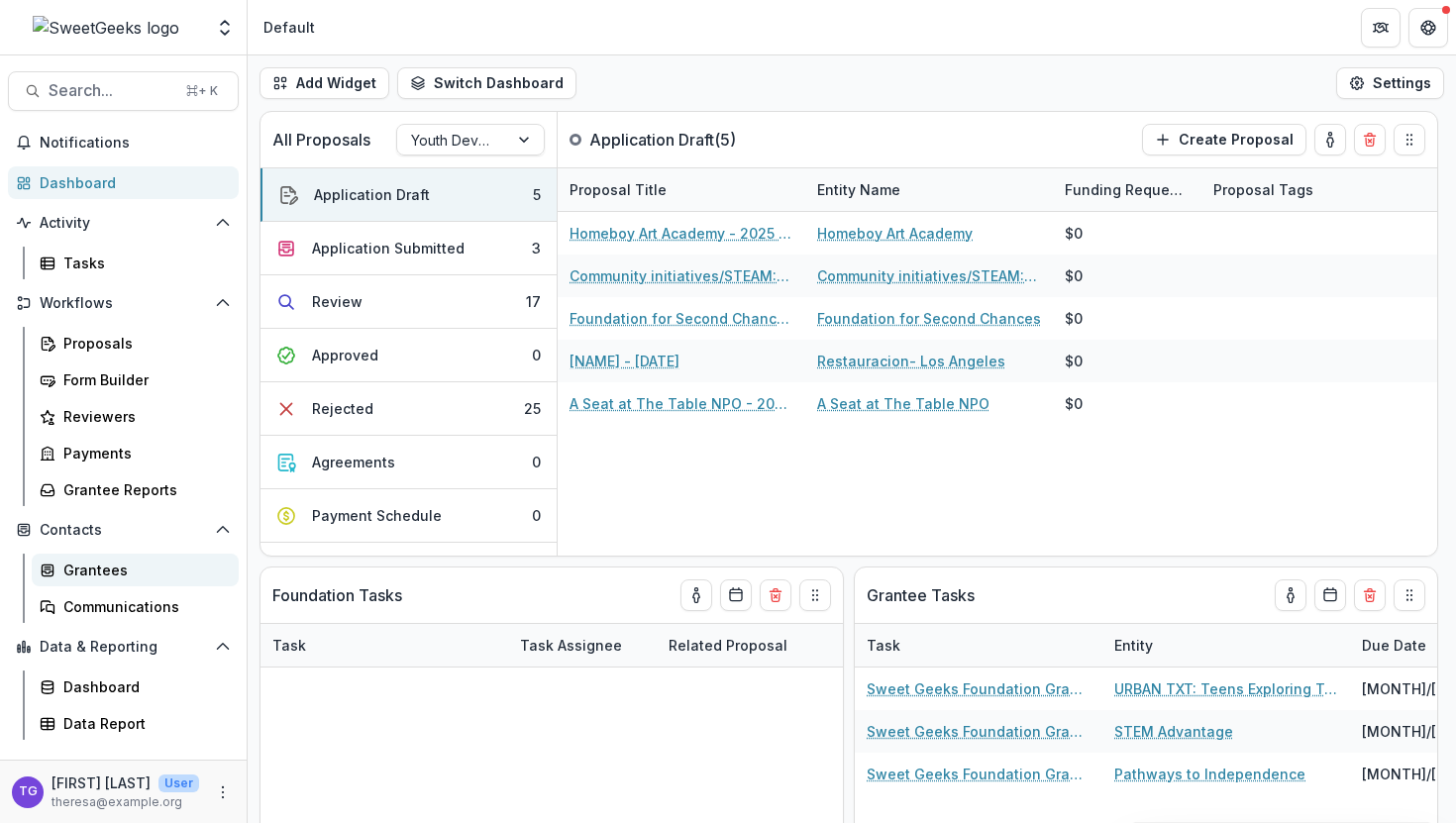 click on "Grantees" at bounding box center [143, 569] 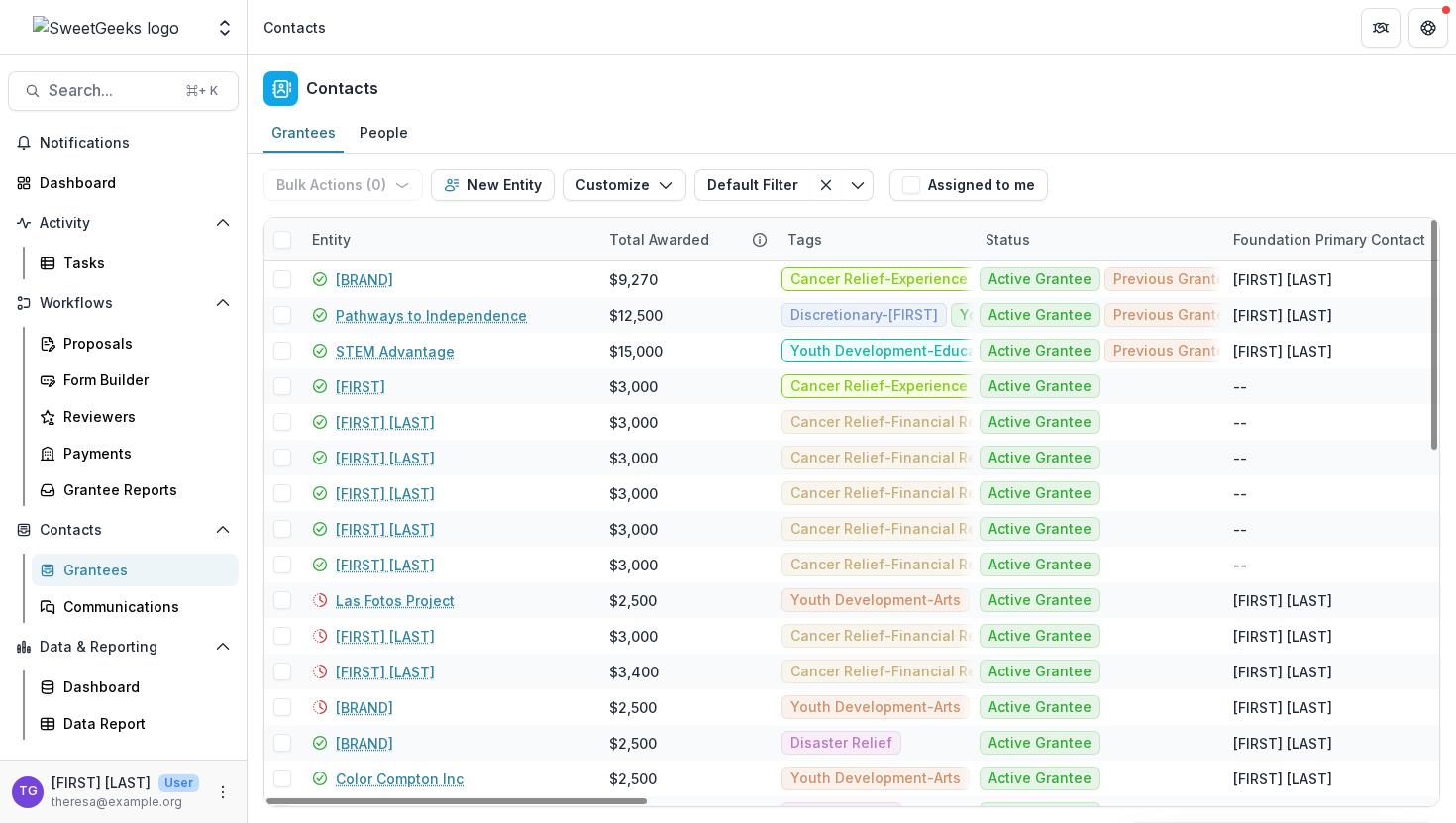 click on "Entity" at bounding box center (449, 239) 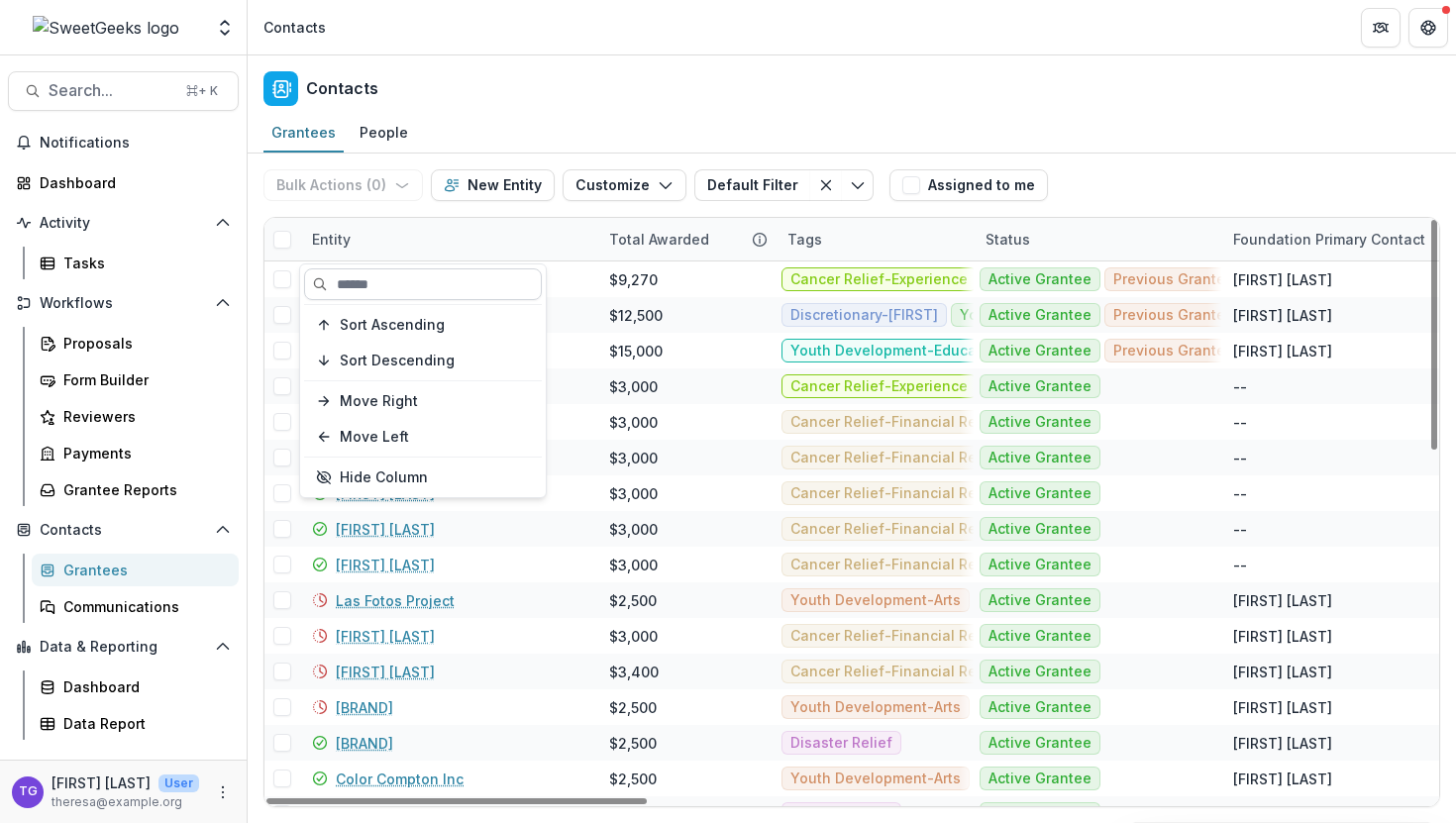 click at bounding box center (423, 284) 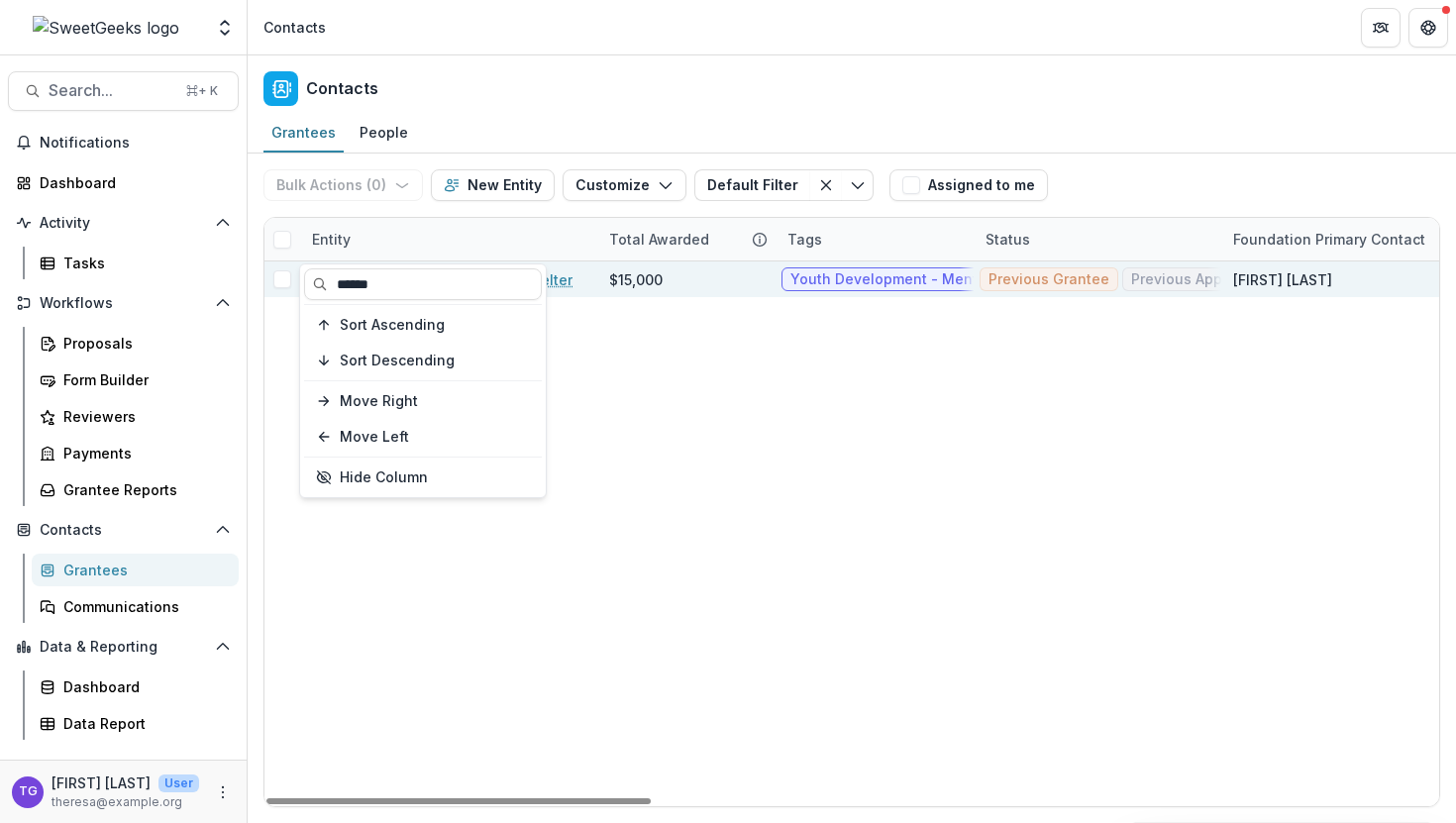 type on "******" 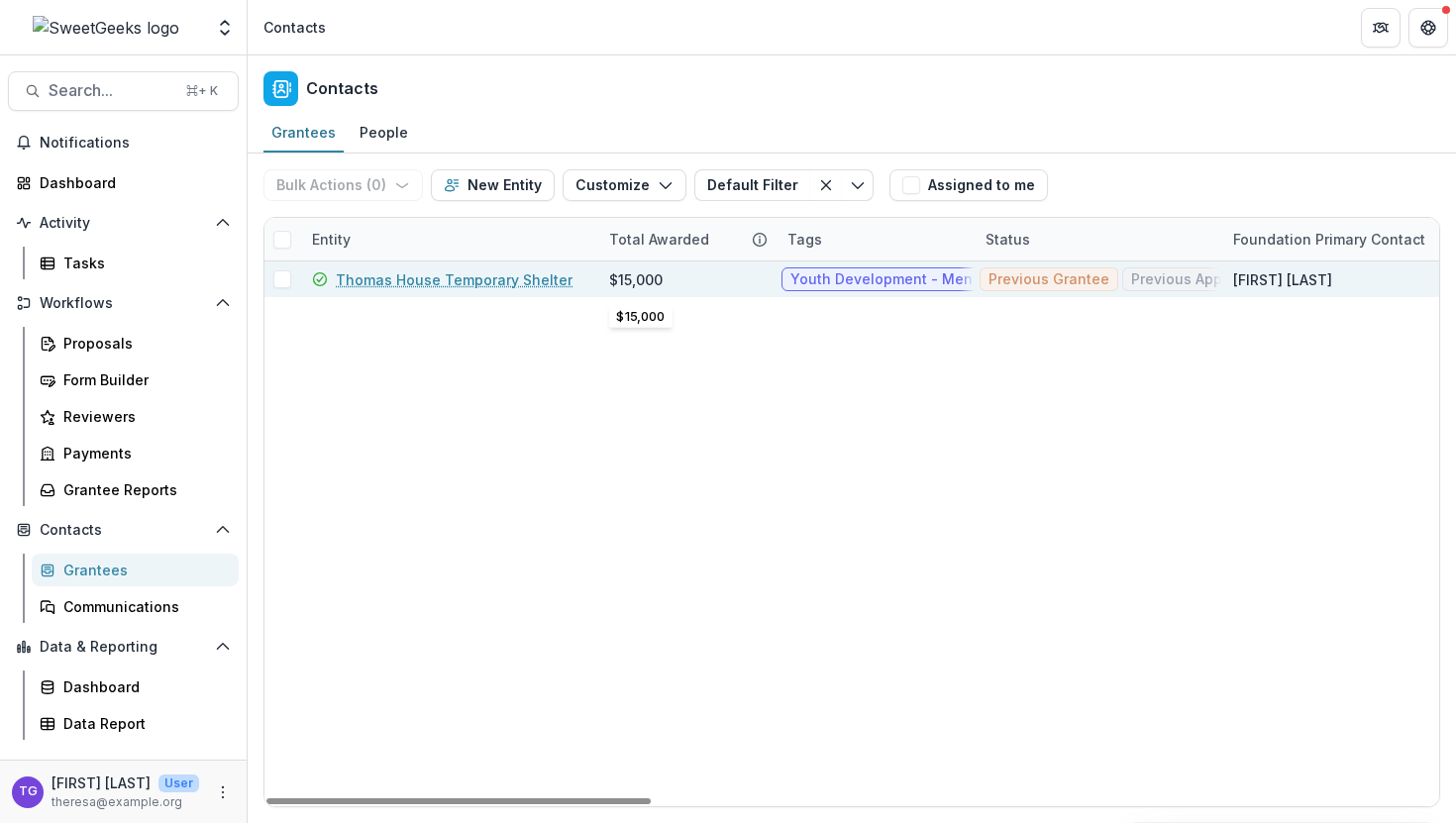 click on "$15,000" at bounding box center (636, 279) 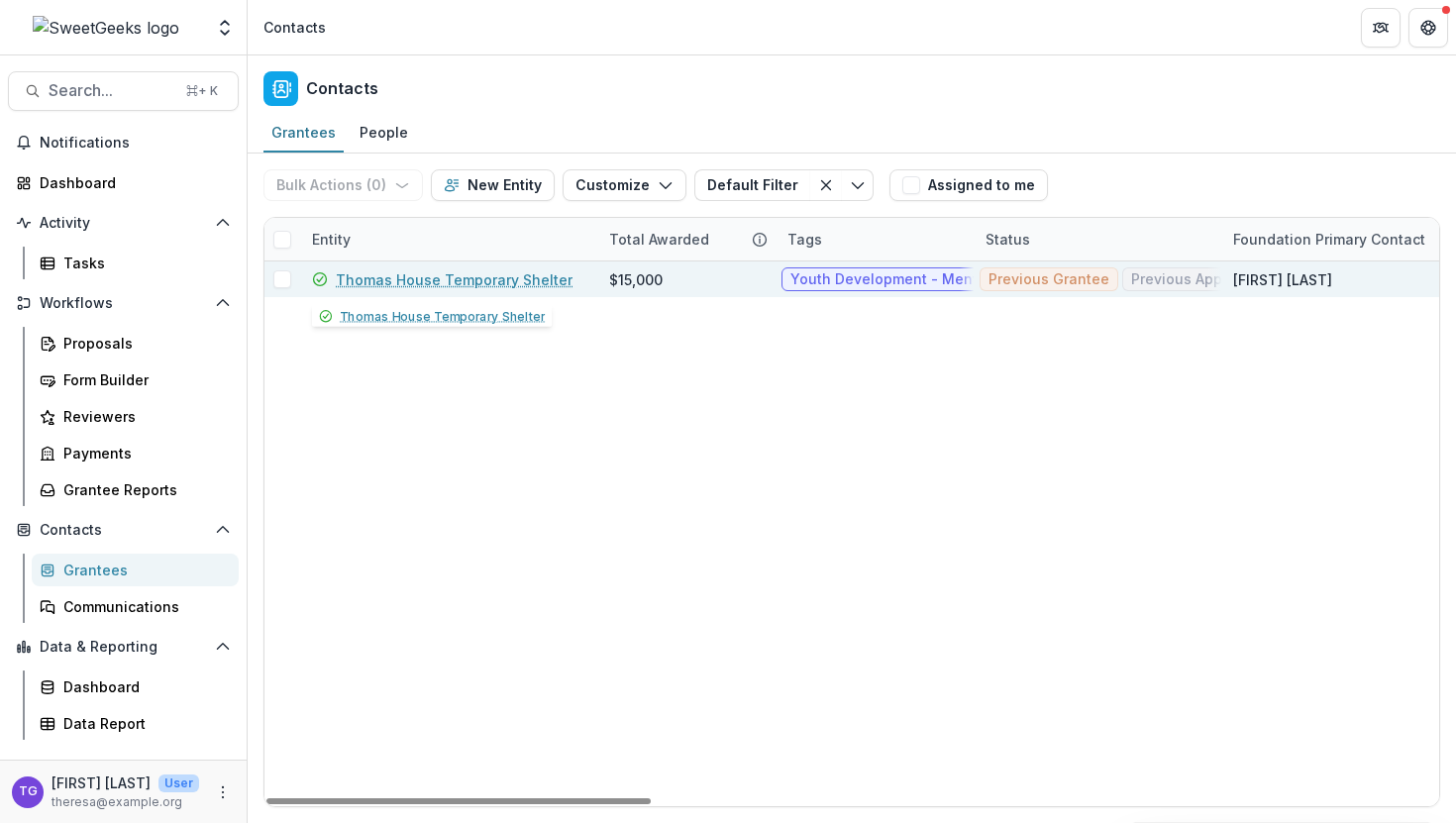 click on "Thomas House Temporary Shelter" at bounding box center (454, 279) 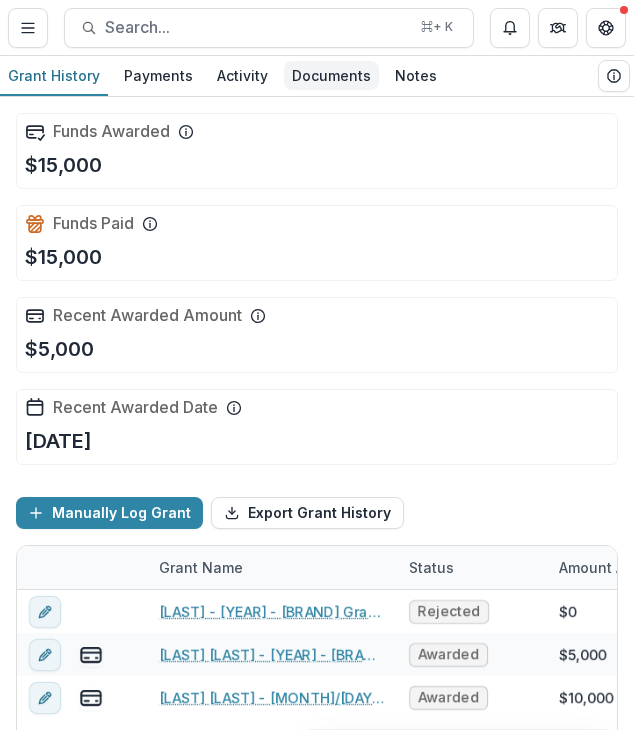 click on "Documents" at bounding box center (331, 75) 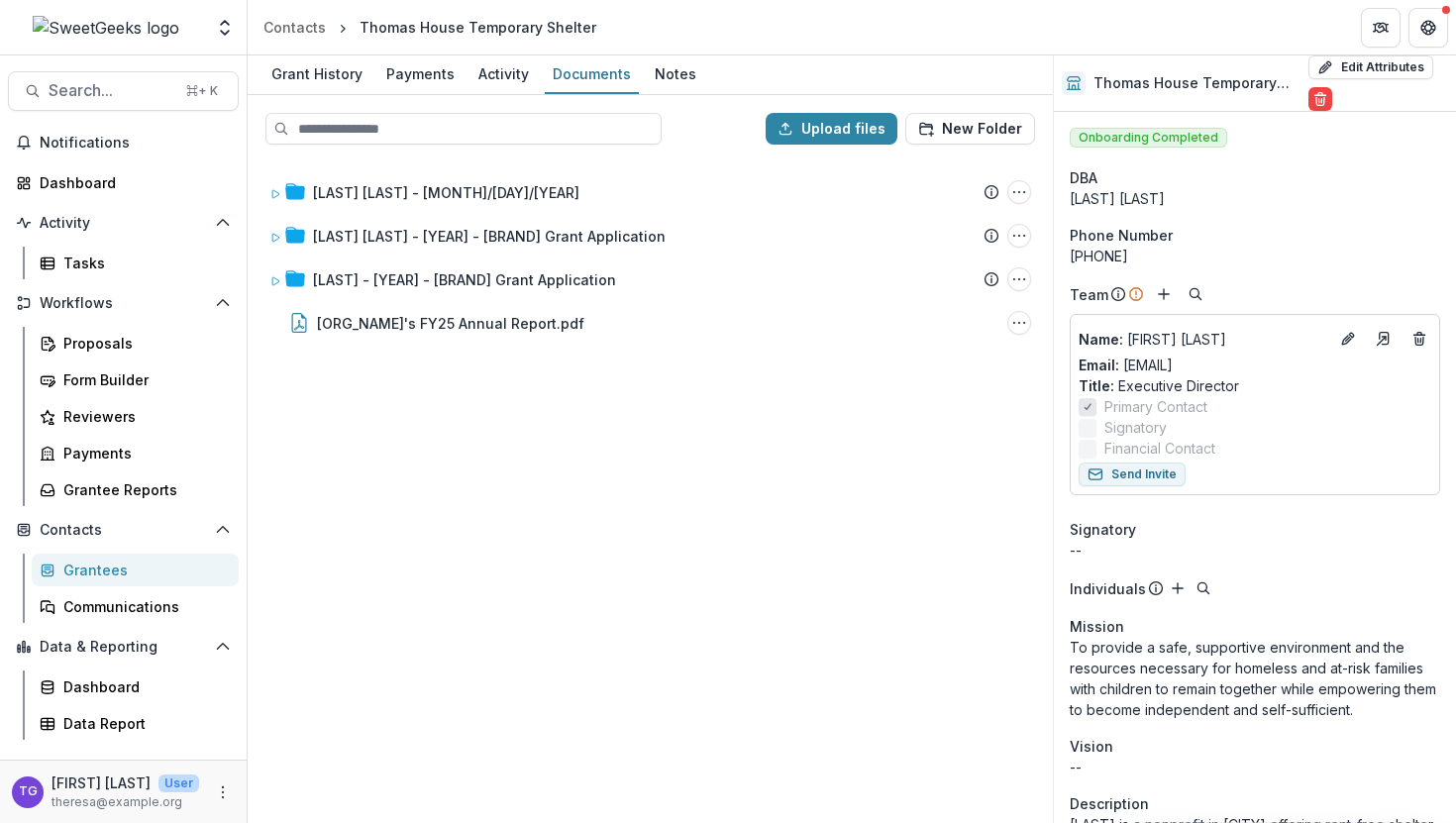 click on "Grantees" at bounding box center (143, 569) 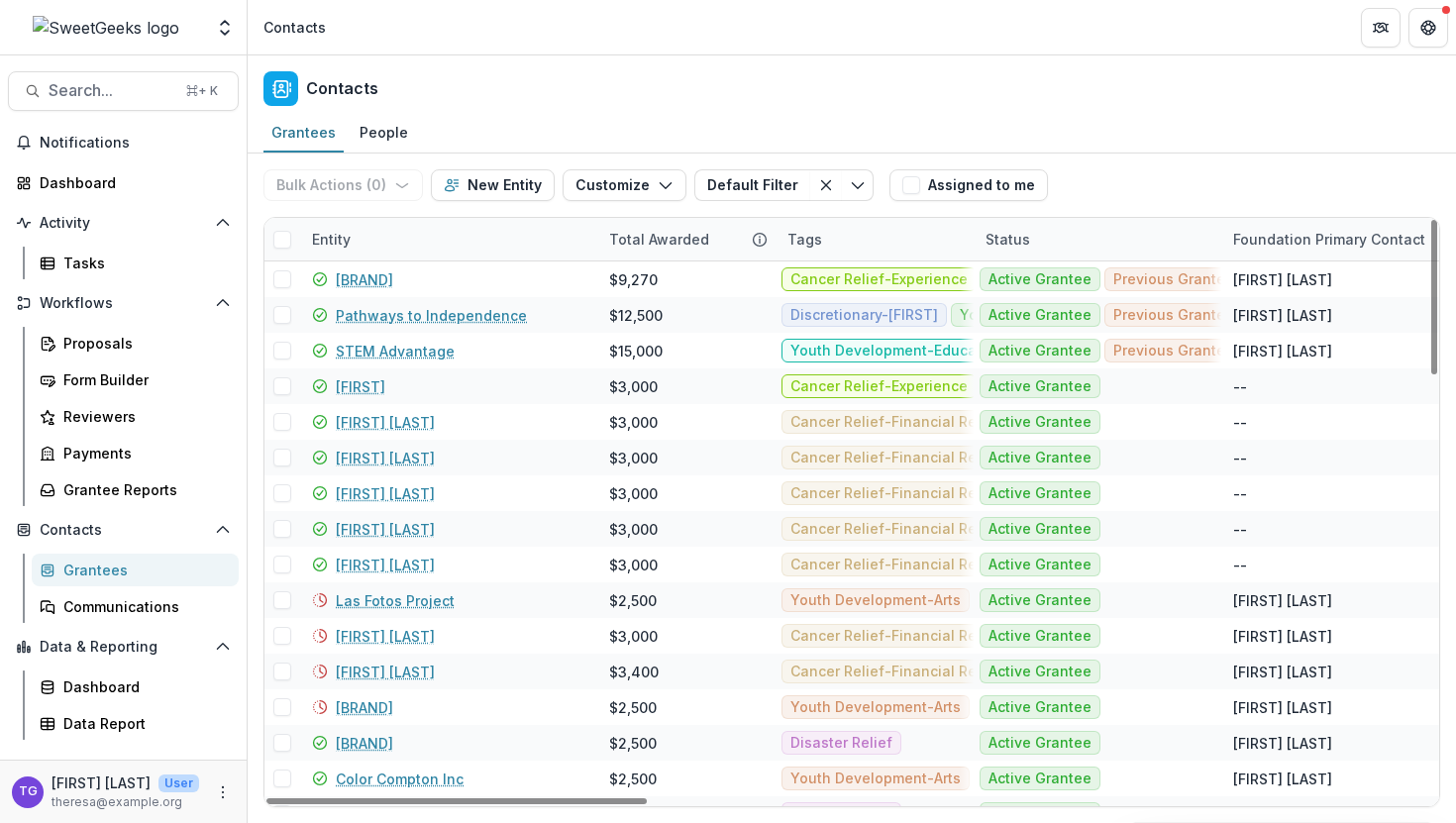 click on "Entity" at bounding box center (449, 239) 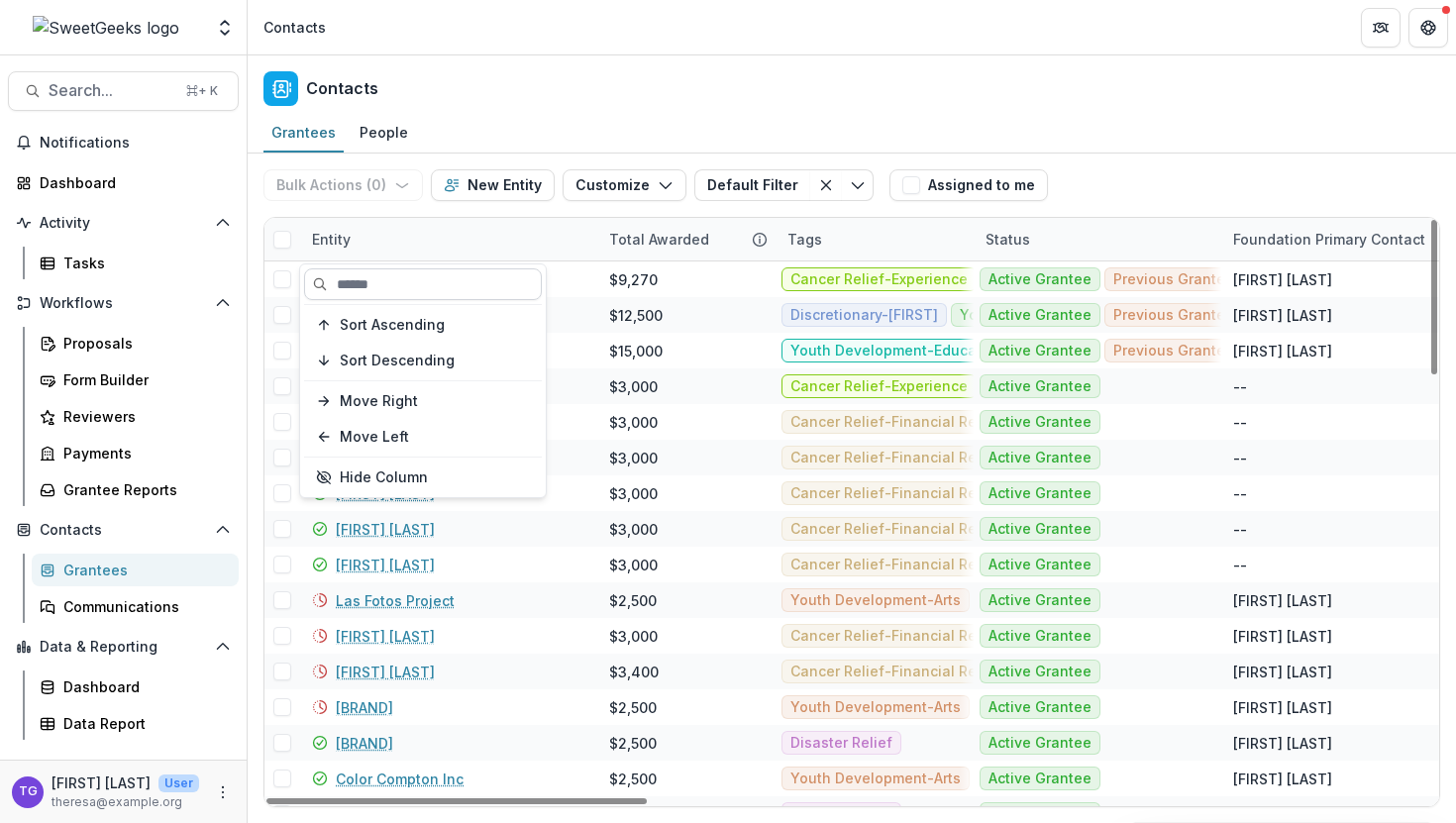 click at bounding box center [423, 284] 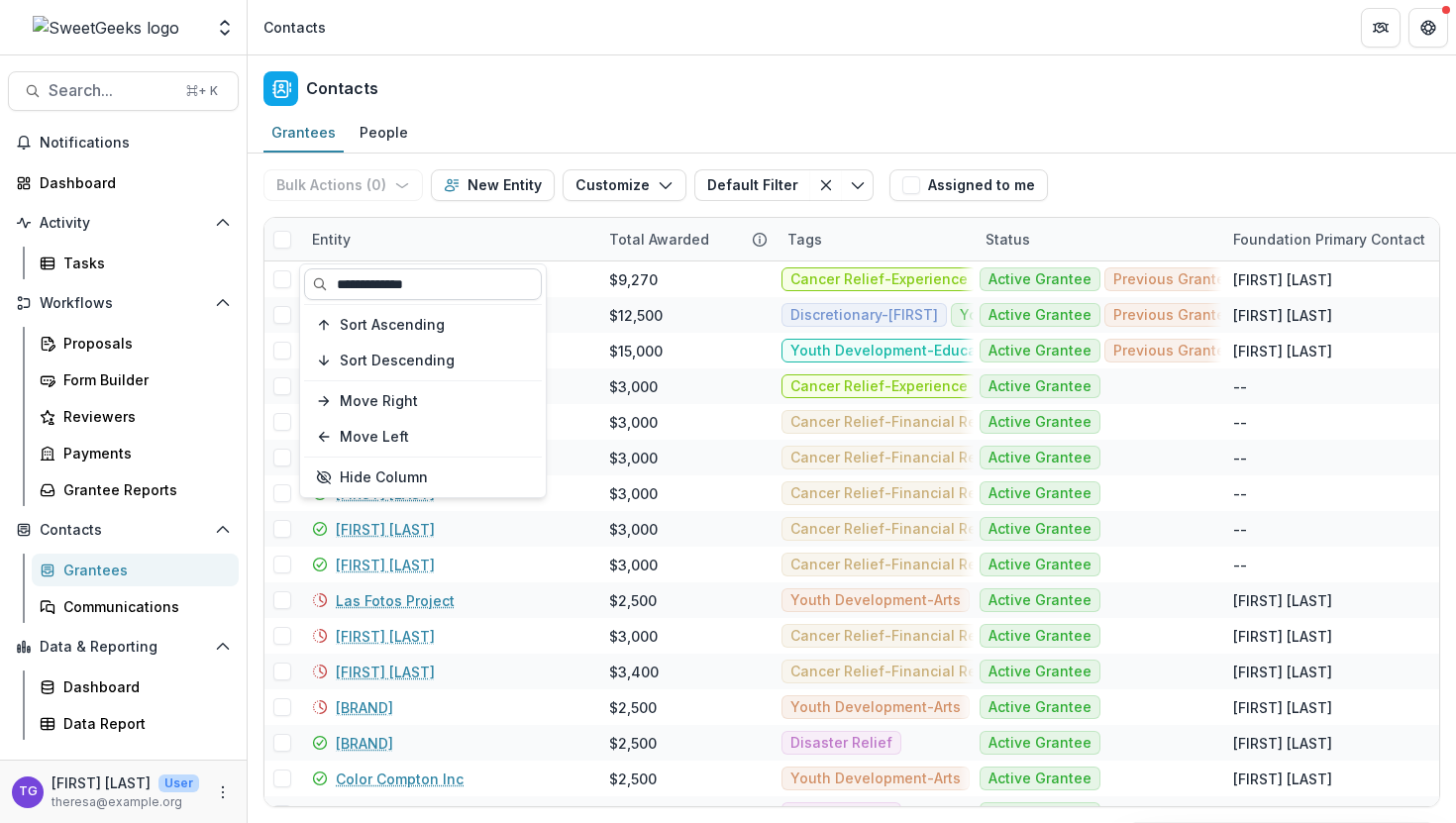 type on "**********" 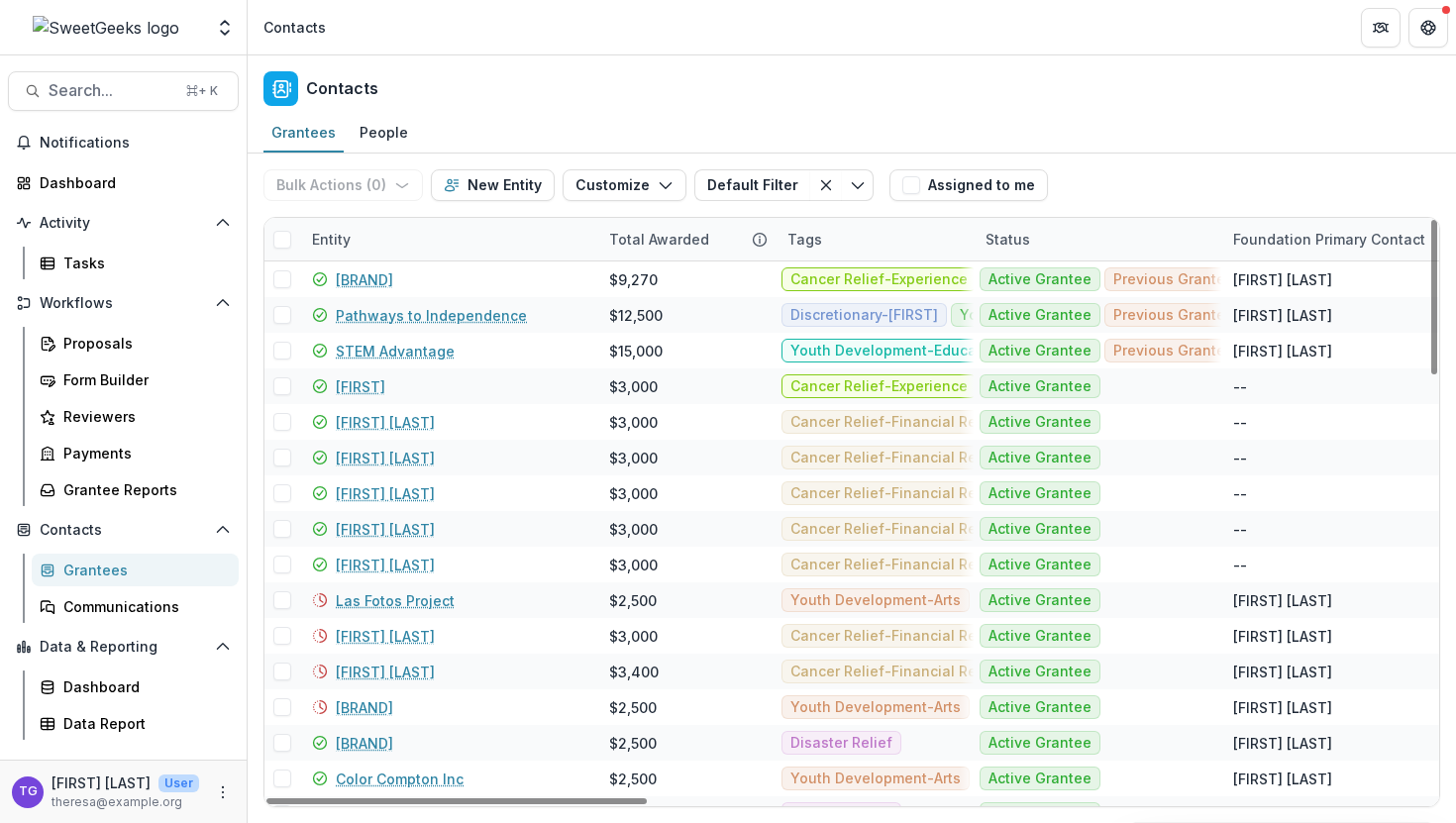 click on "Entity" at bounding box center (449, 239) 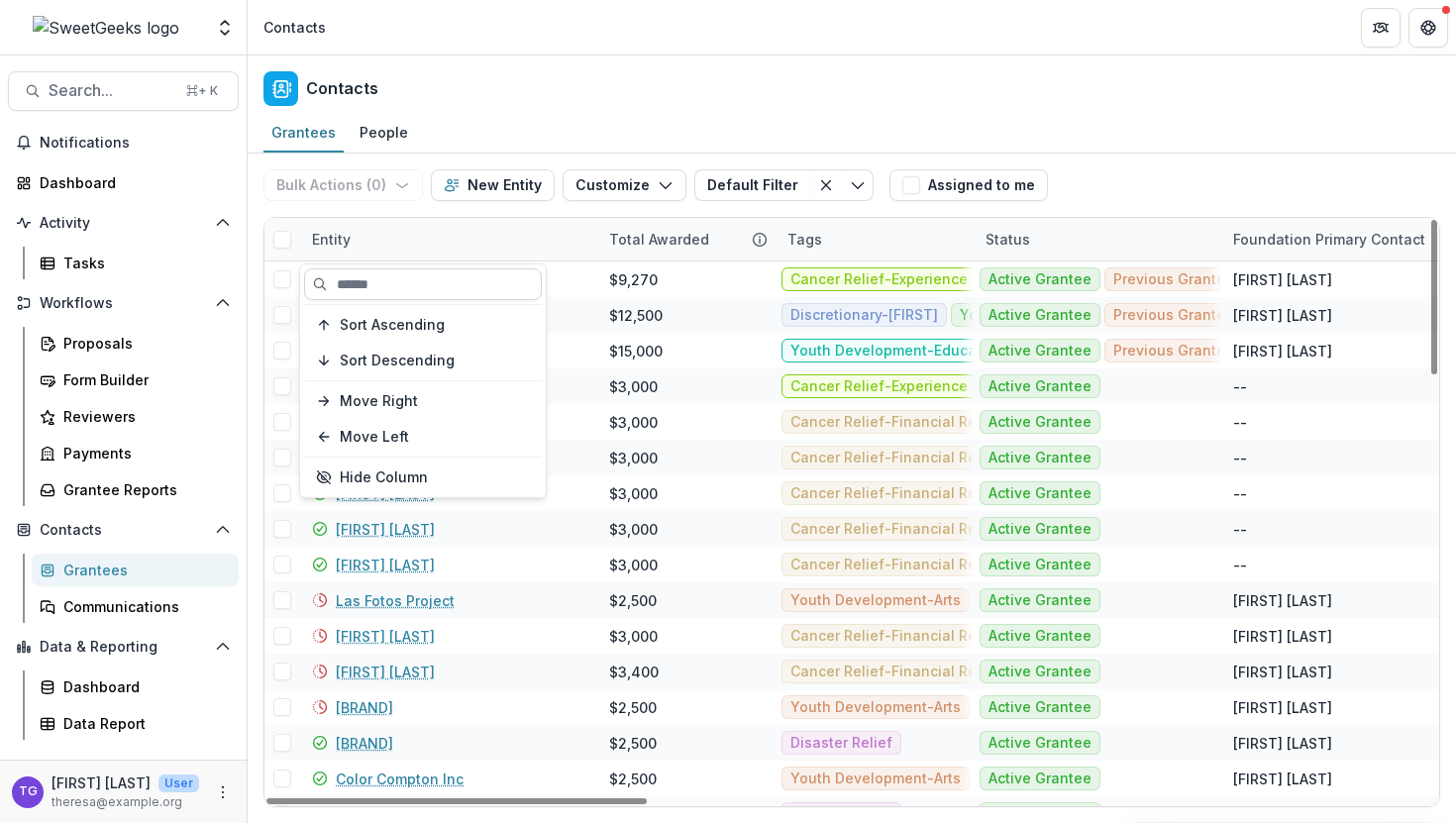 click at bounding box center [423, 284] 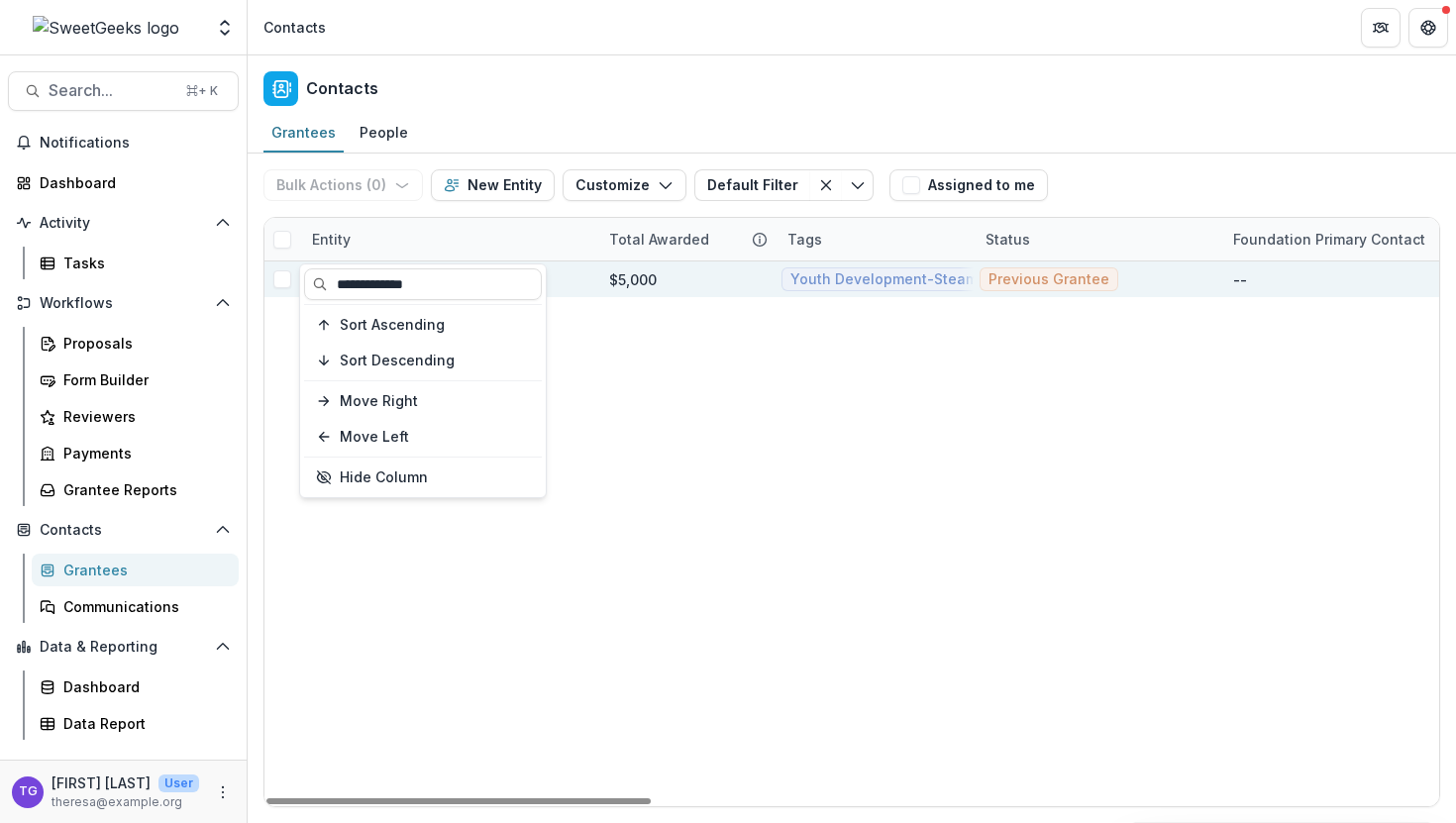 type on "**********" 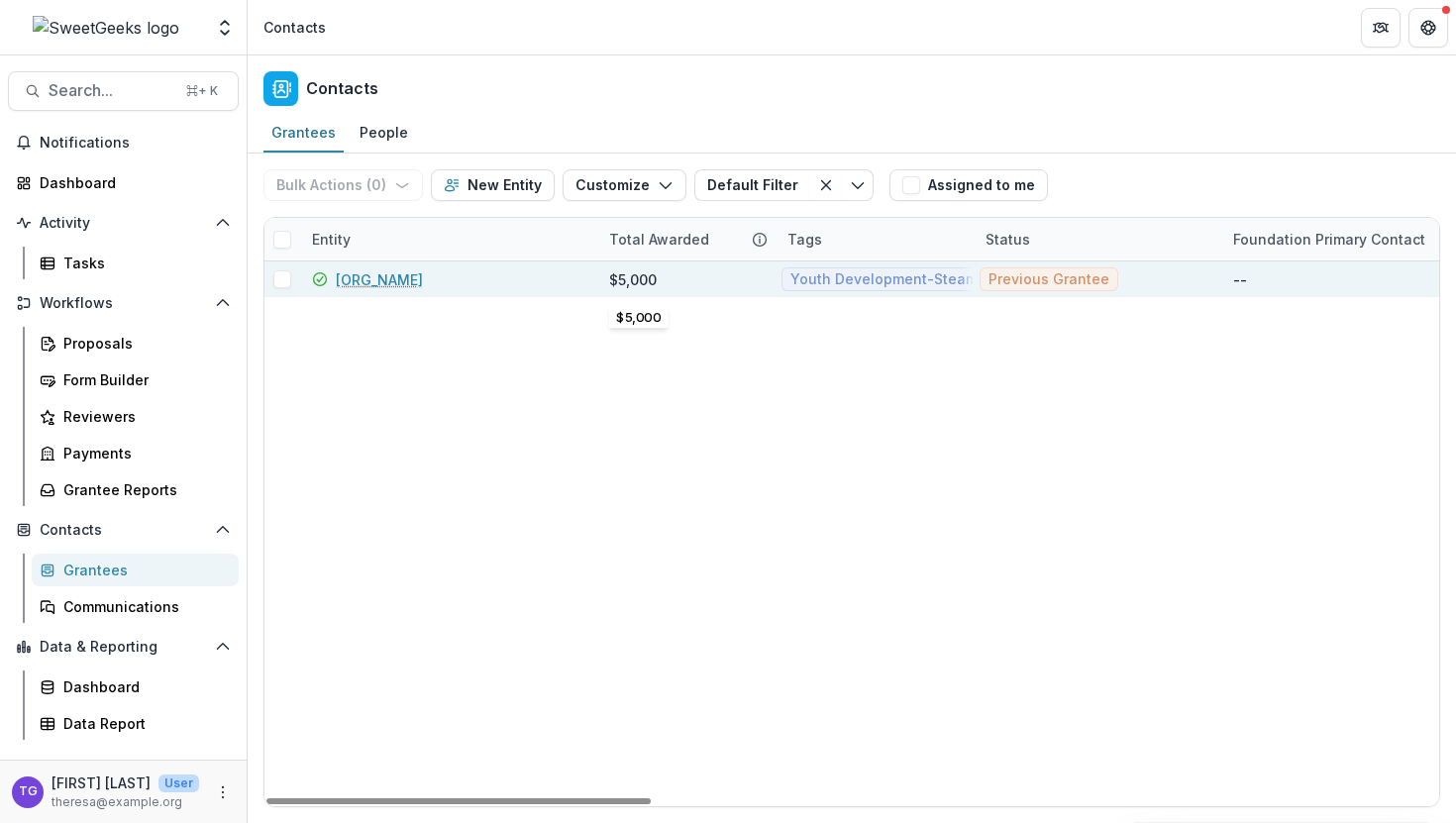 click on "$5,000" at bounding box center (633, 279) 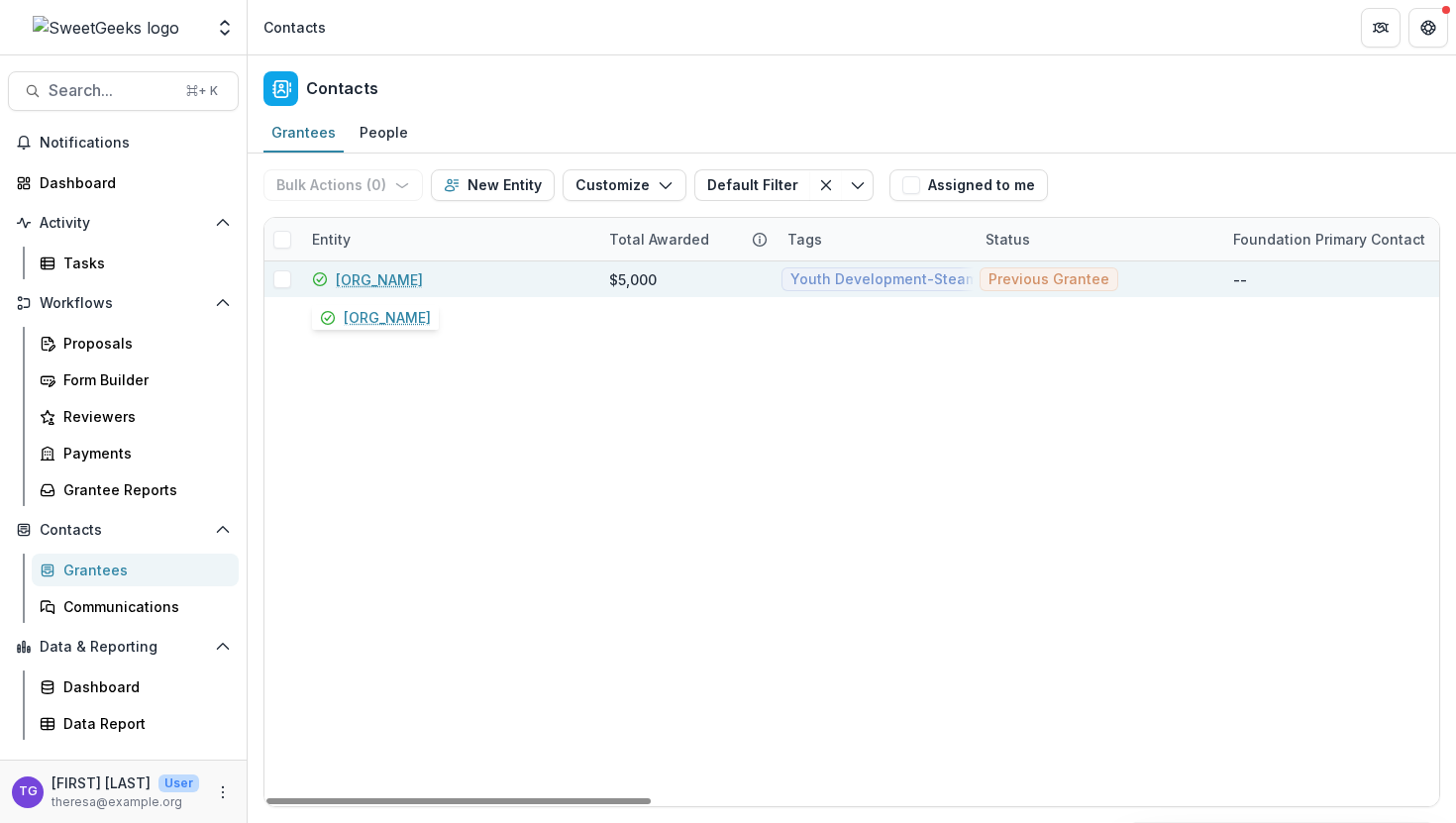 click on "[ORG_NAME]" at bounding box center (379, 279) 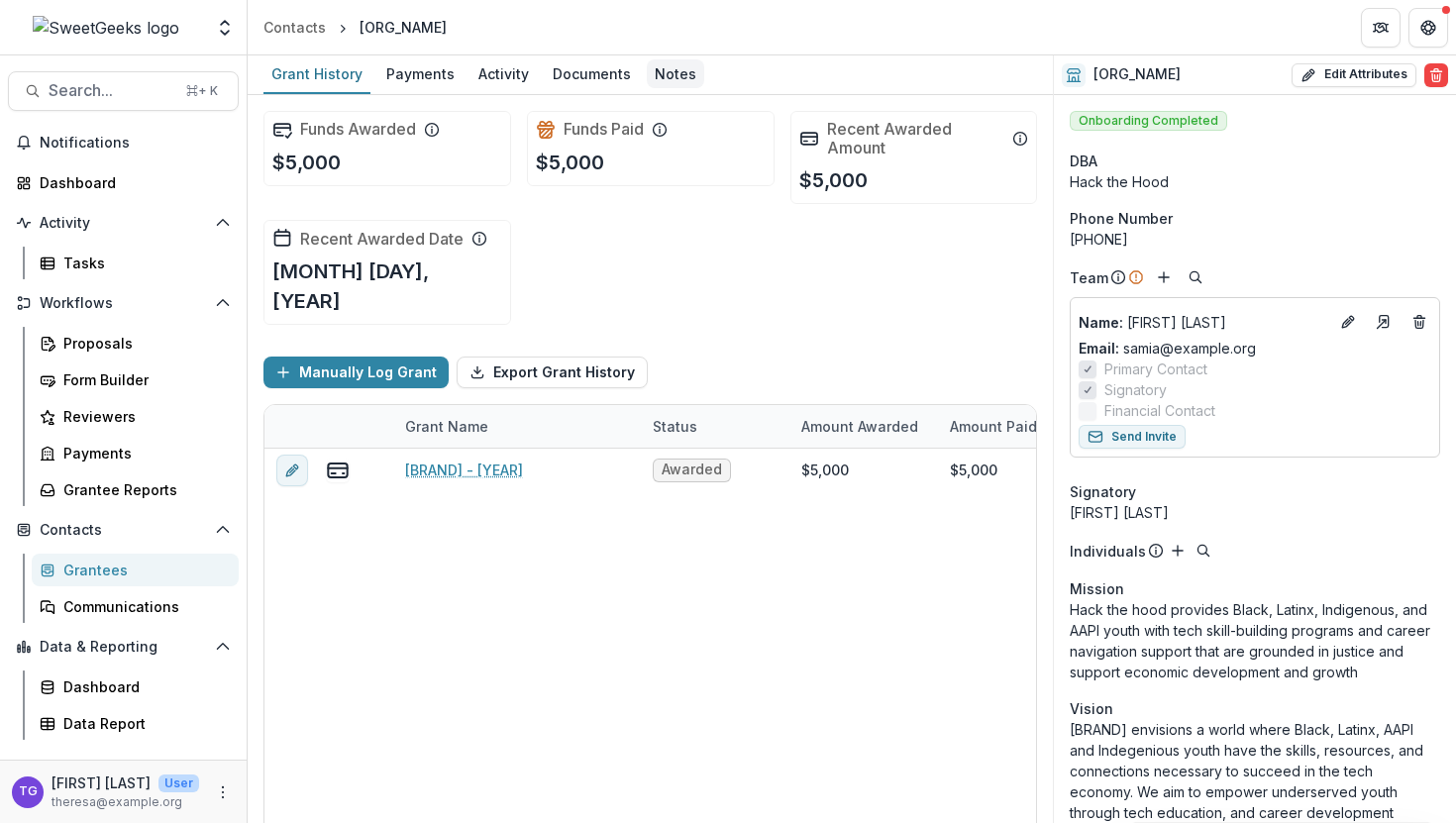 click on "Notes" at bounding box center [676, 73] 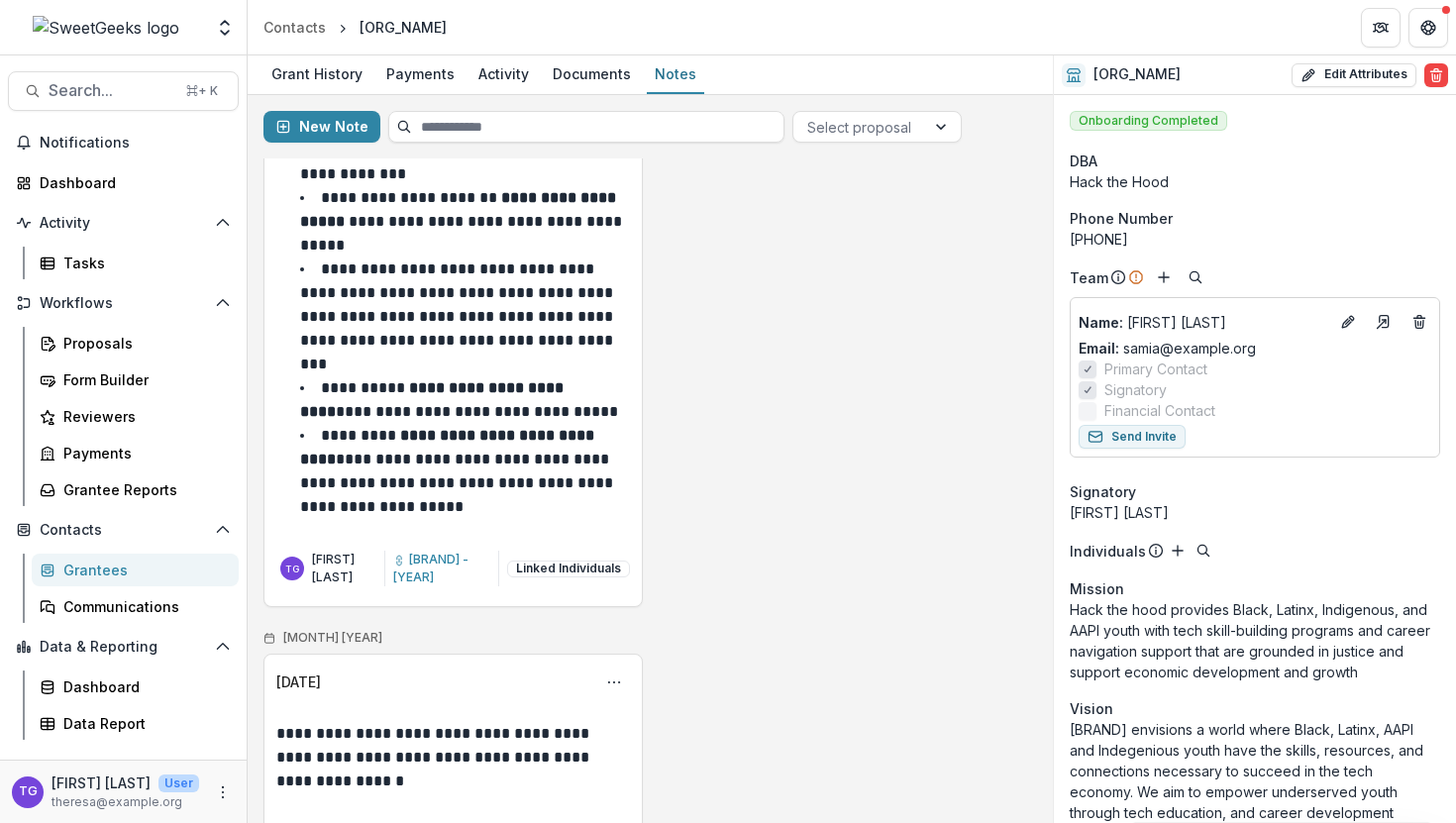 scroll, scrollTop: 657, scrollLeft: 0, axis: vertical 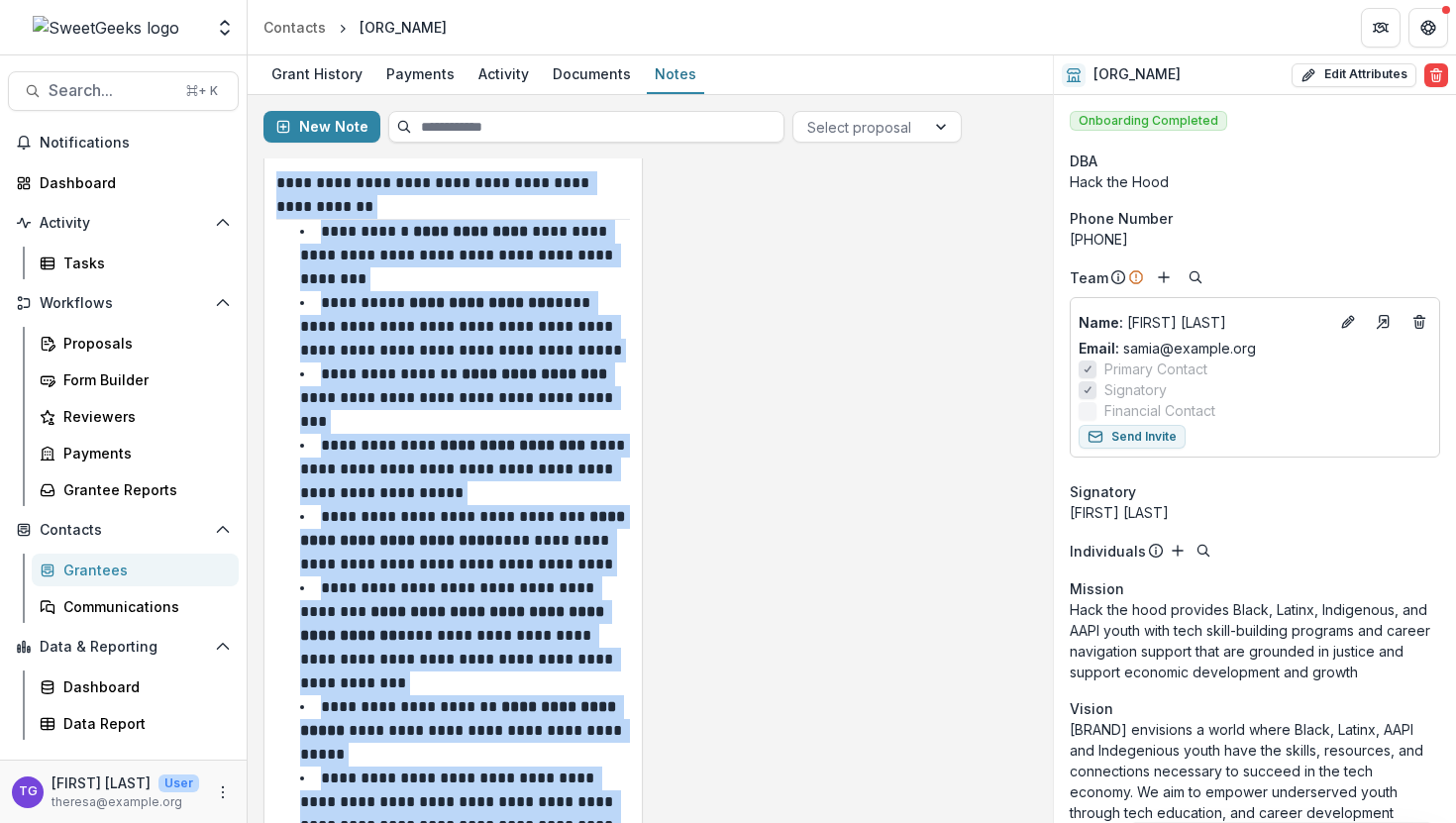 drag, startPoint x: 551, startPoint y: 447, endPoint x: 274, endPoint y: 191, distance: 377.1803 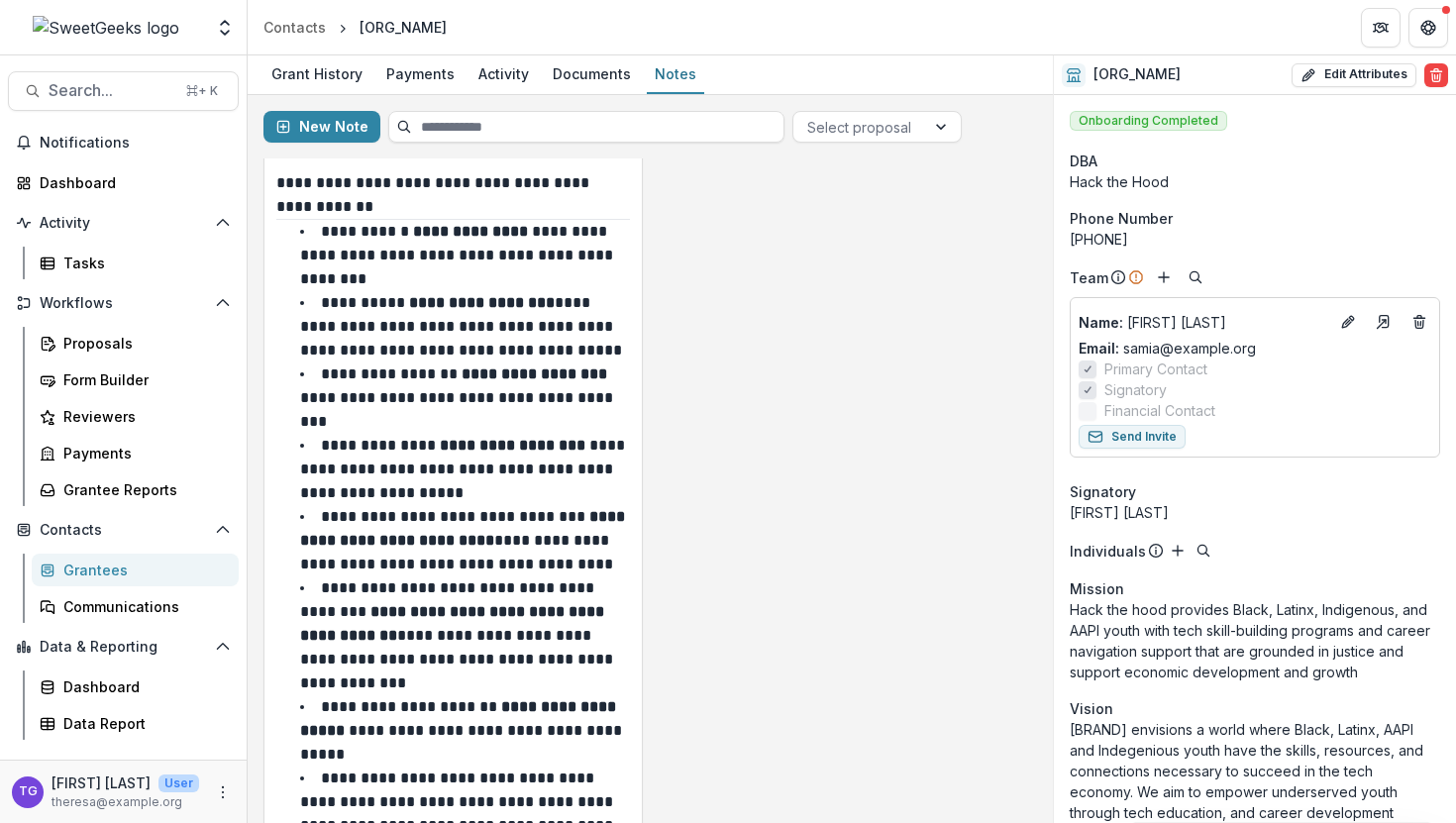 click on "**********" at bounding box center (452, 195) 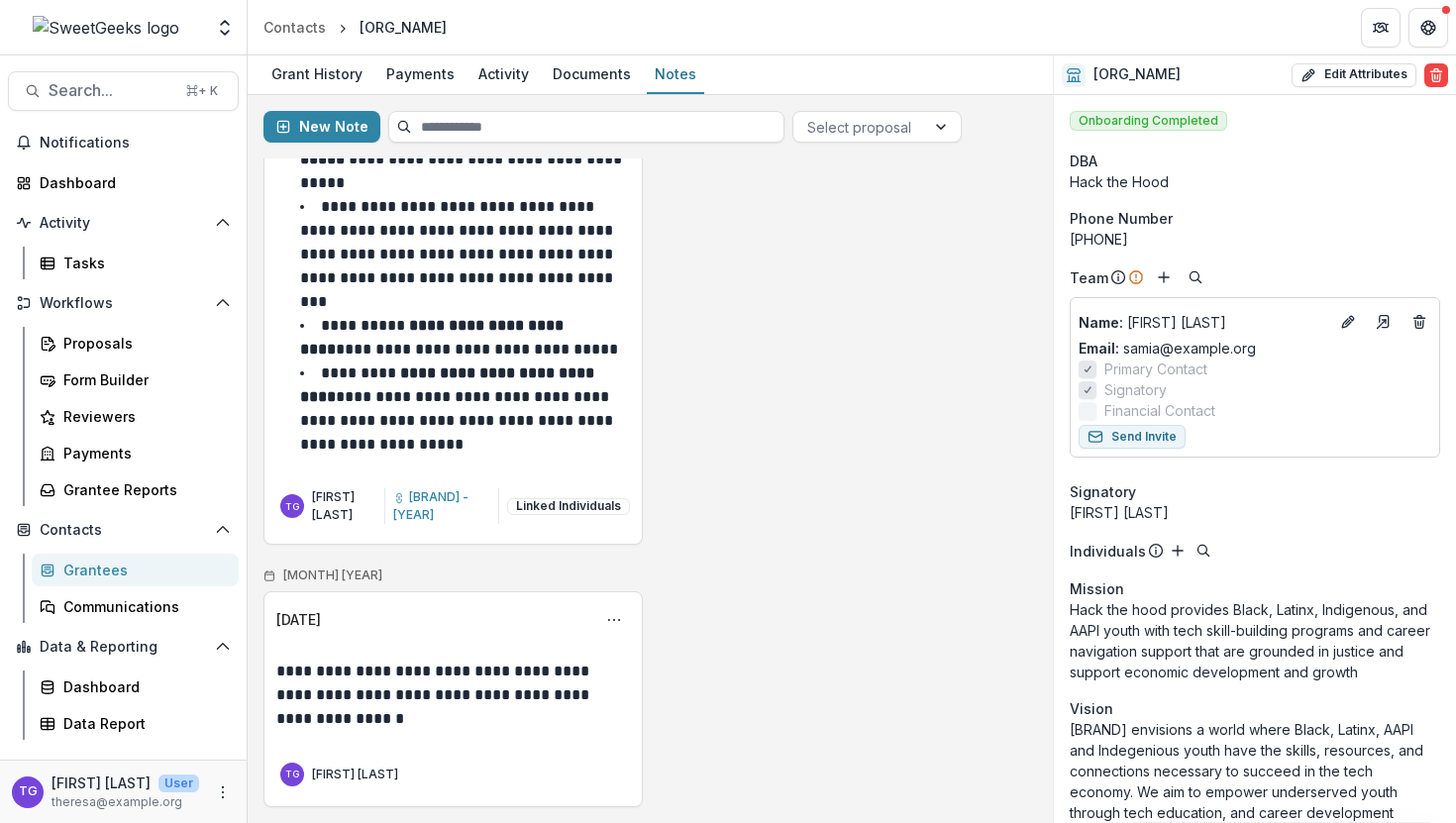 scroll, scrollTop: 653, scrollLeft: 0, axis: vertical 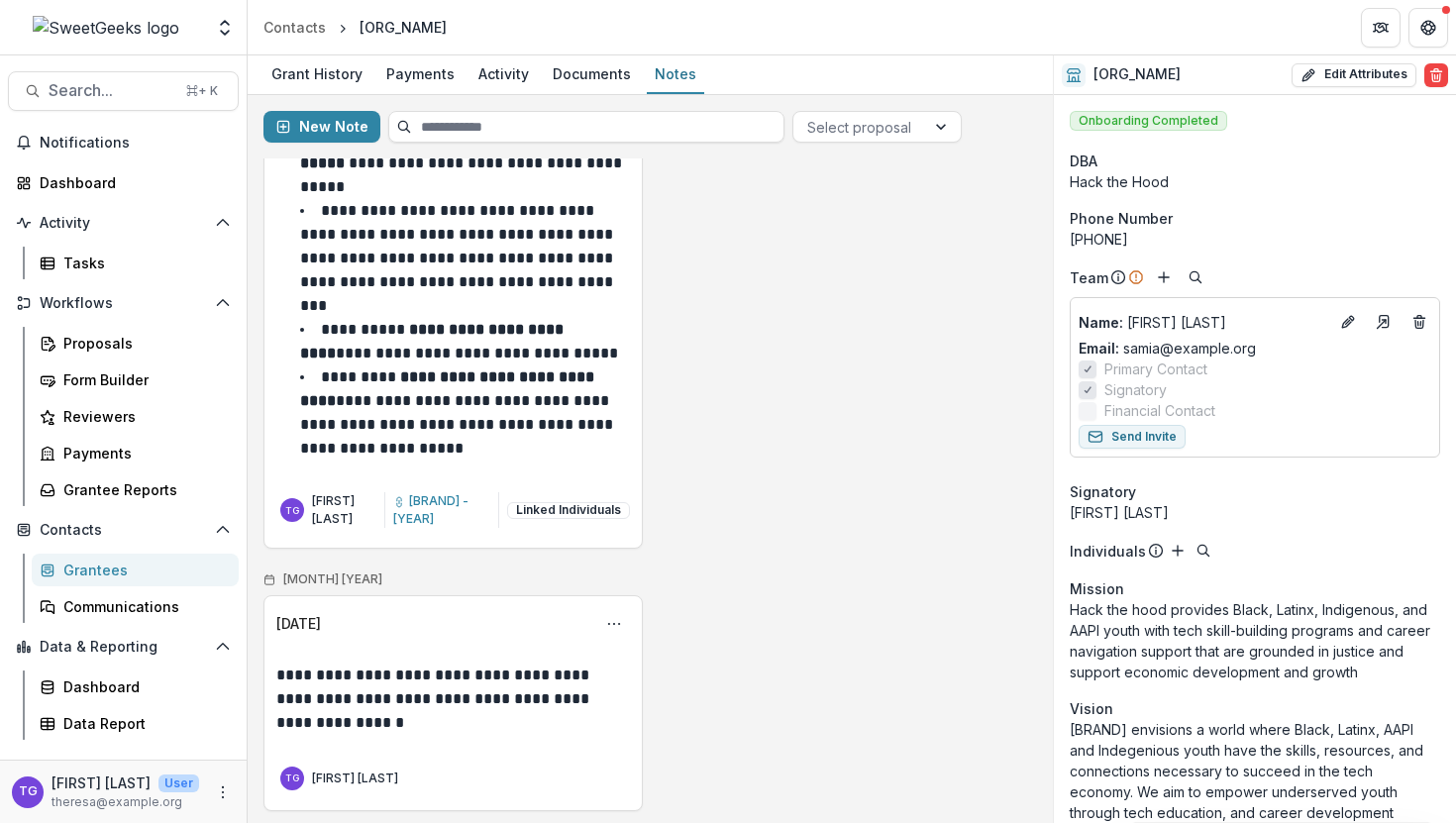 click on "**********" at bounding box center (453, 42) 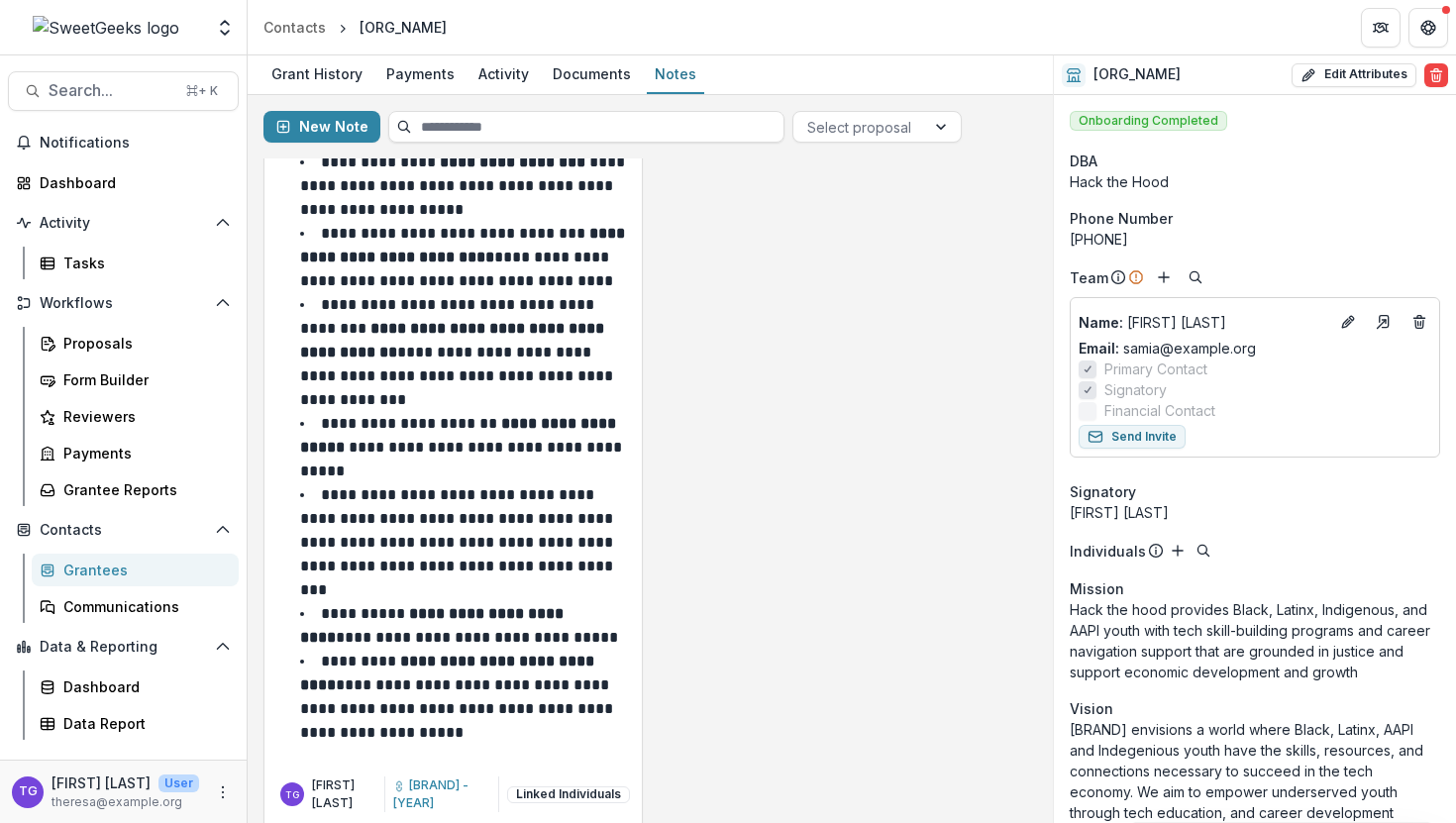 scroll, scrollTop: 0, scrollLeft: 0, axis: both 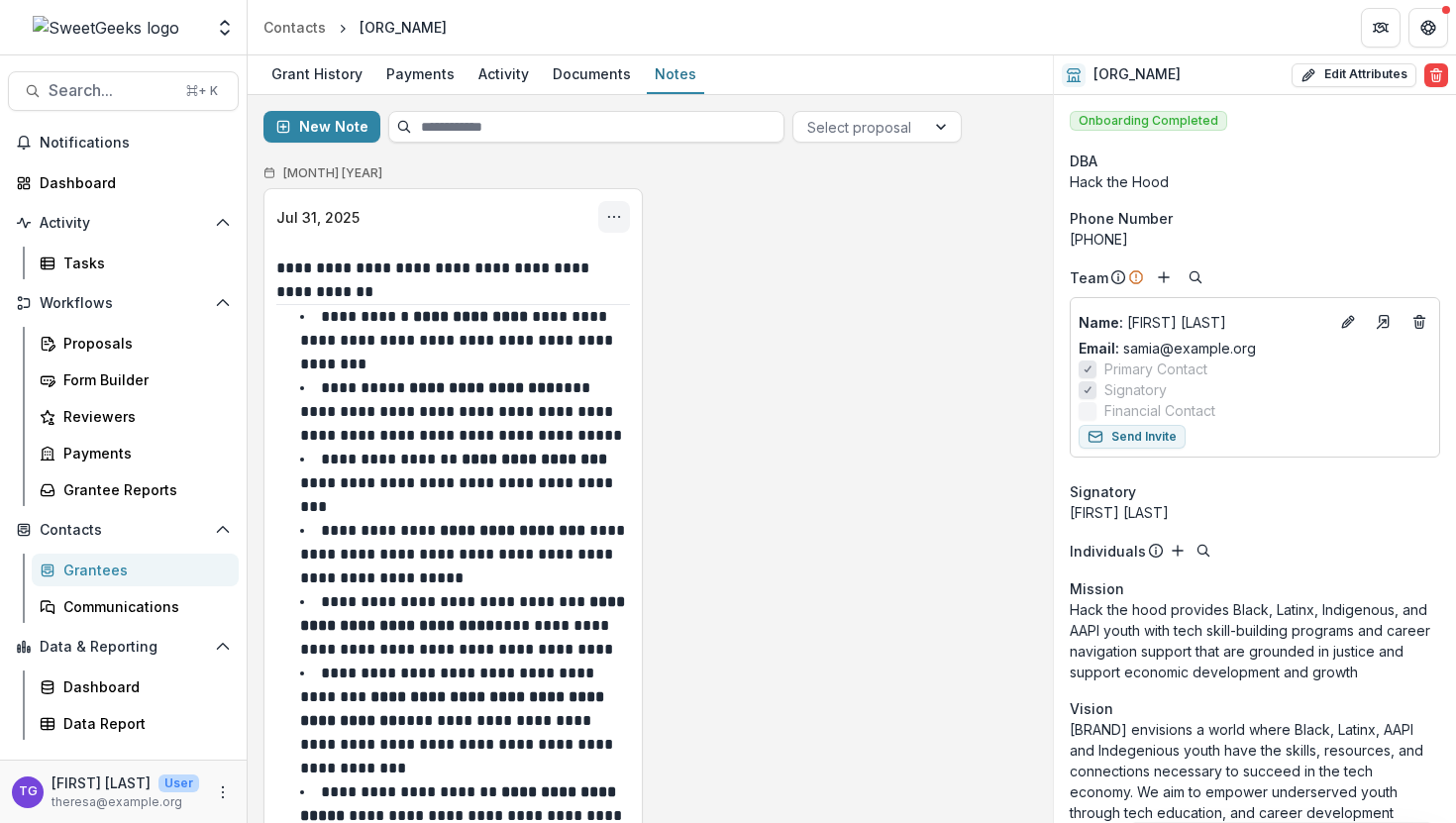 click 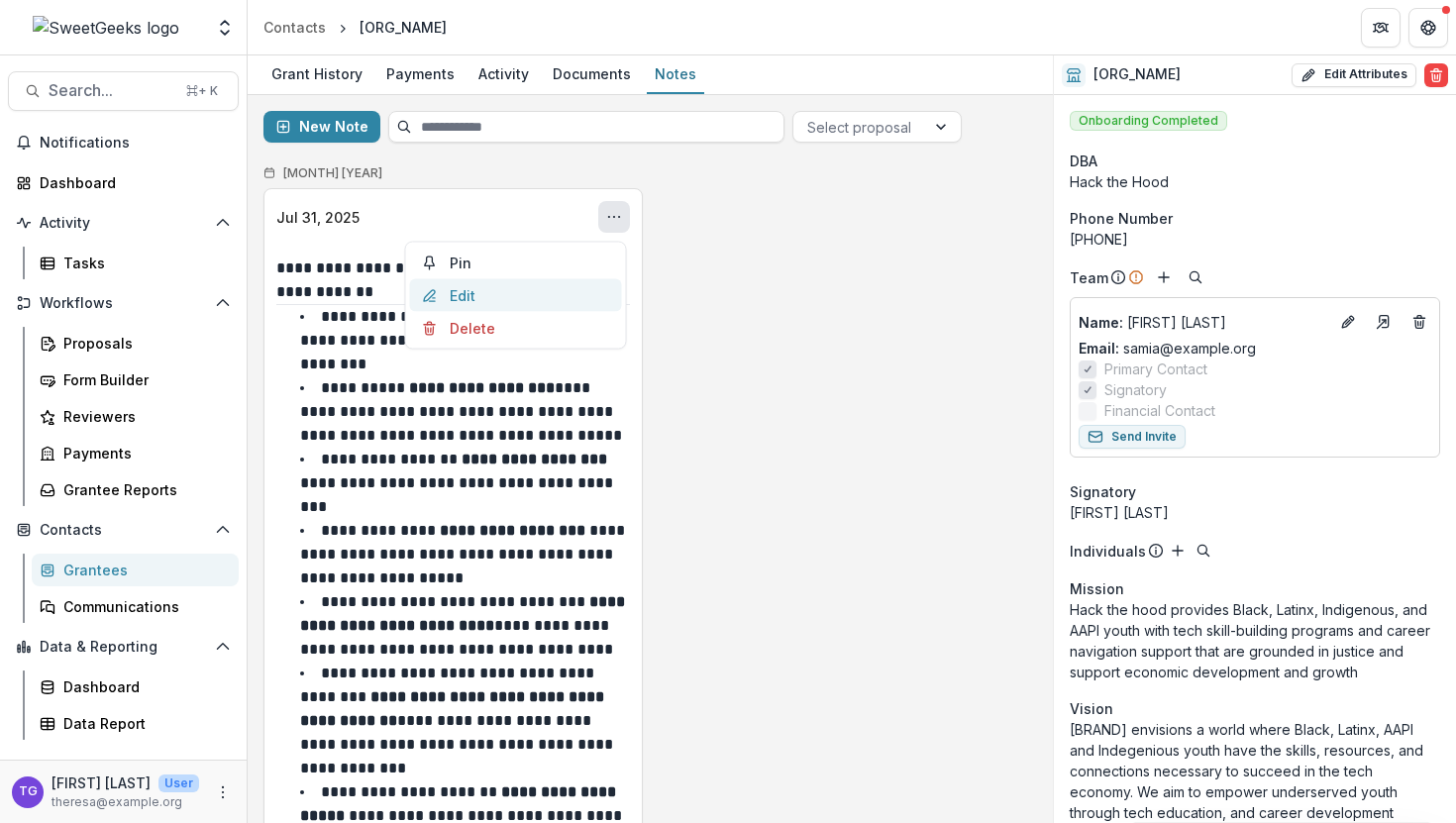 click on "Edit" at bounding box center (516, 295) 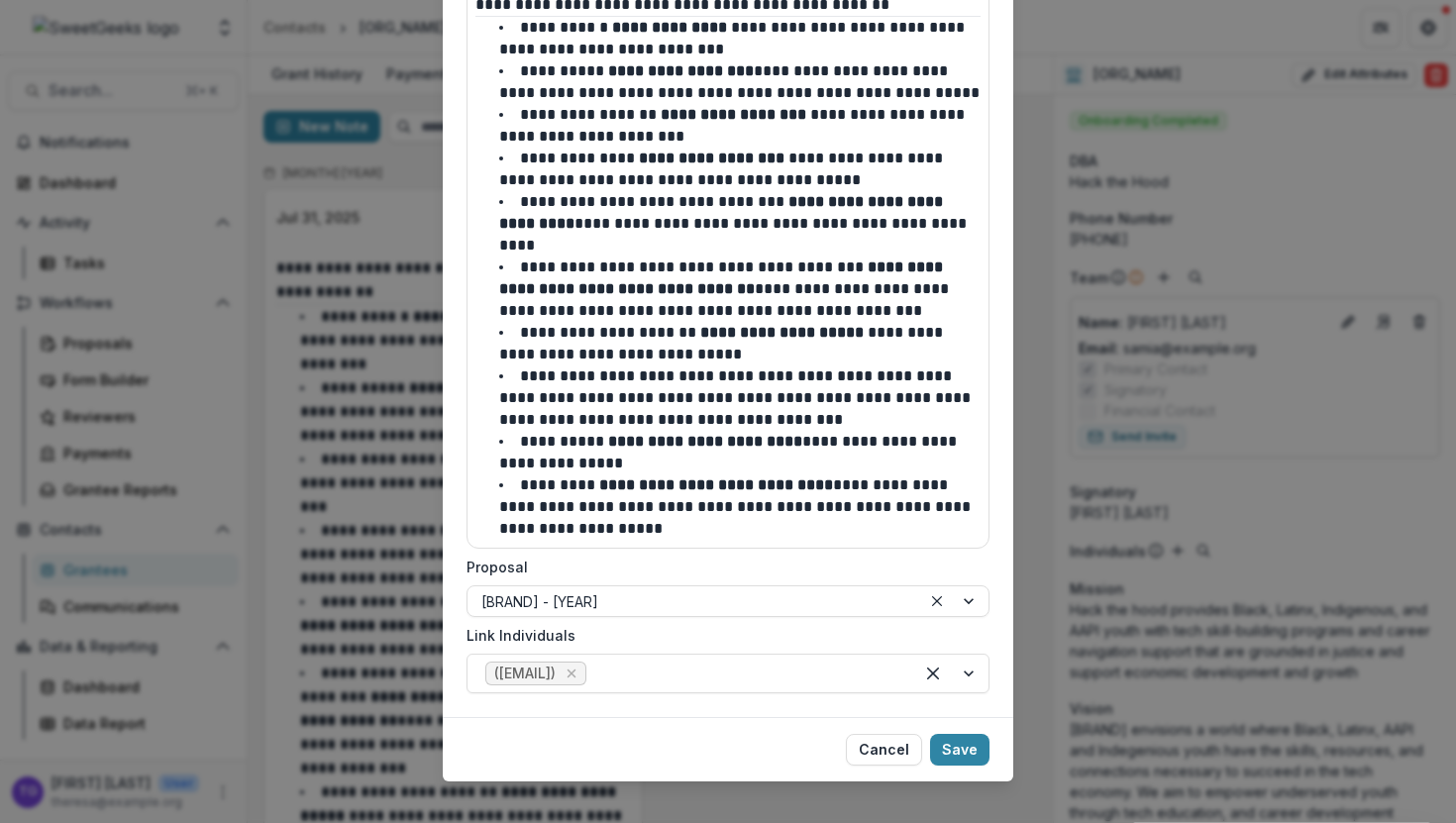 scroll, scrollTop: 0, scrollLeft: 0, axis: both 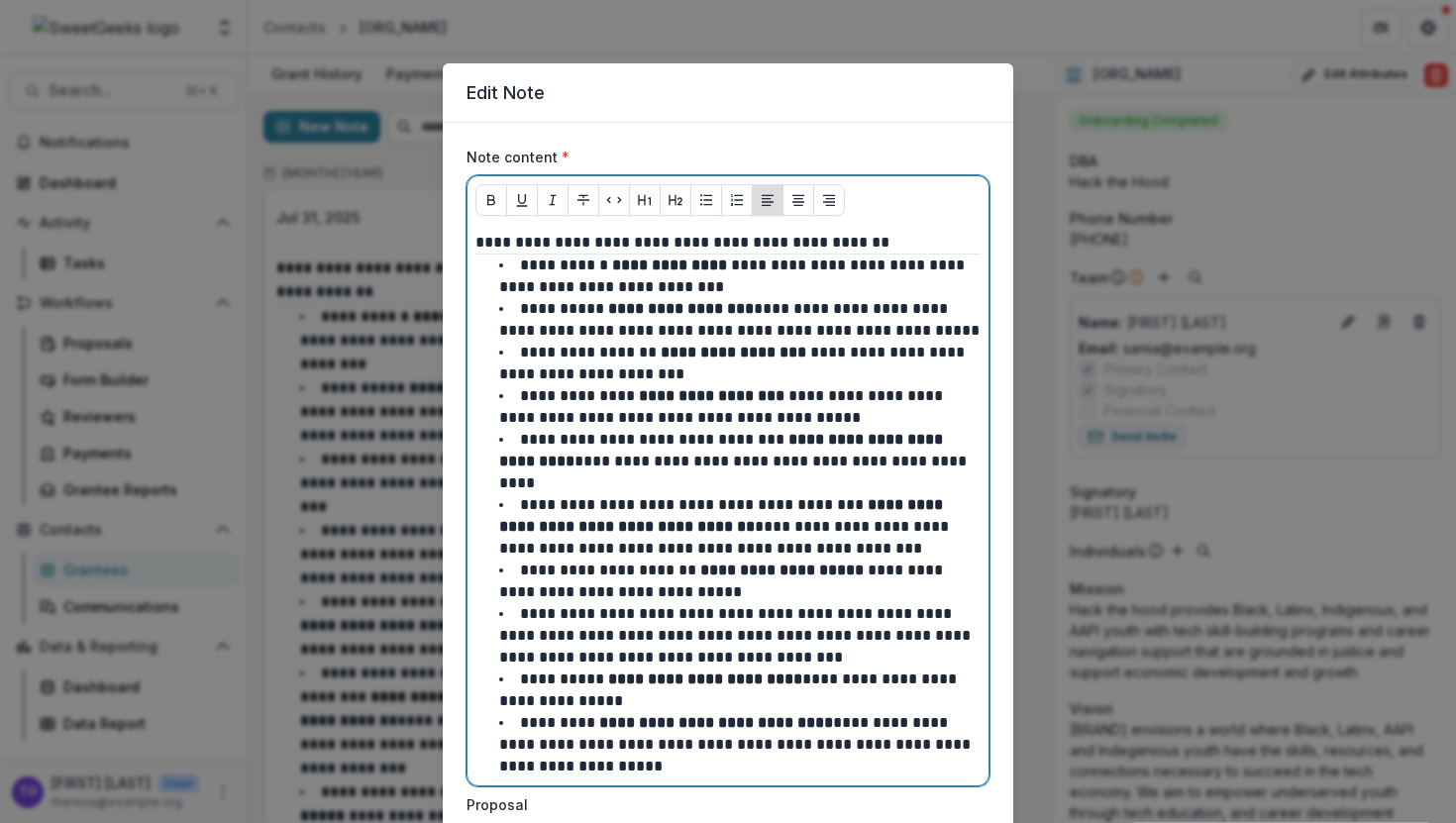 click on "**********" at bounding box center (728, 243) 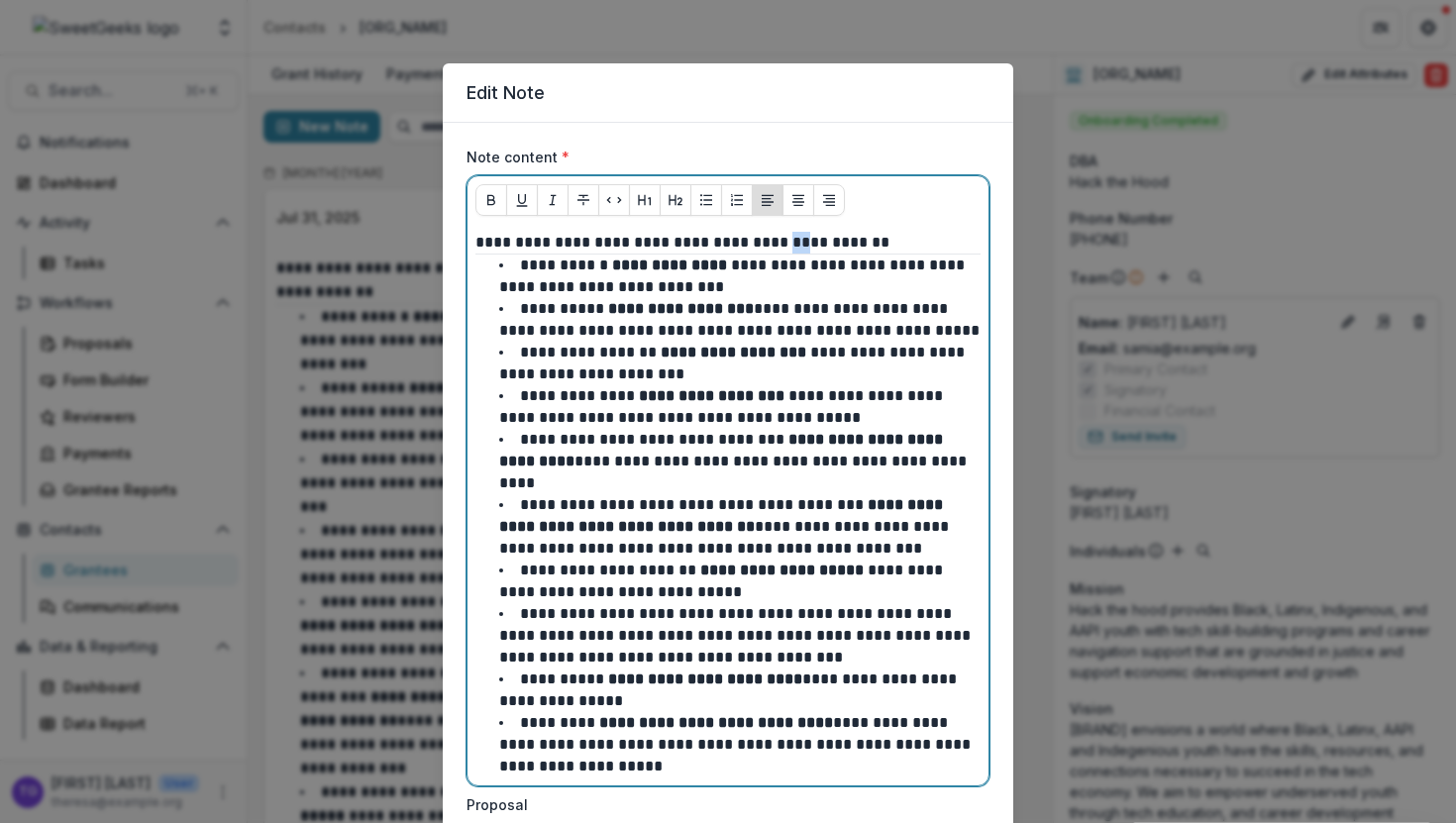 type 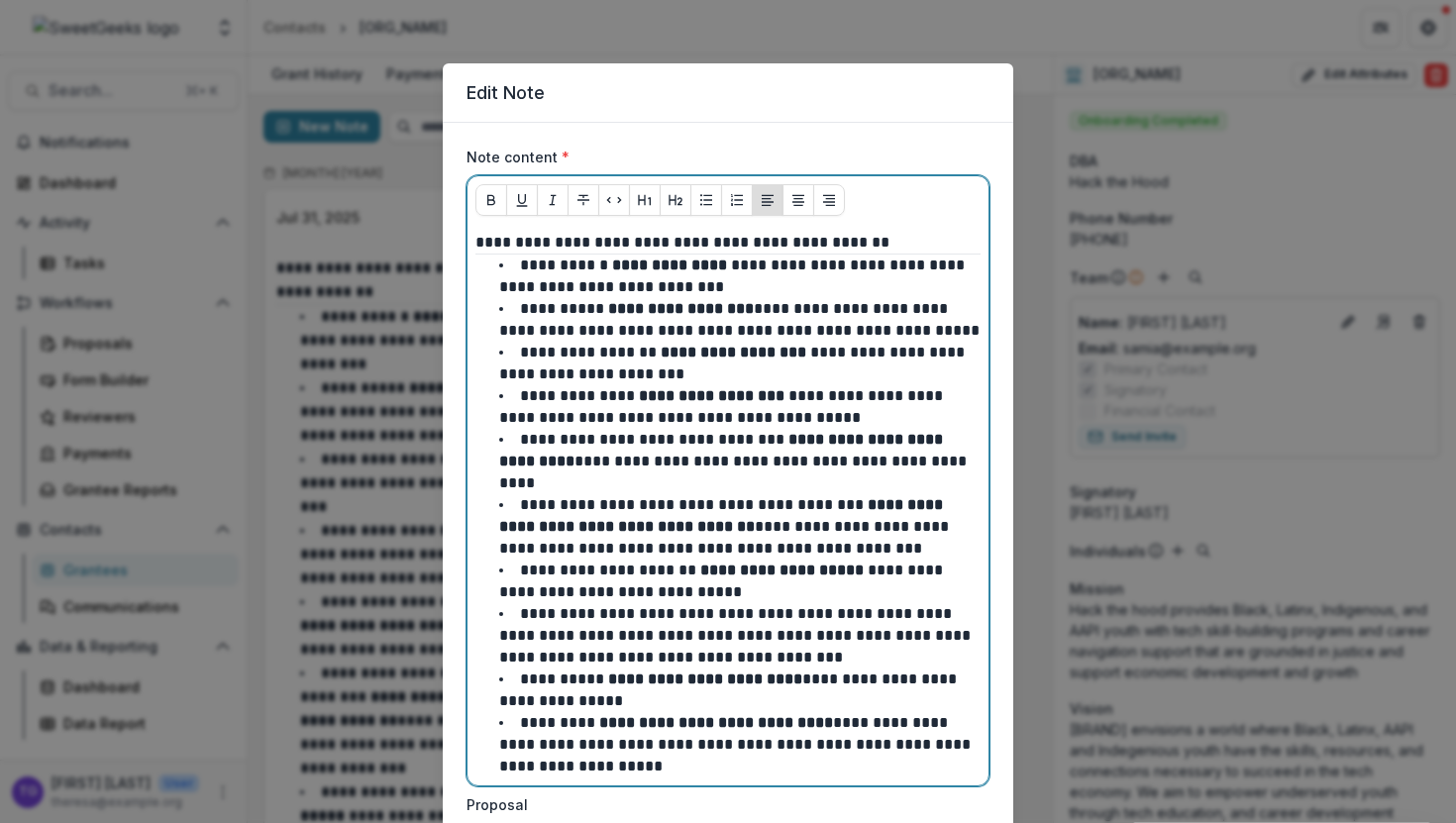 scroll, scrollTop: 238, scrollLeft: 0, axis: vertical 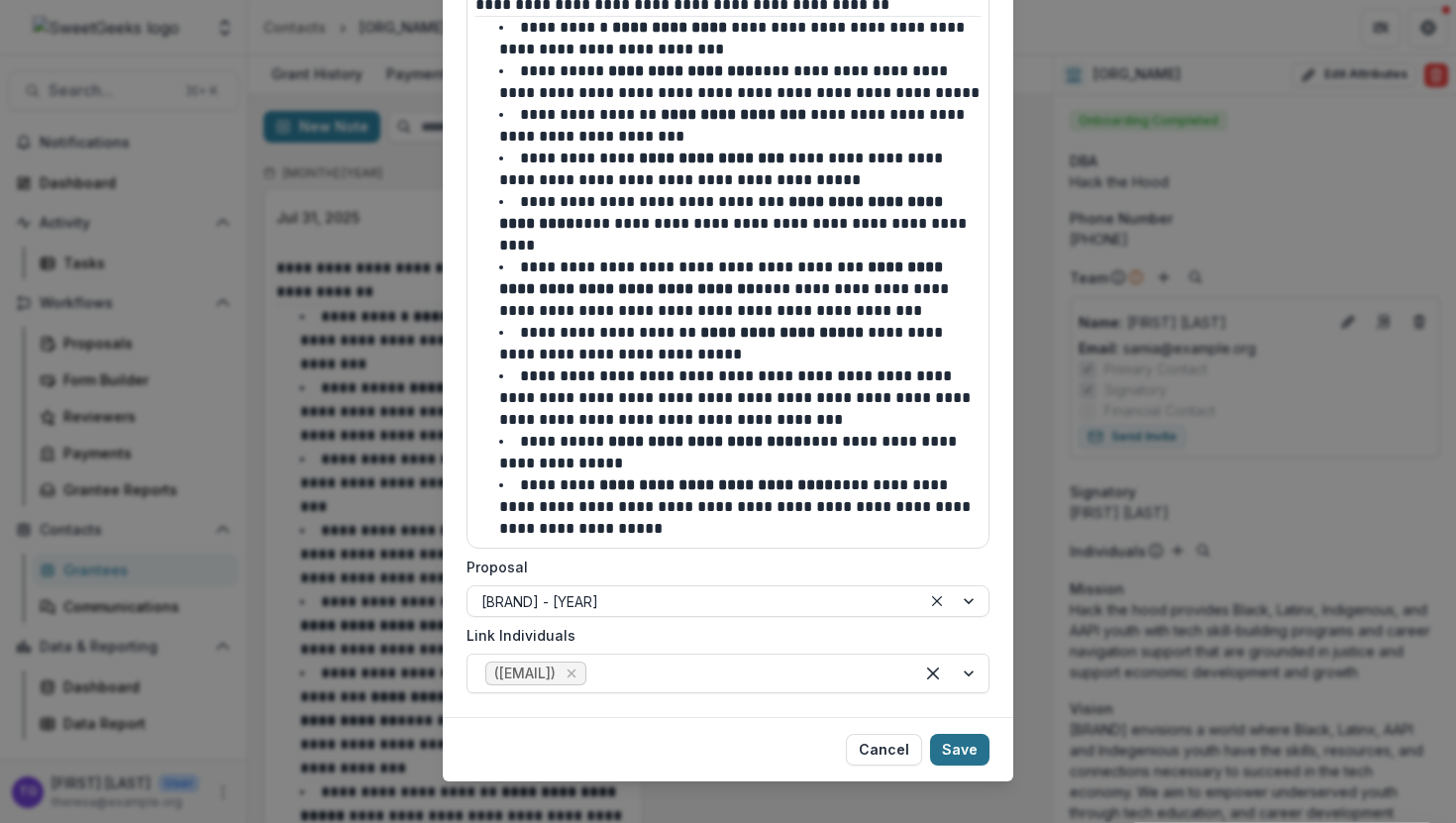 click on "Save" at bounding box center [960, 750] 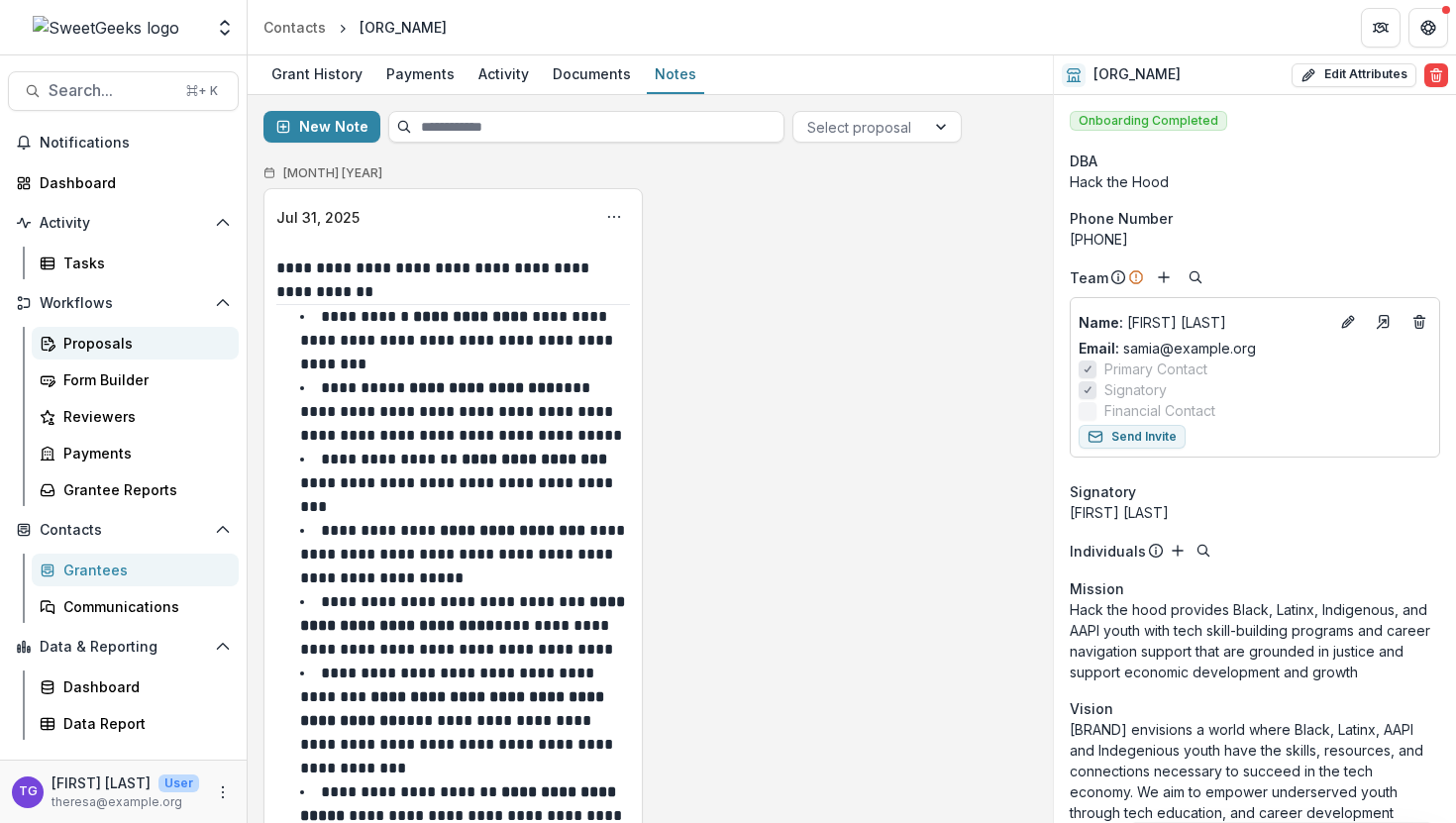 click on "Proposals" at bounding box center (143, 343) 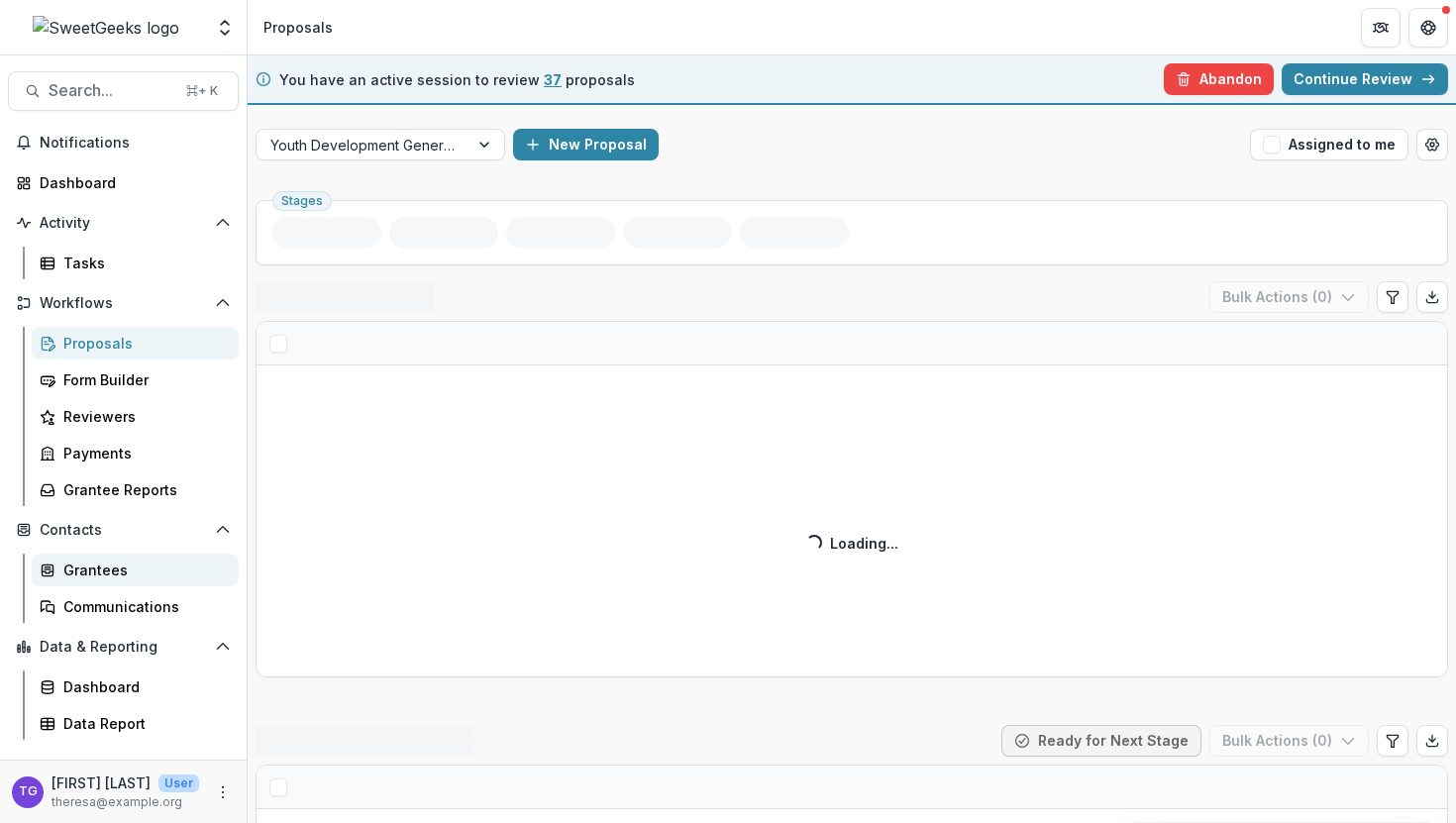 click on "Grantees" at bounding box center (143, 569) 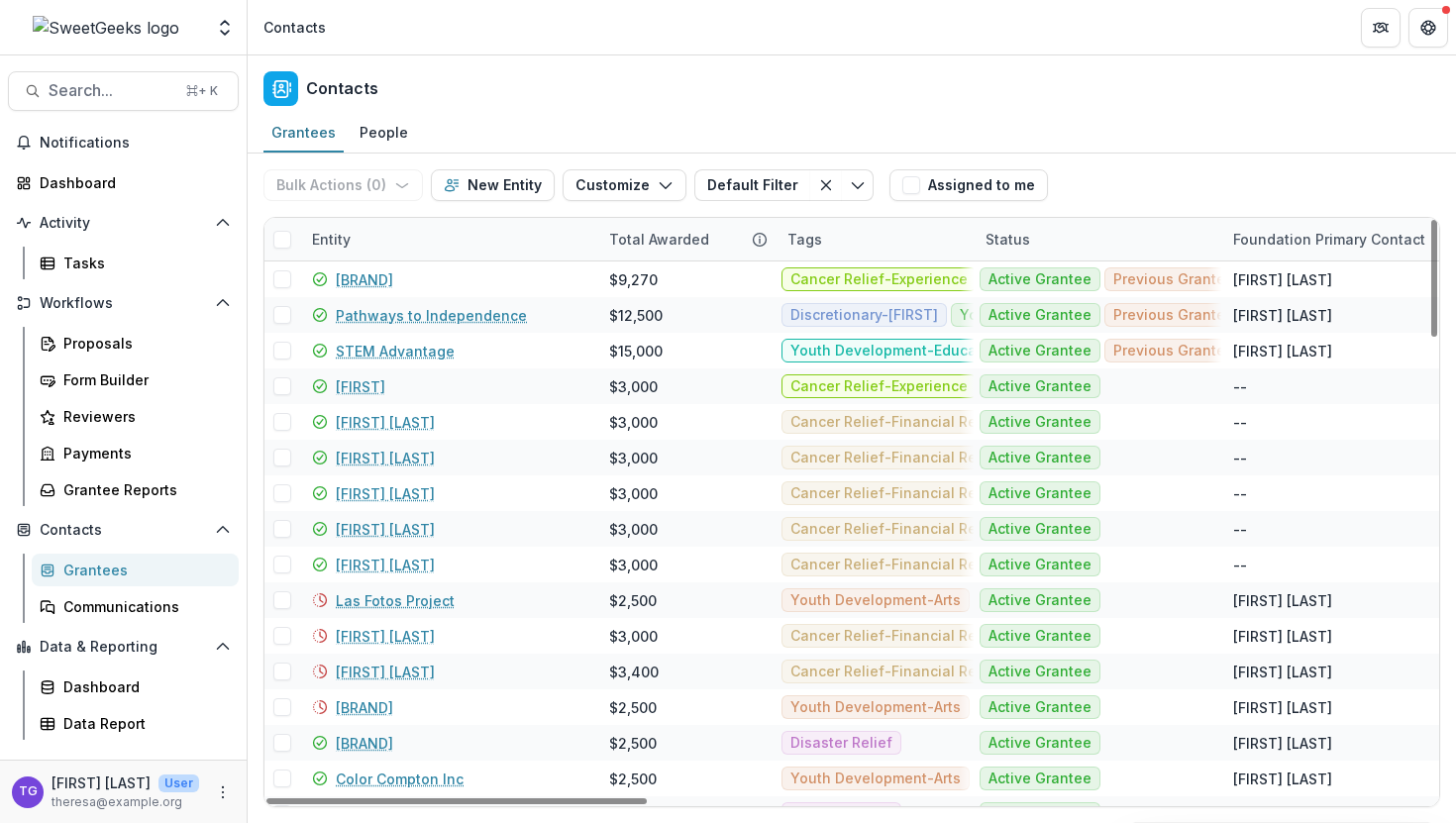 click on "Entity" at bounding box center [449, 239] 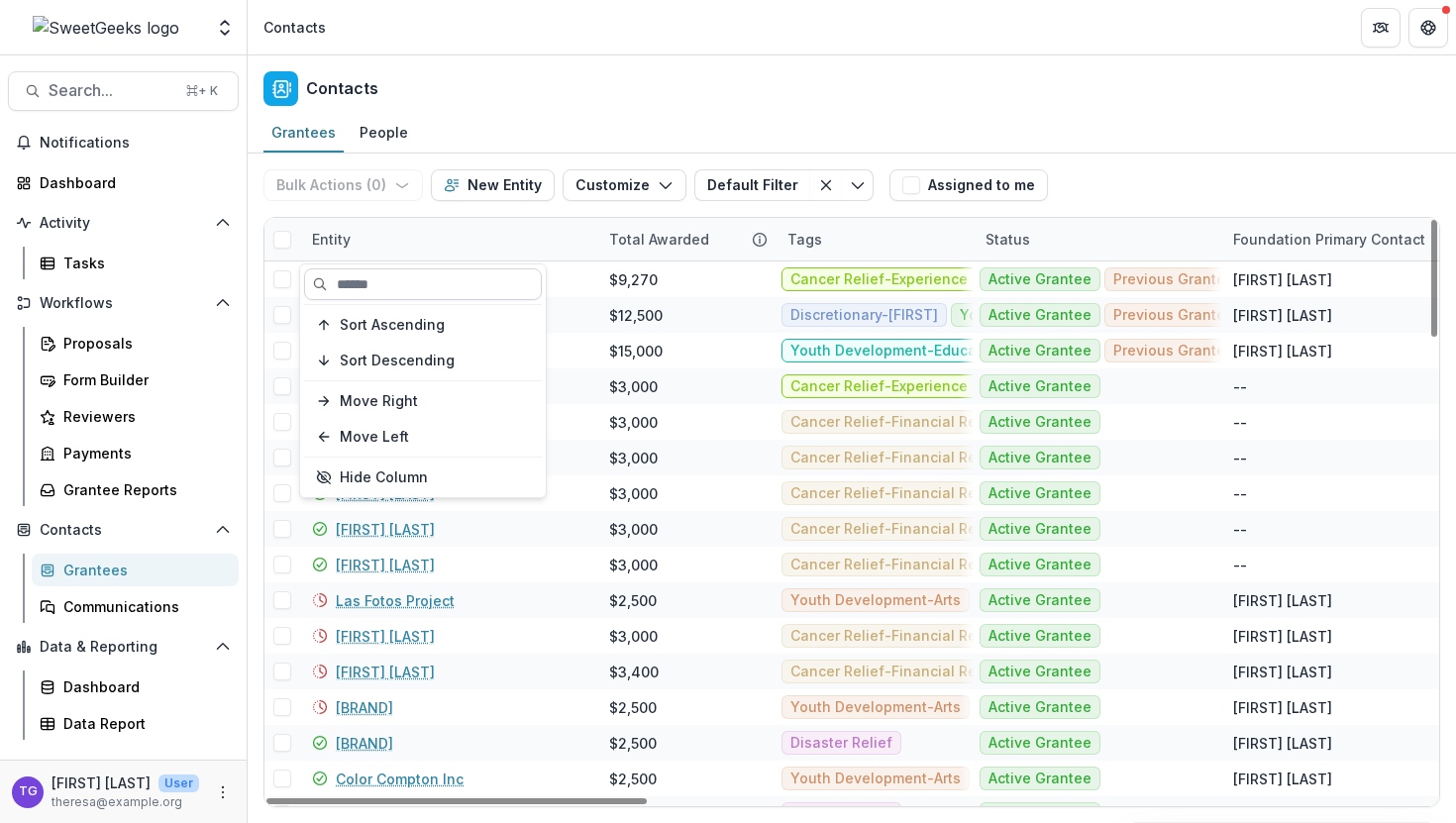 click at bounding box center (423, 284) 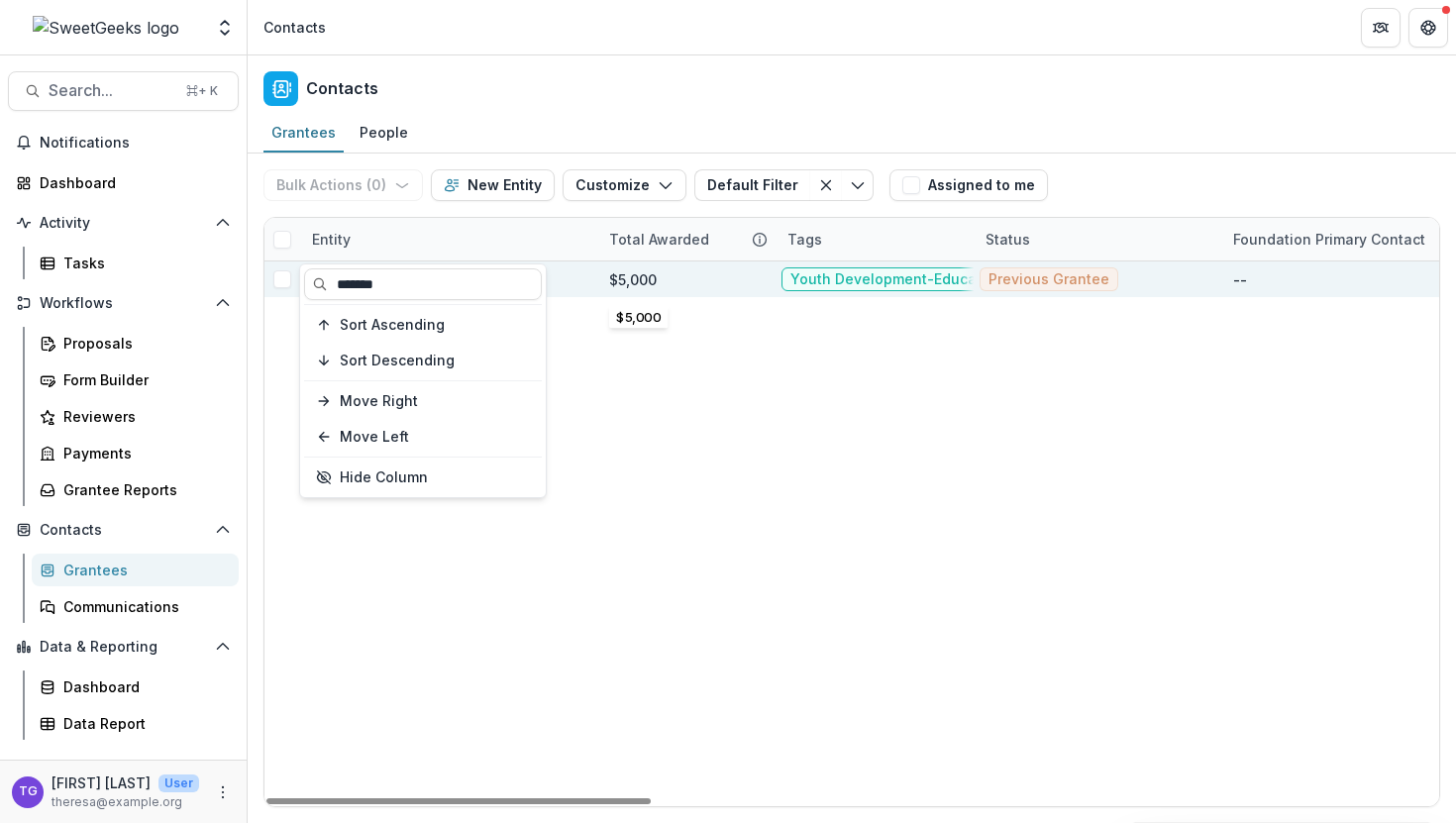 type on "*******" 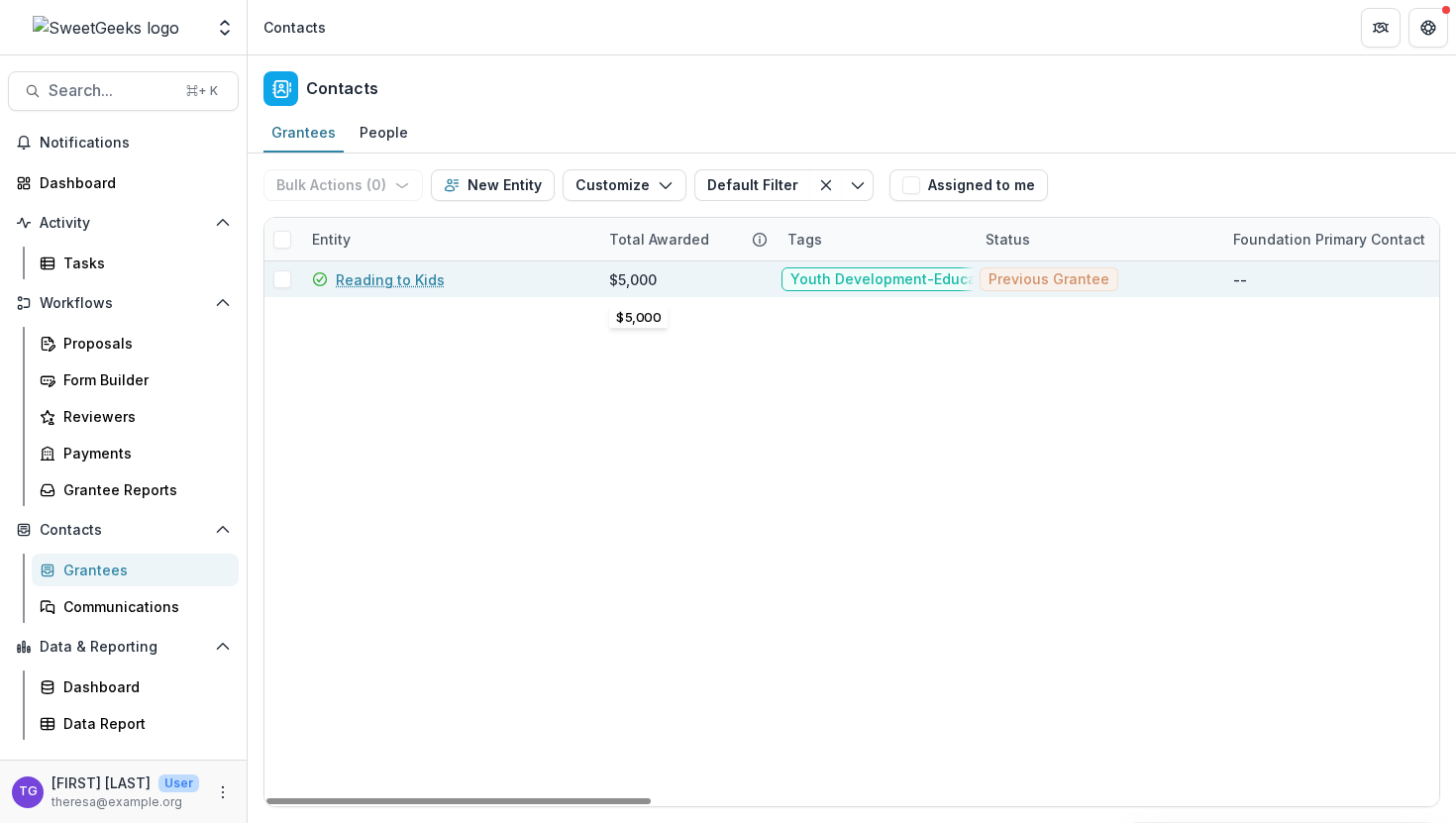 click on "$5,000" at bounding box center [633, 279] 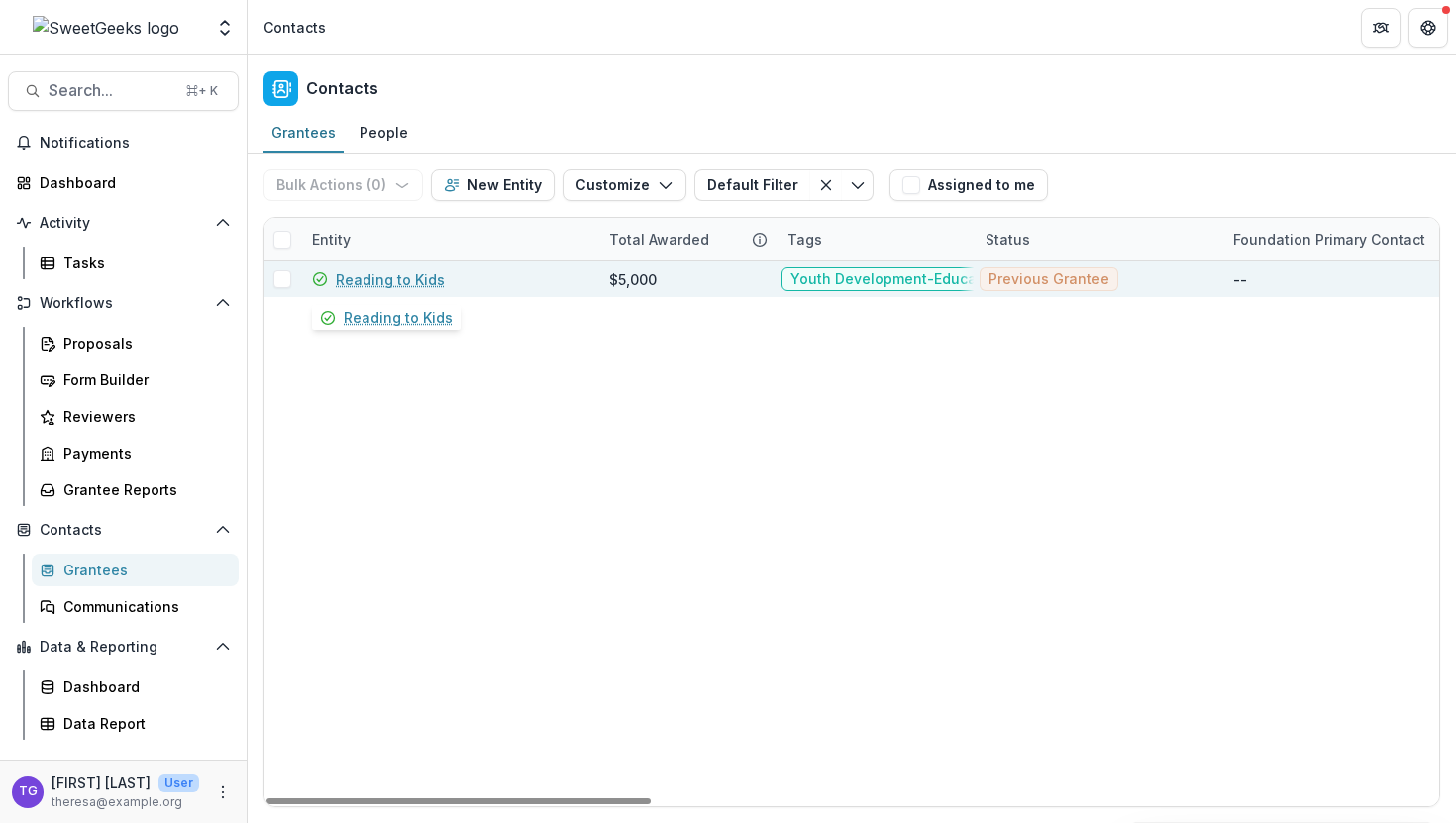click on "Reading to Kids" at bounding box center (390, 279) 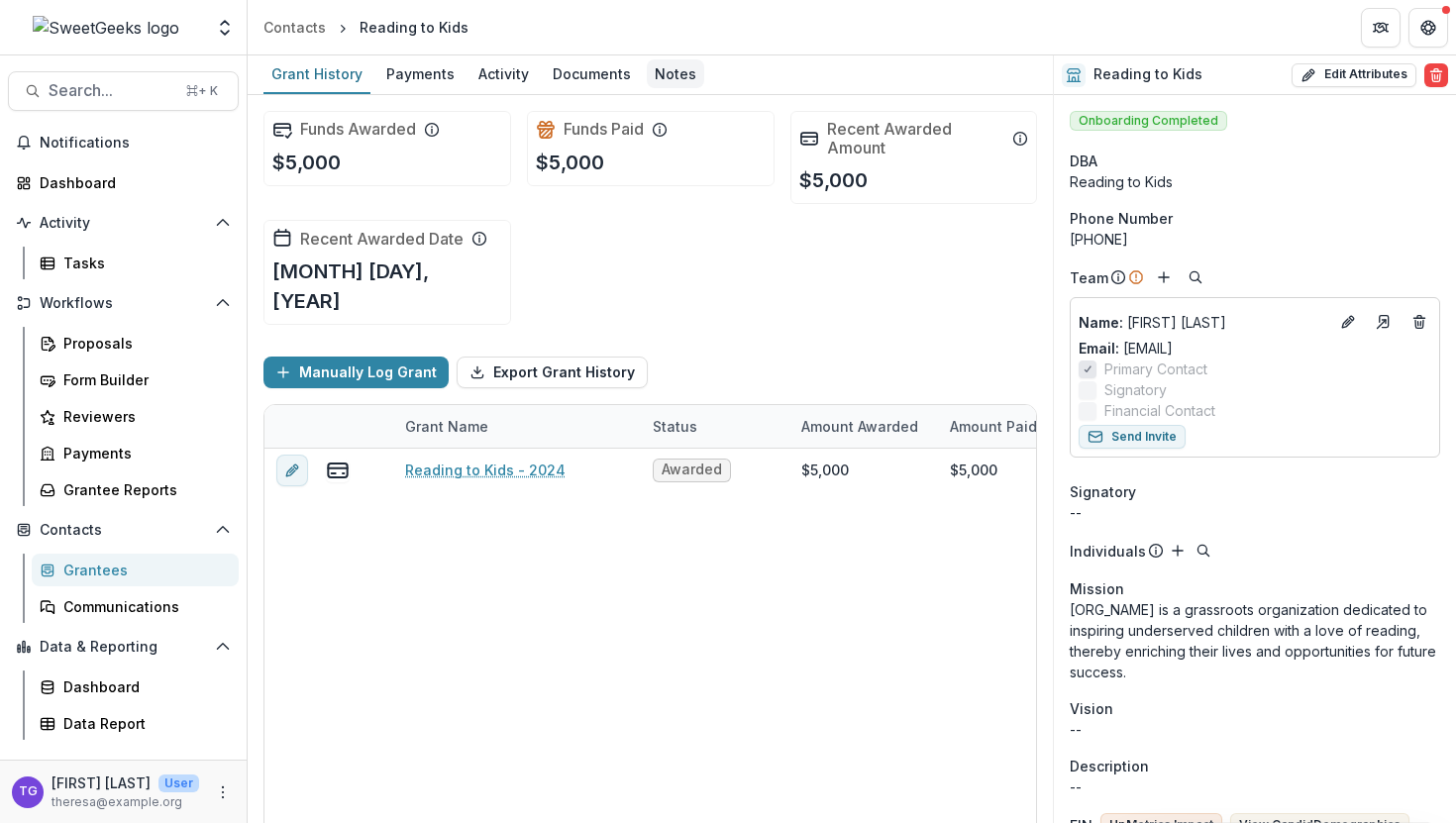 click on "Notes" at bounding box center (676, 73) 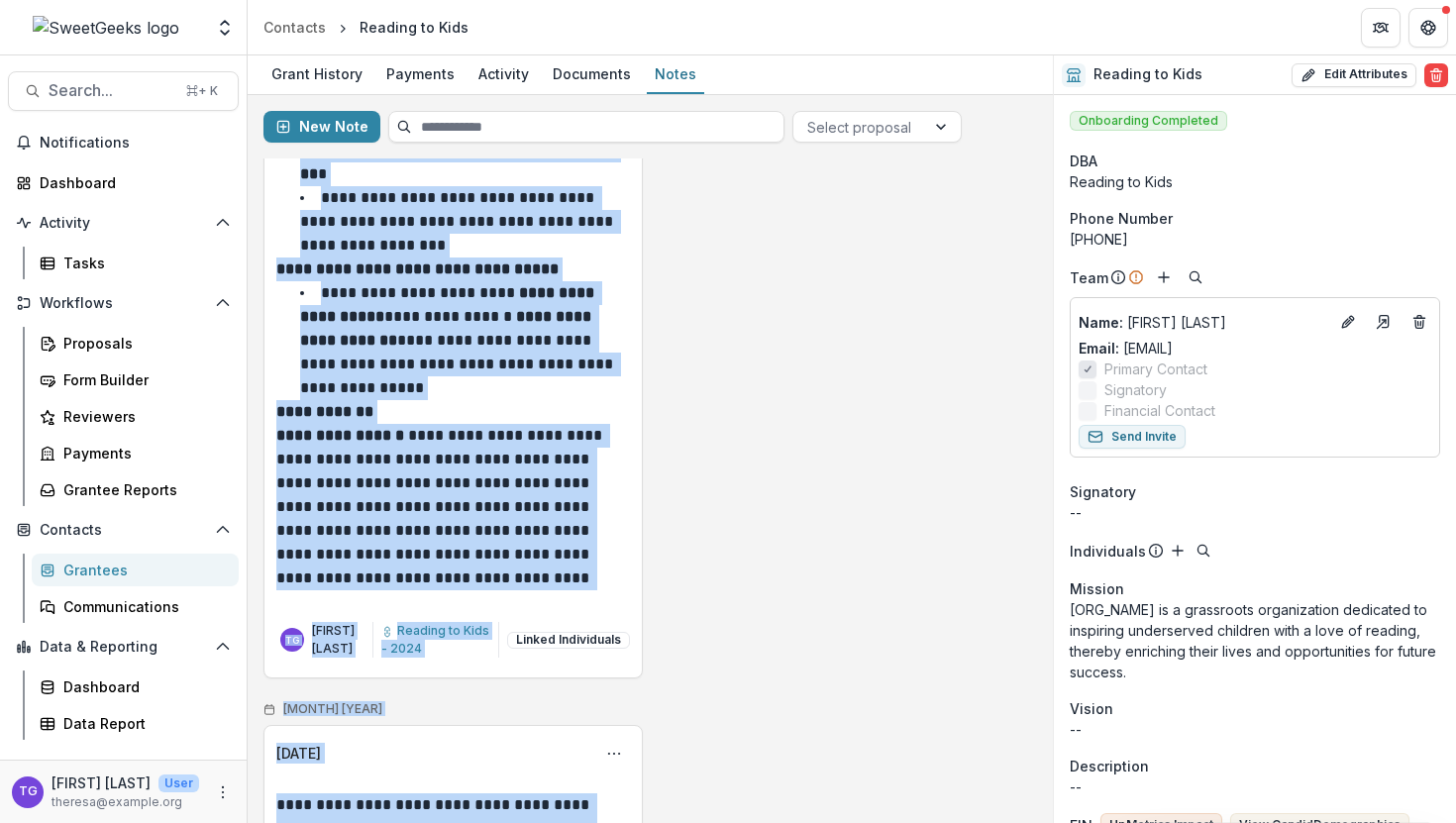 scroll, scrollTop: 745, scrollLeft: 0, axis: vertical 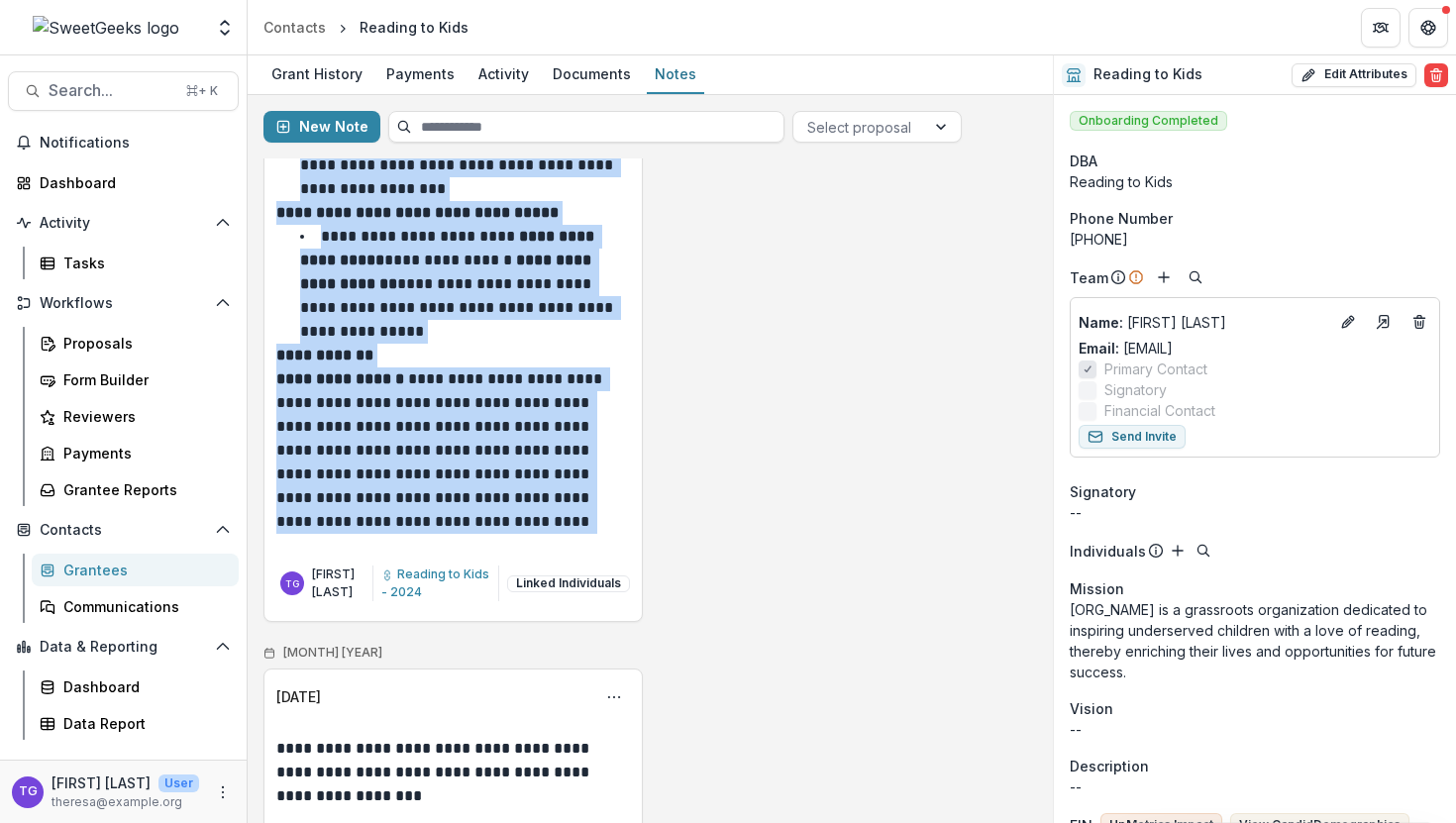 drag, startPoint x: 281, startPoint y: 268, endPoint x: 615, endPoint y: 507, distance: 410.70306 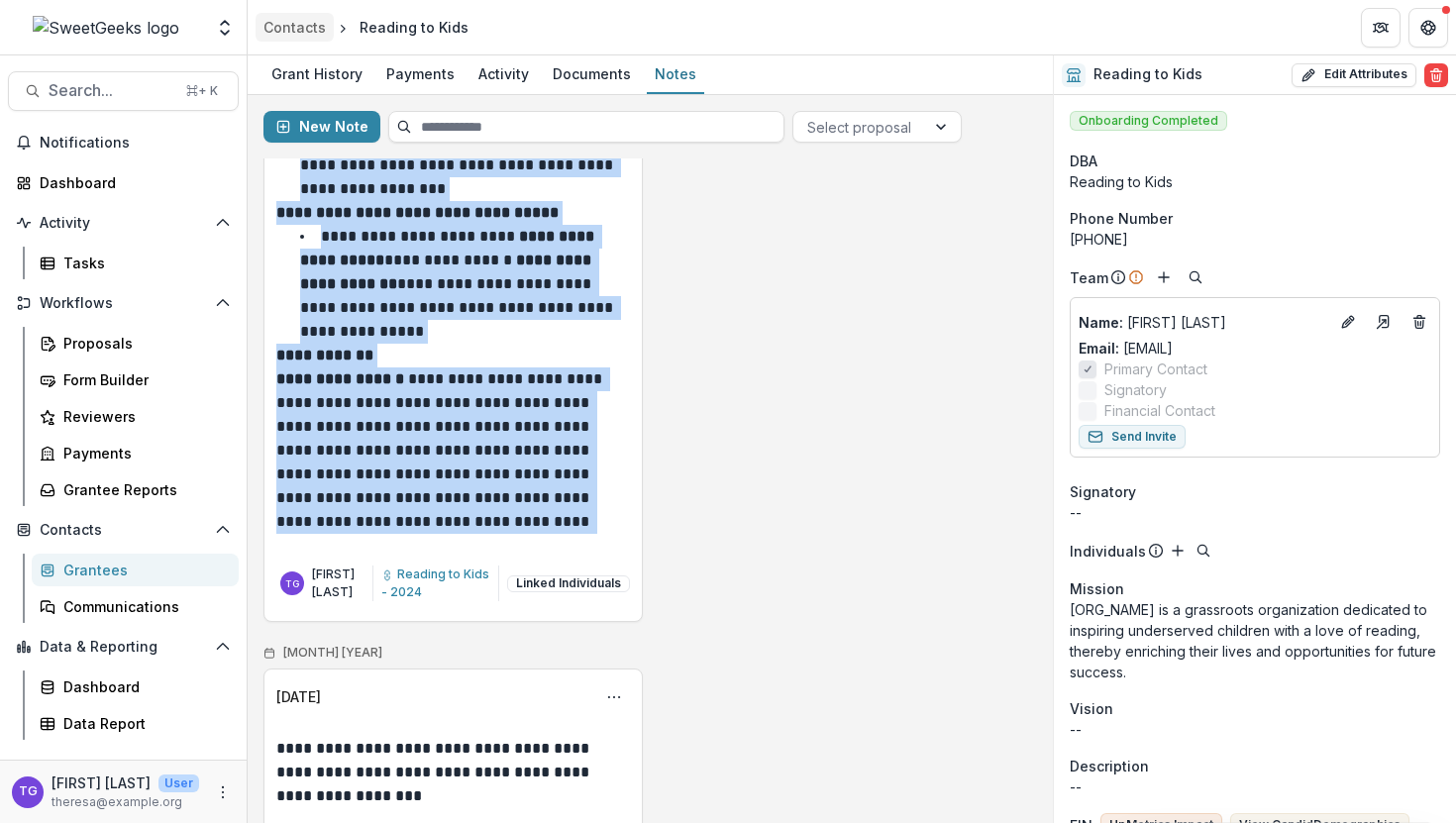 click on "Contacts" at bounding box center [294, 27] 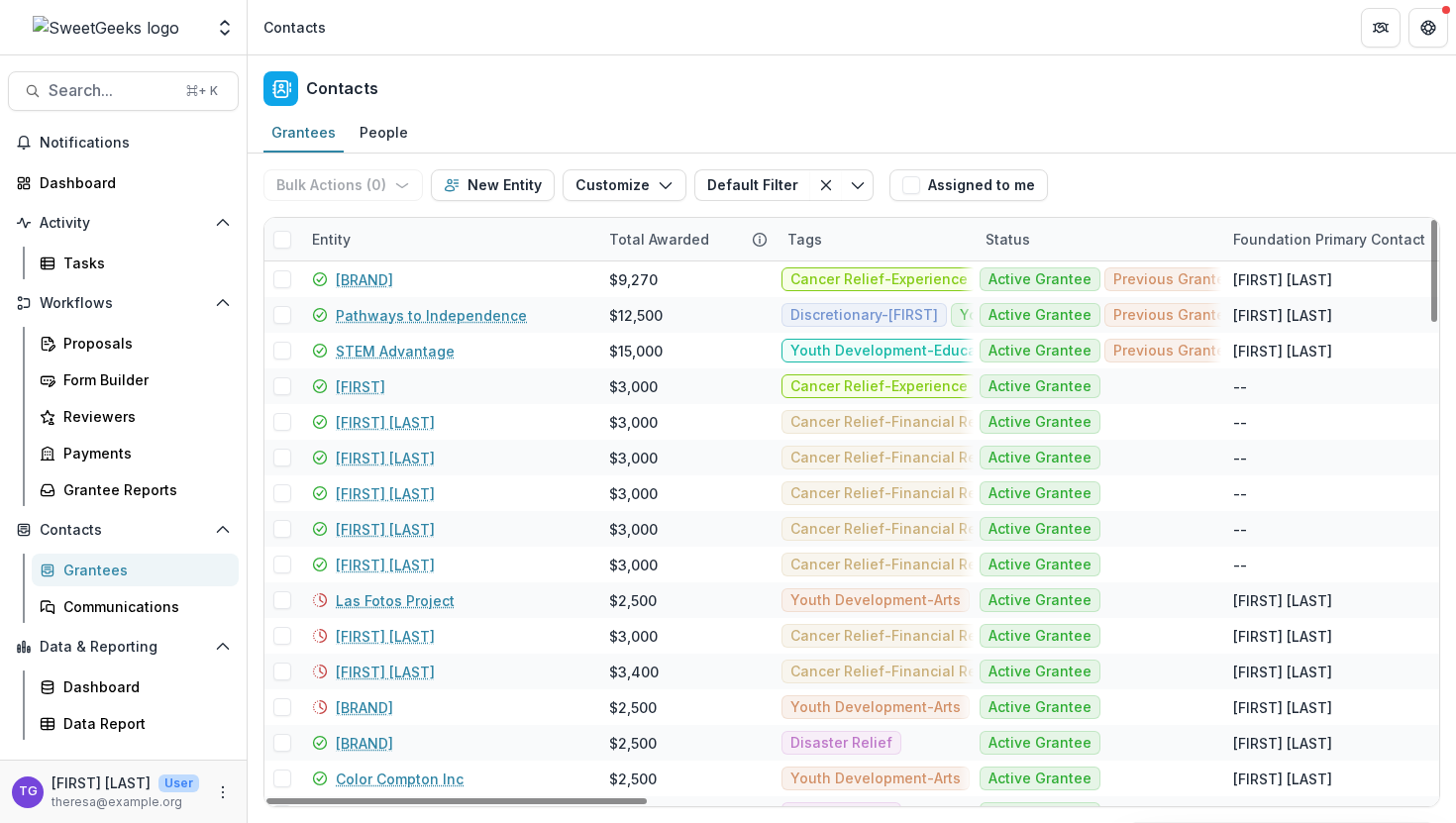 click on "Entity" at bounding box center [449, 239] 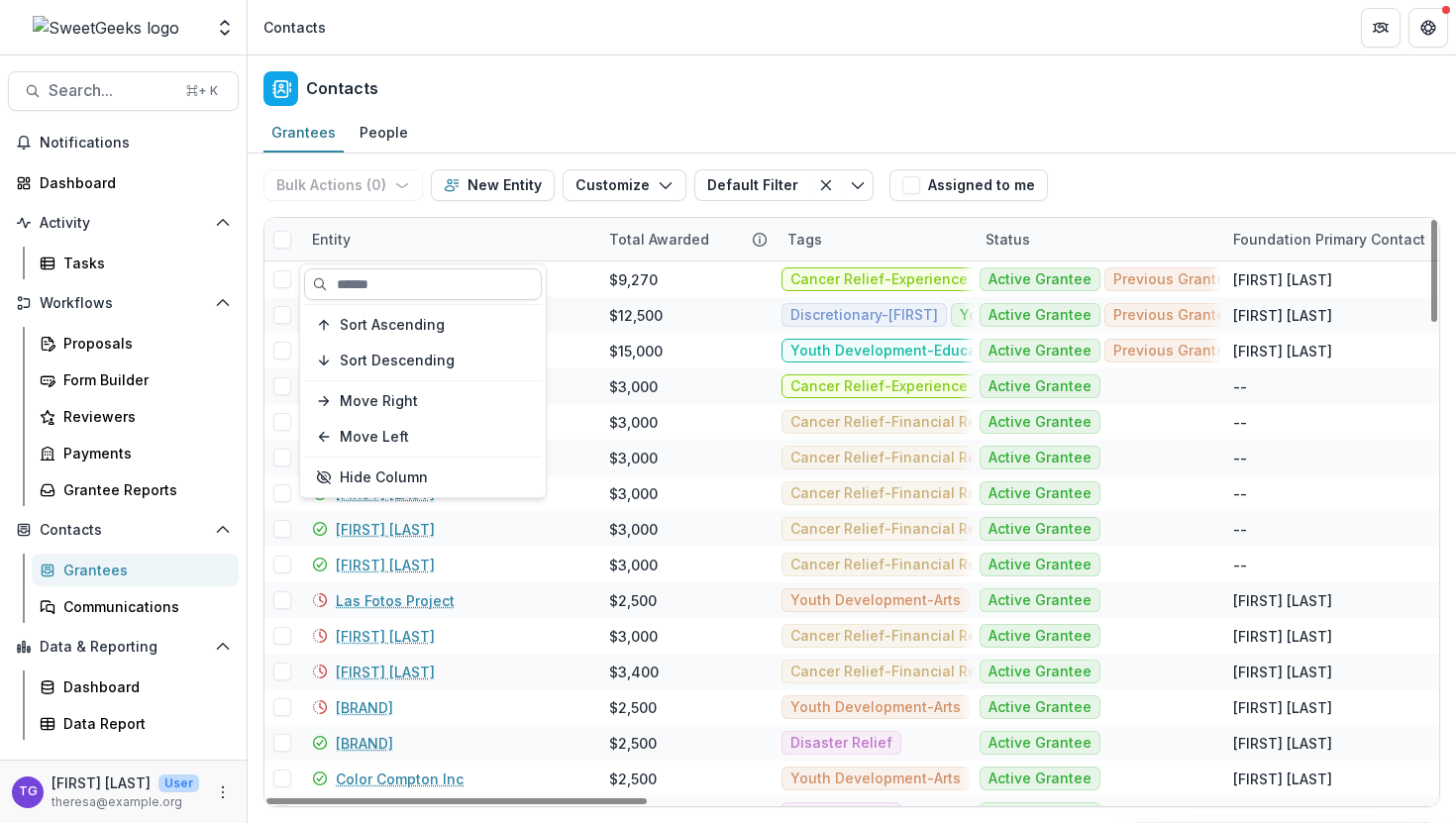 click at bounding box center (423, 284) 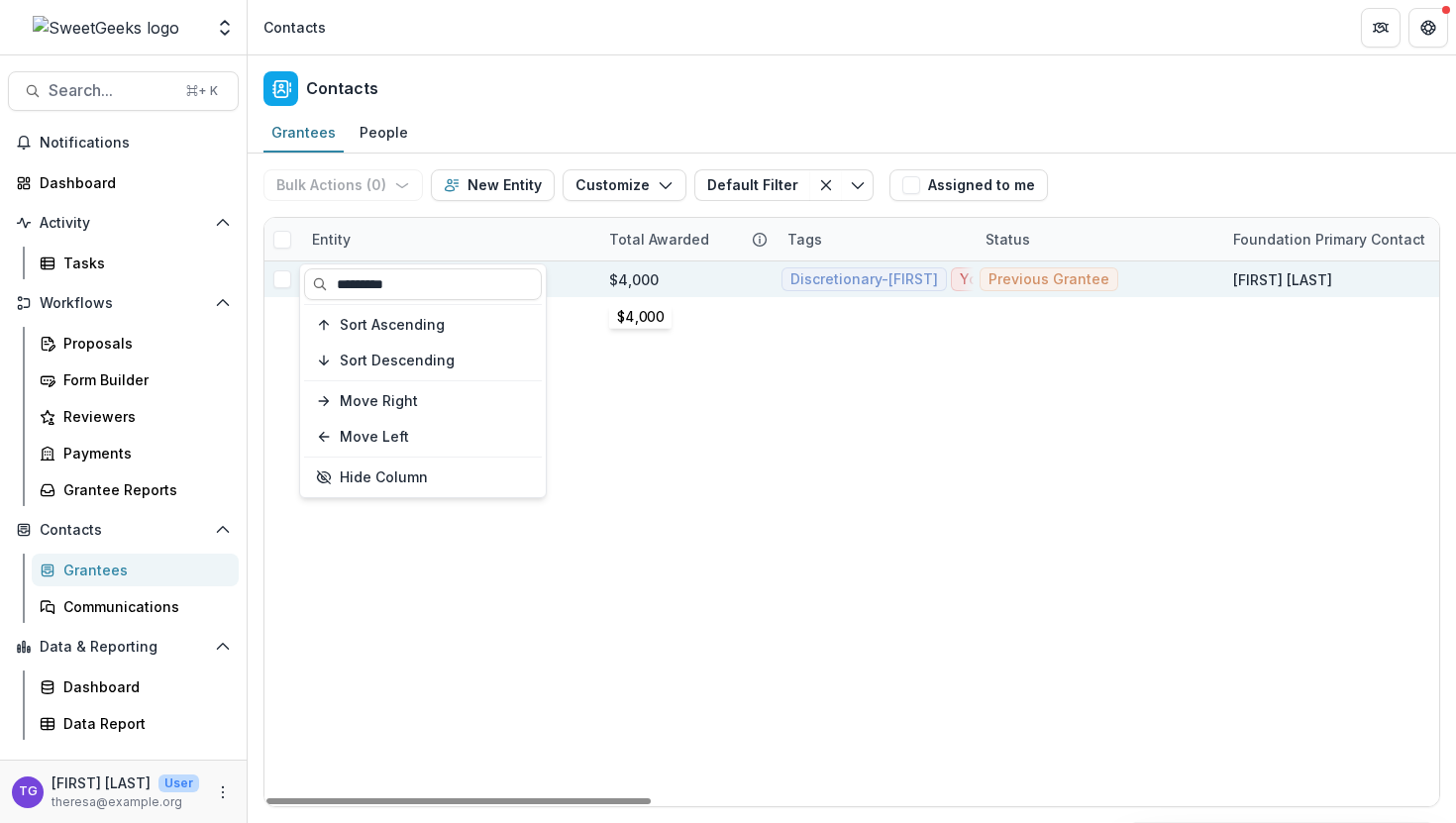 type on "*********" 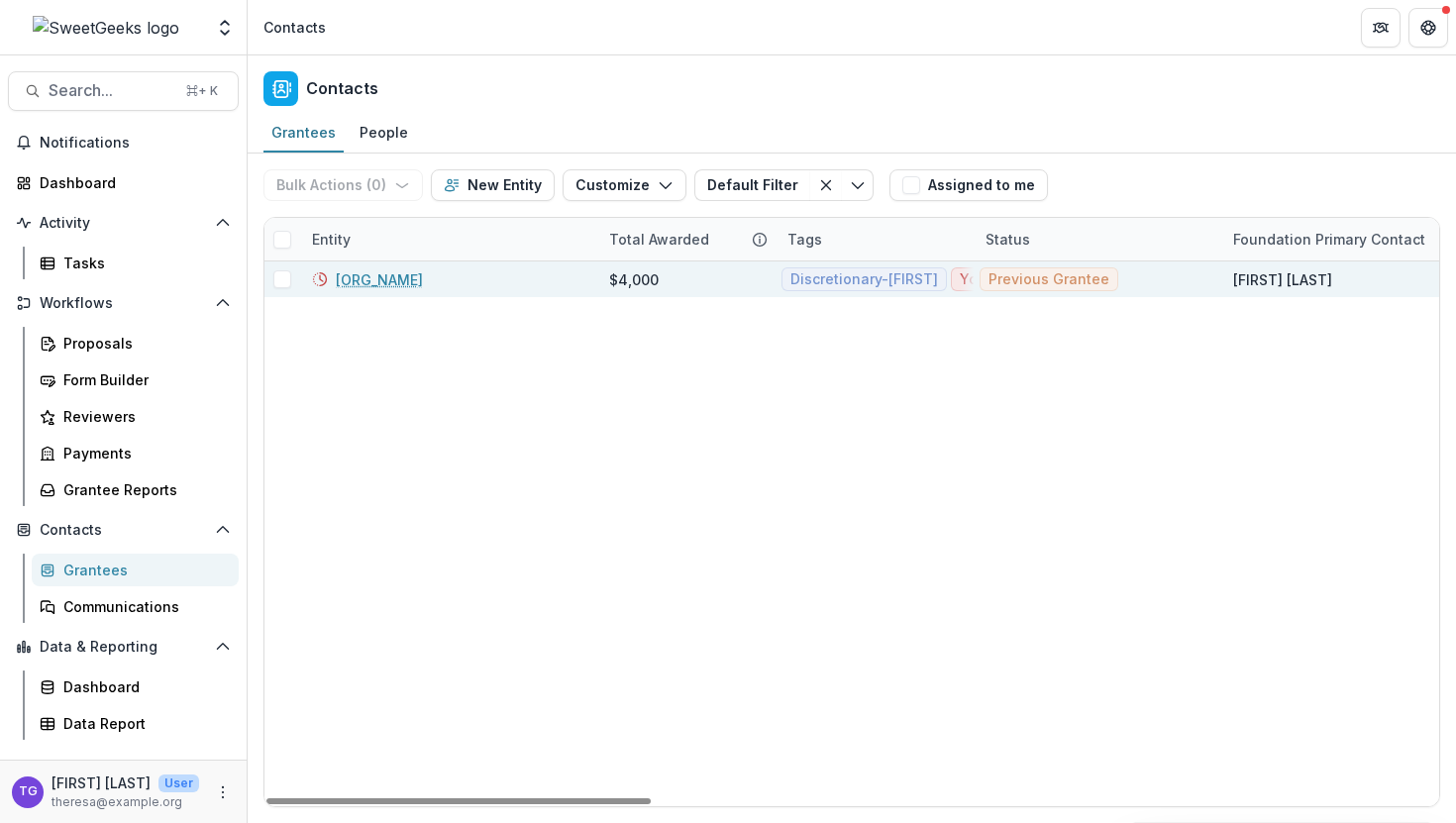 click on "$4,000" at bounding box center (686, 279) 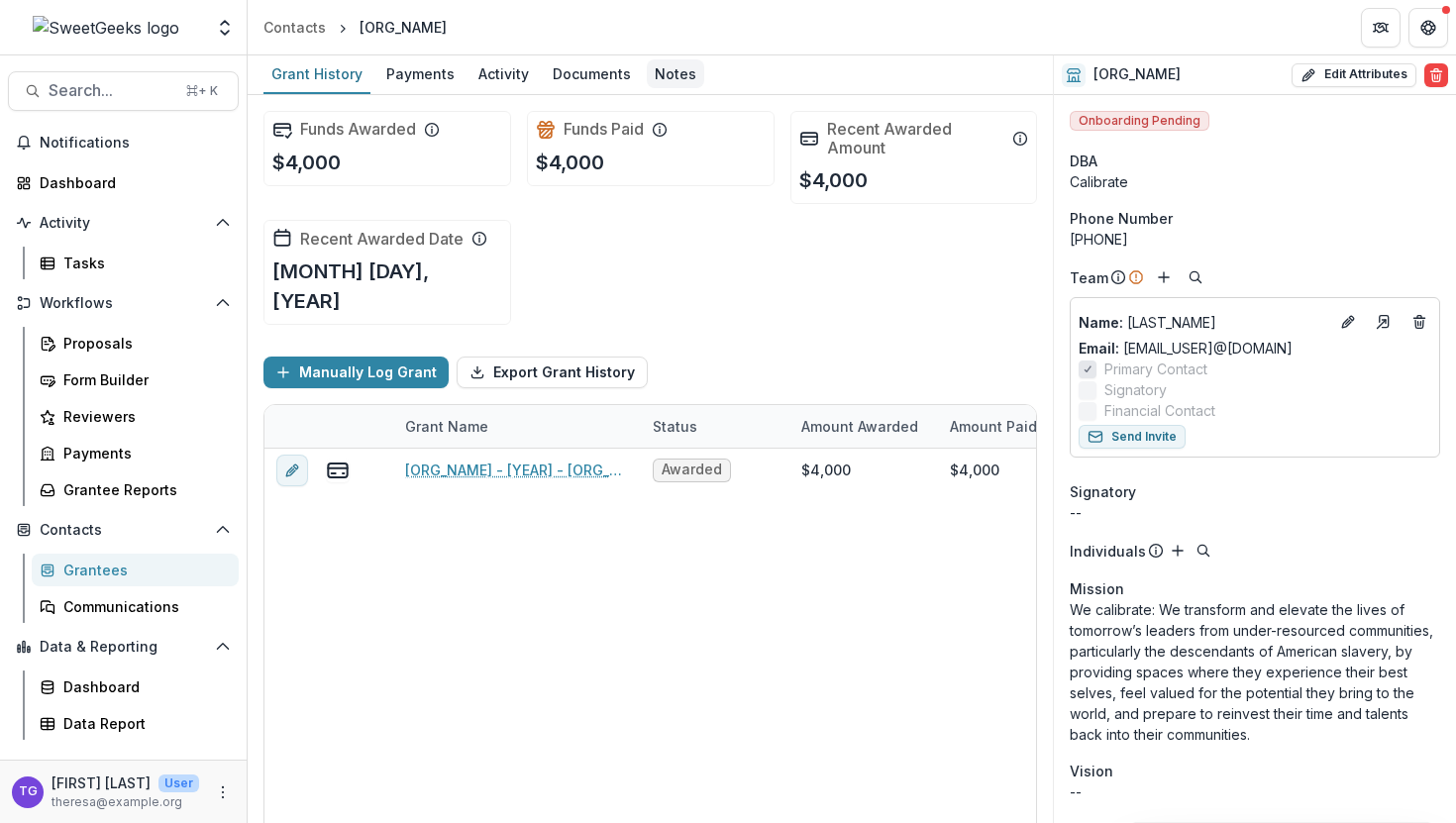 click on "Notes" at bounding box center [676, 73] 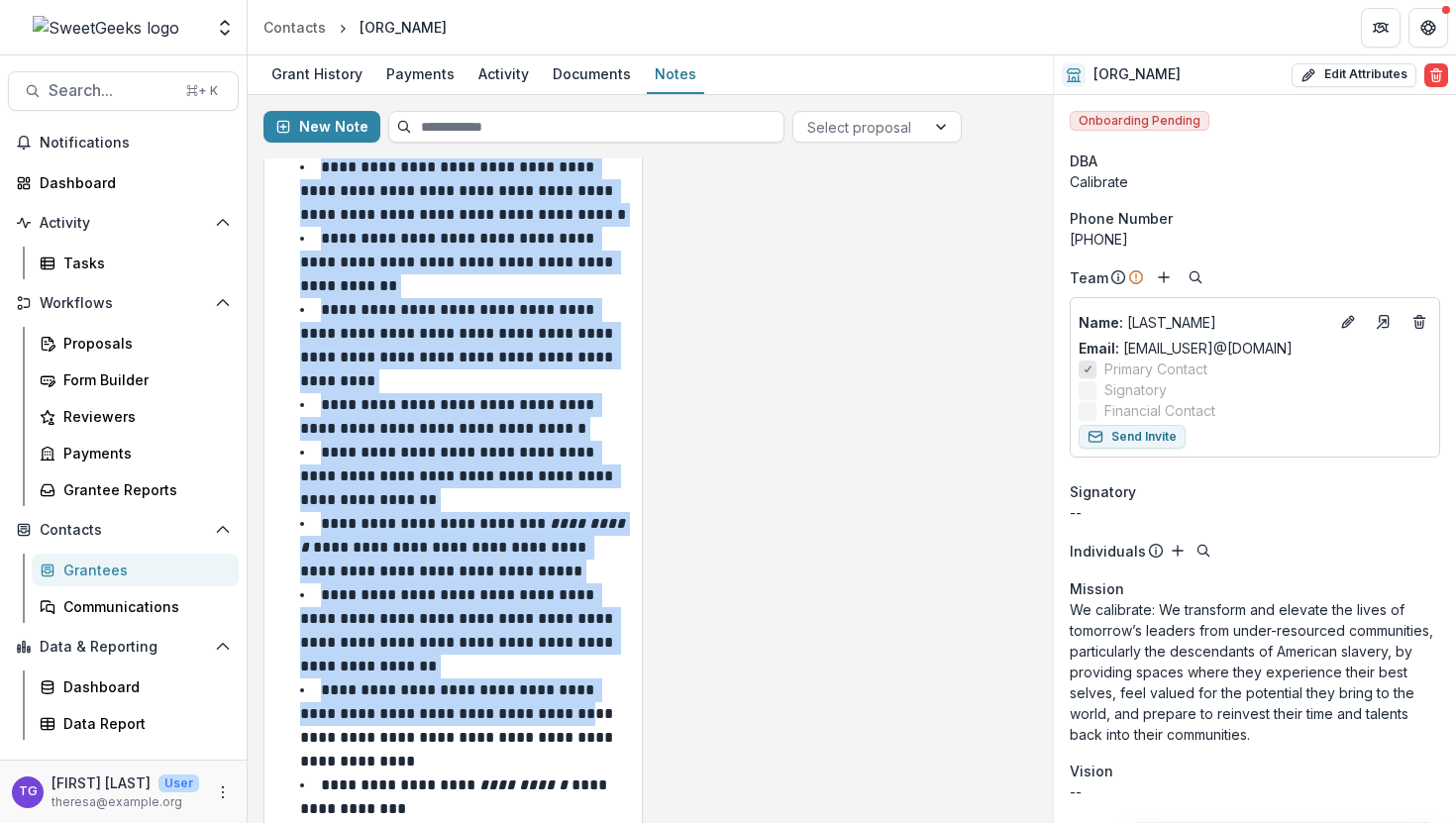 scroll, scrollTop: 576, scrollLeft: 0, axis: vertical 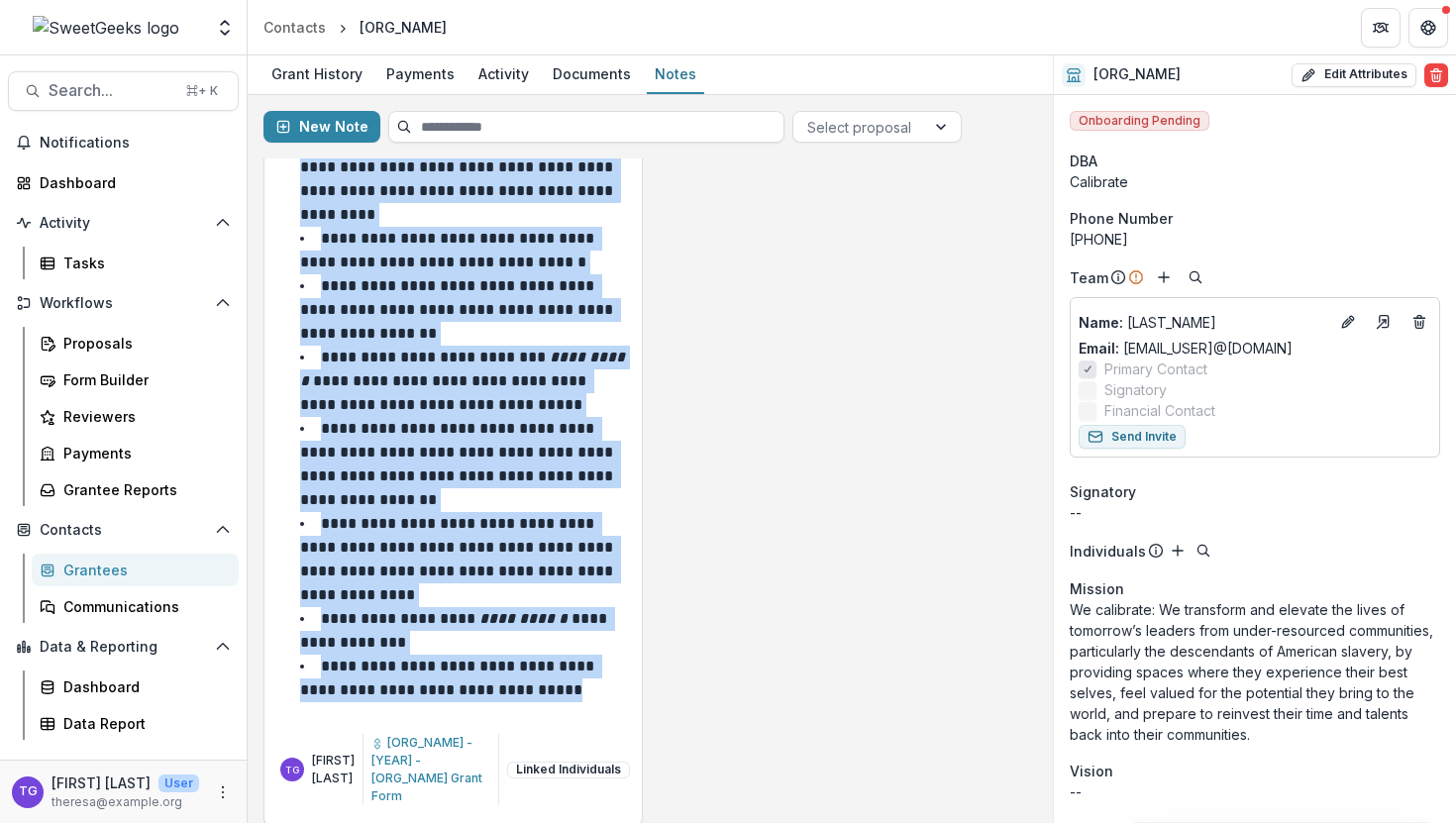 drag, startPoint x: 319, startPoint y: 388, endPoint x: 595, endPoint y: 742, distance: 448.8786 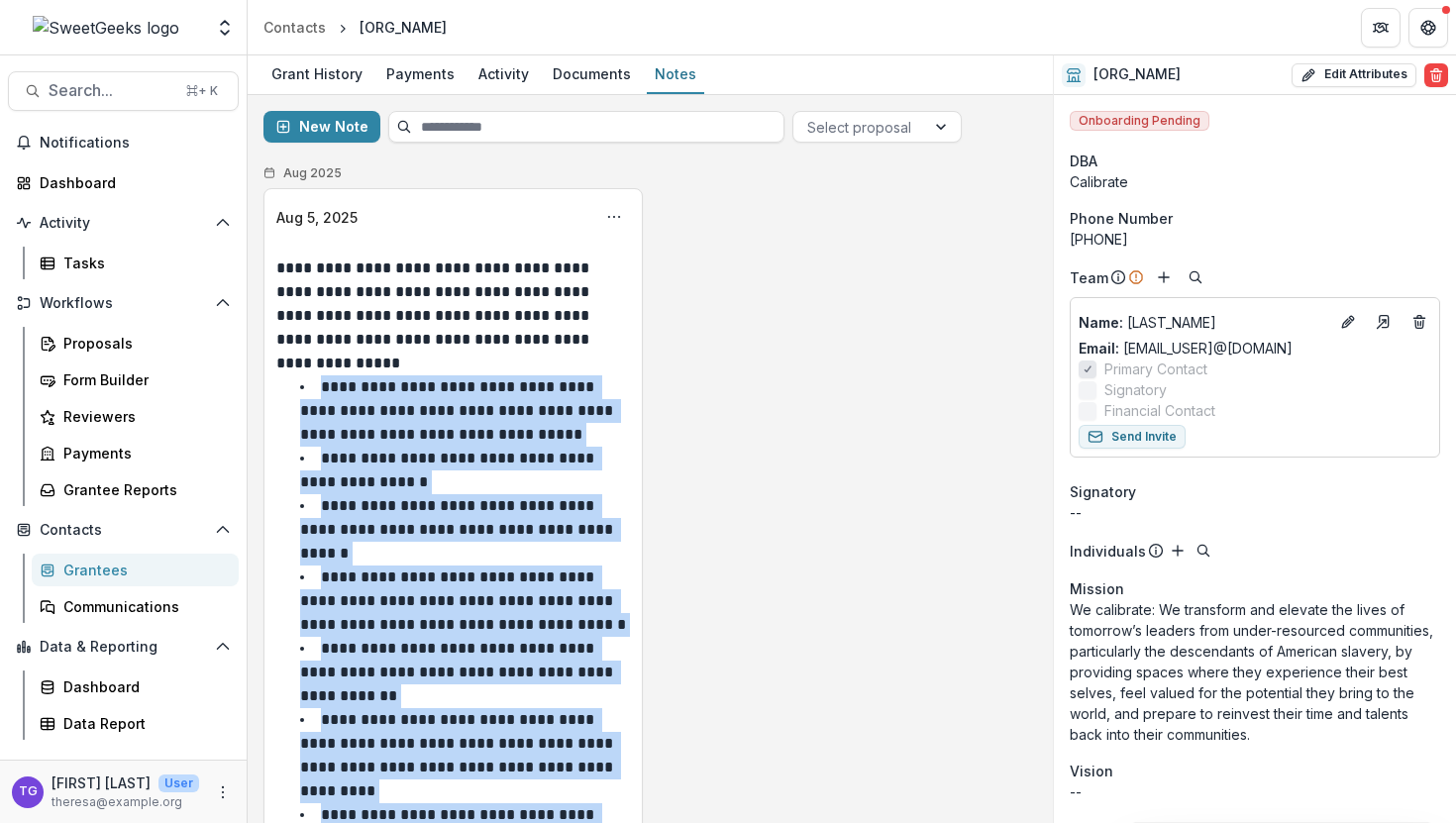 click on "Grantees" at bounding box center [143, 569] 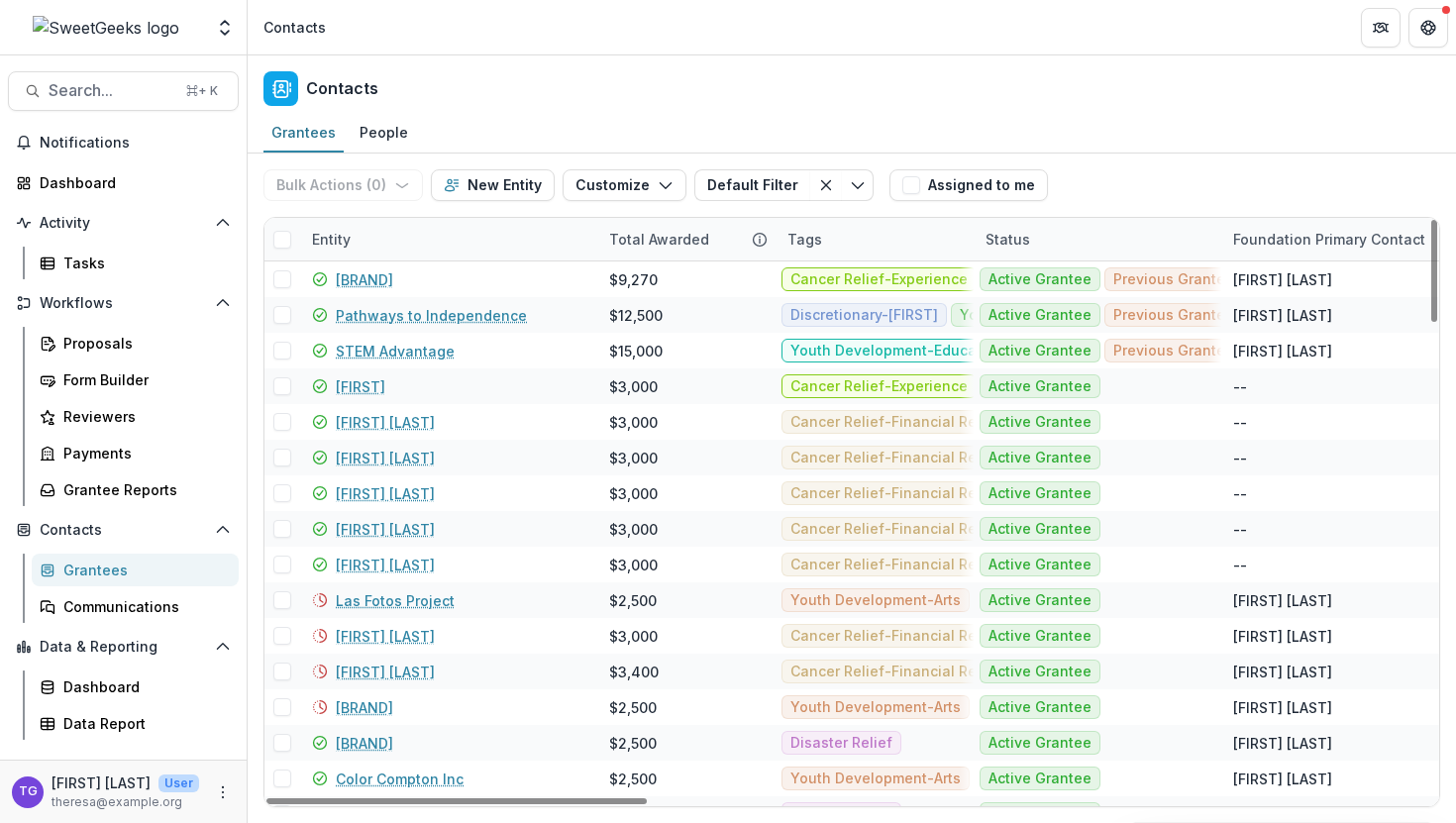 click on "Entity" at bounding box center [449, 239] 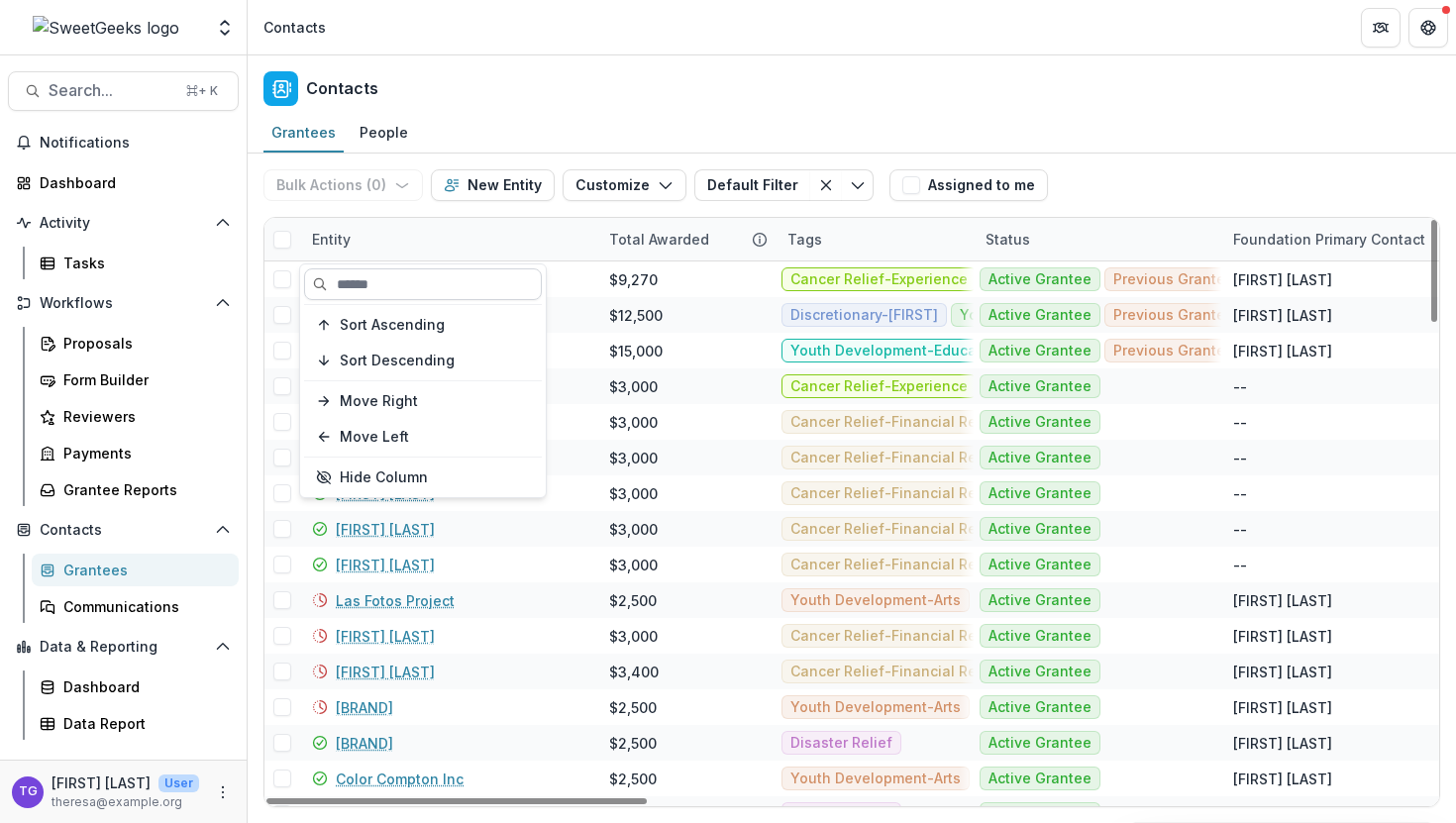 click at bounding box center (423, 284) 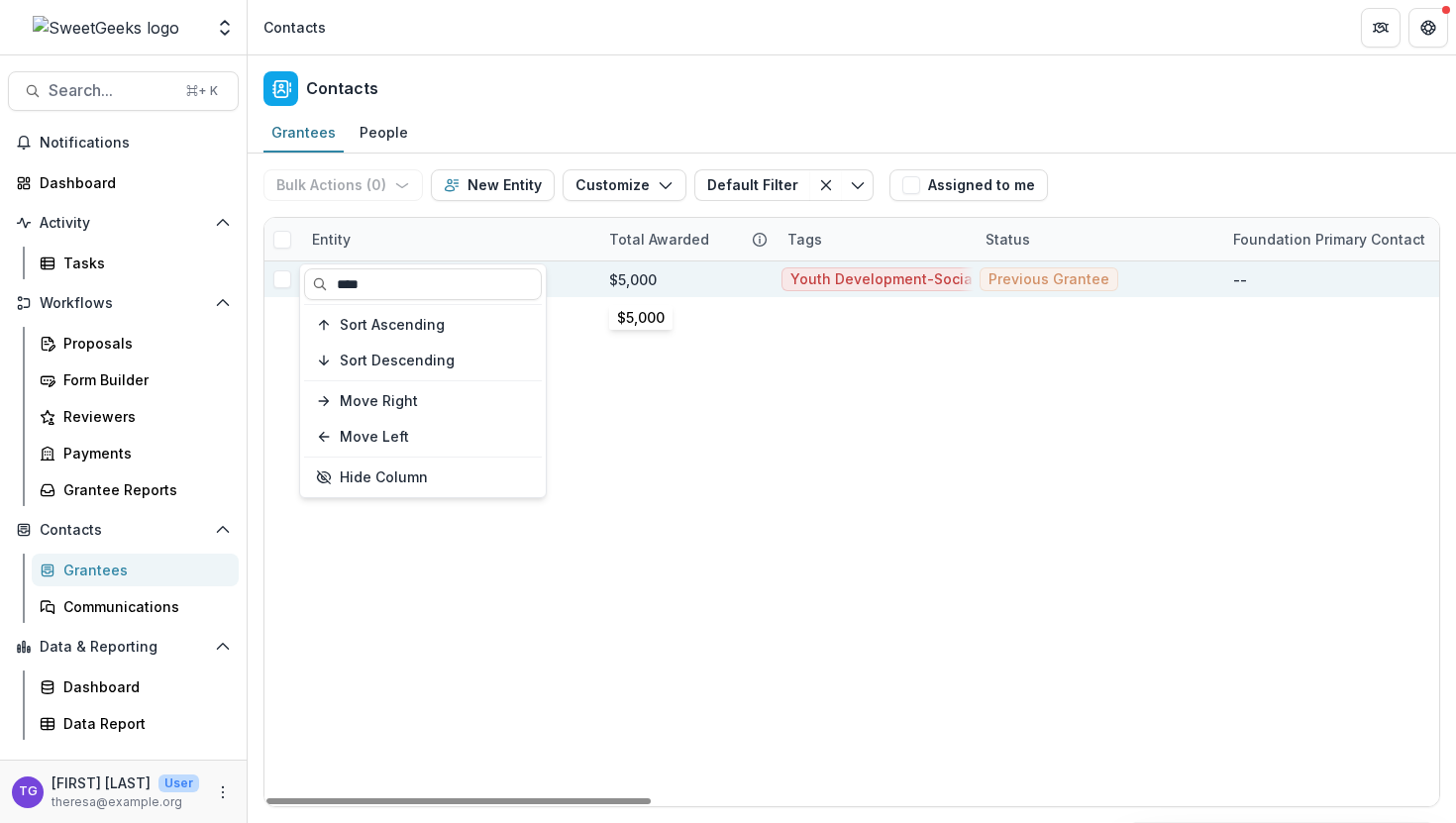 type on "****" 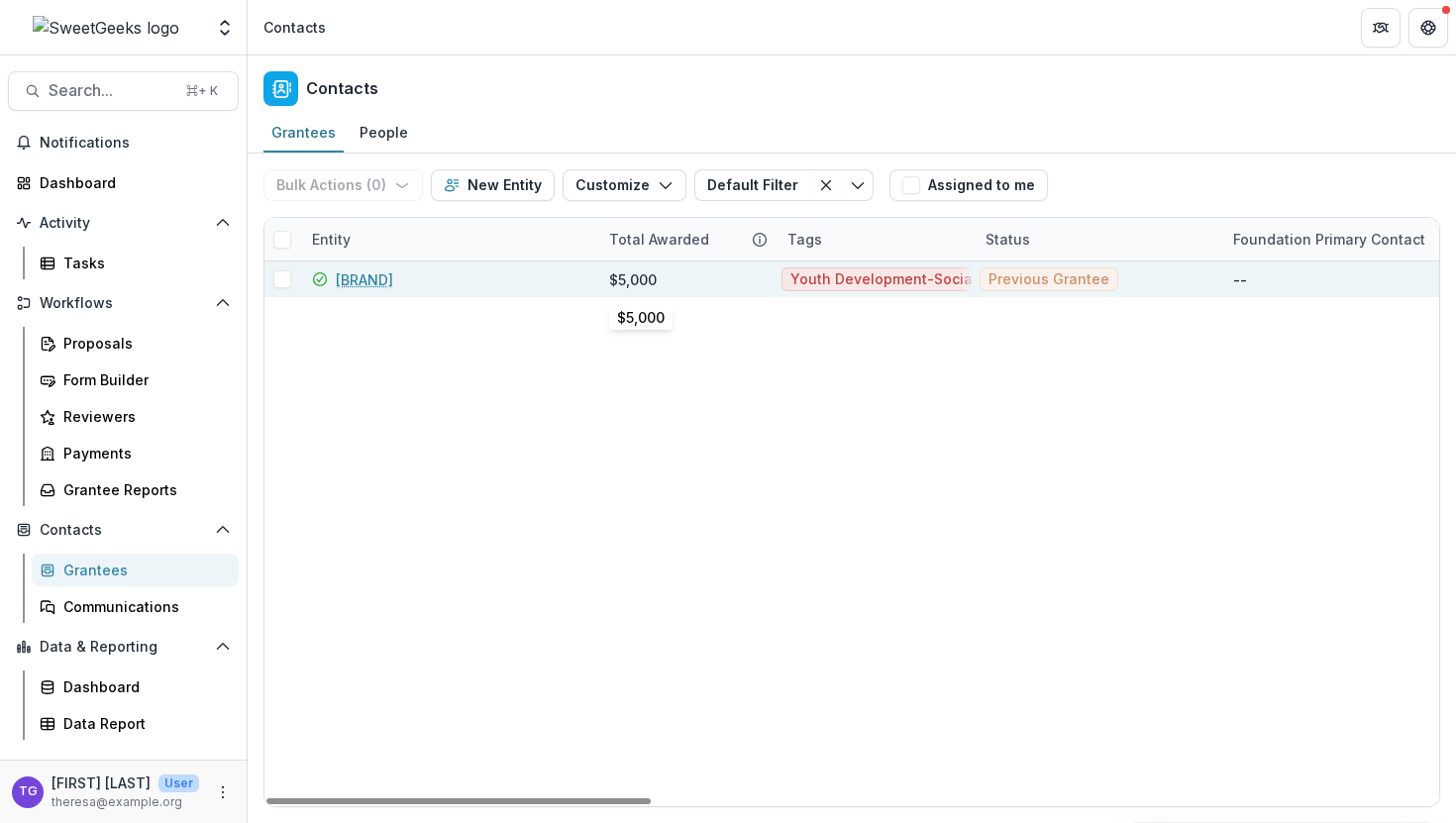 click on "$5,000" at bounding box center [633, 279] 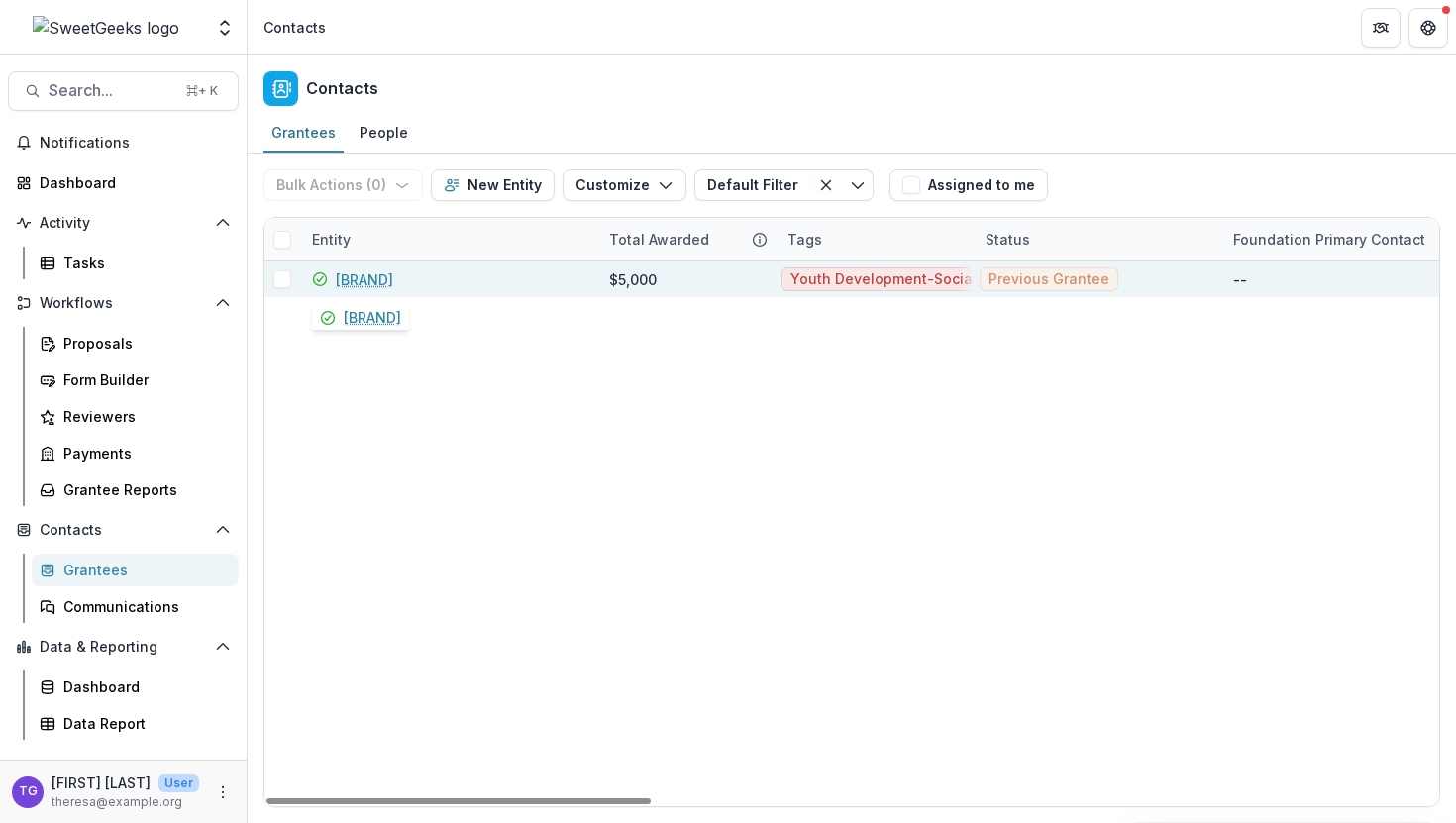 click on "[BRAND]" at bounding box center [364, 279] 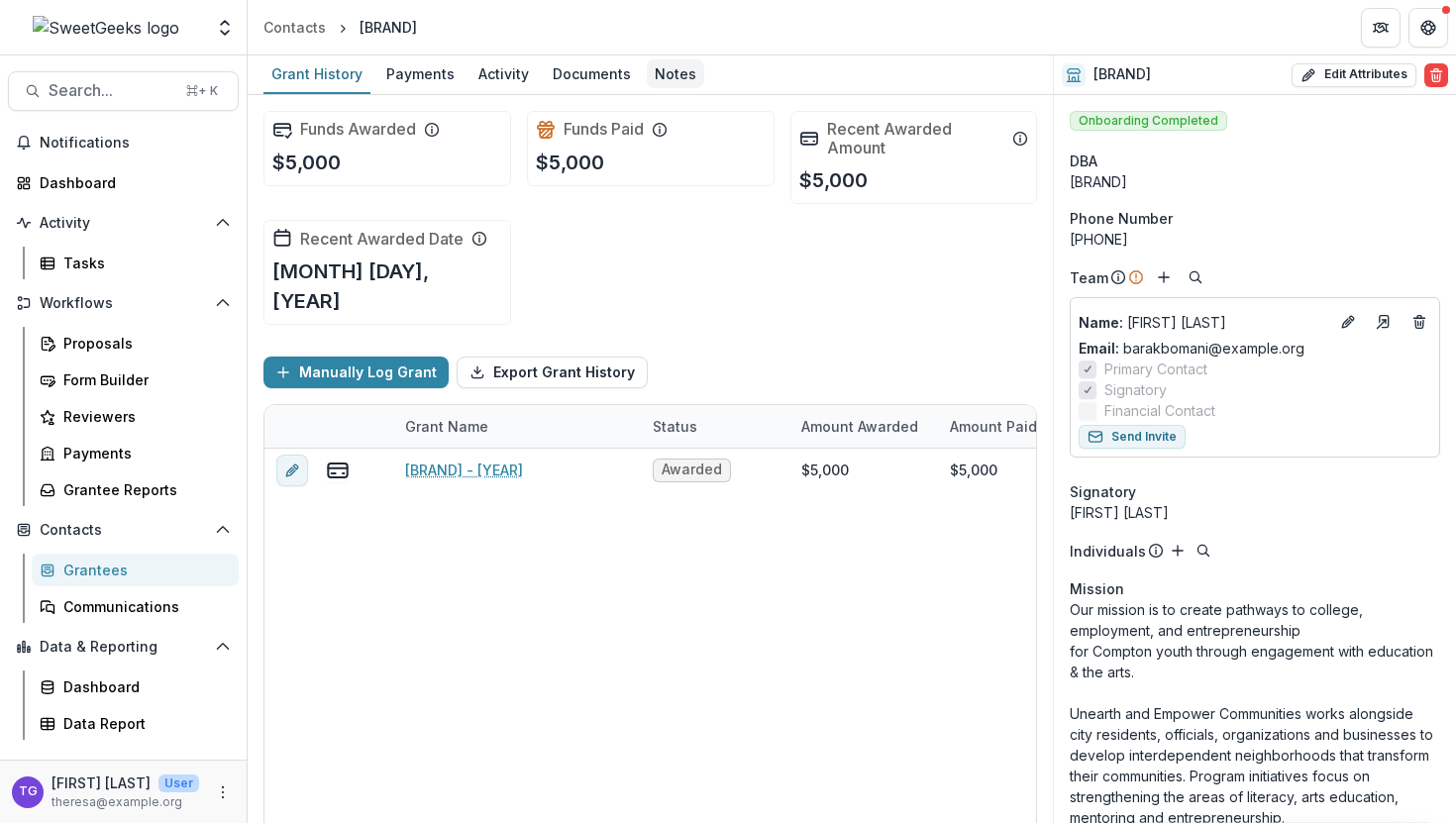 click on "Notes" at bounding box center (676, 73) 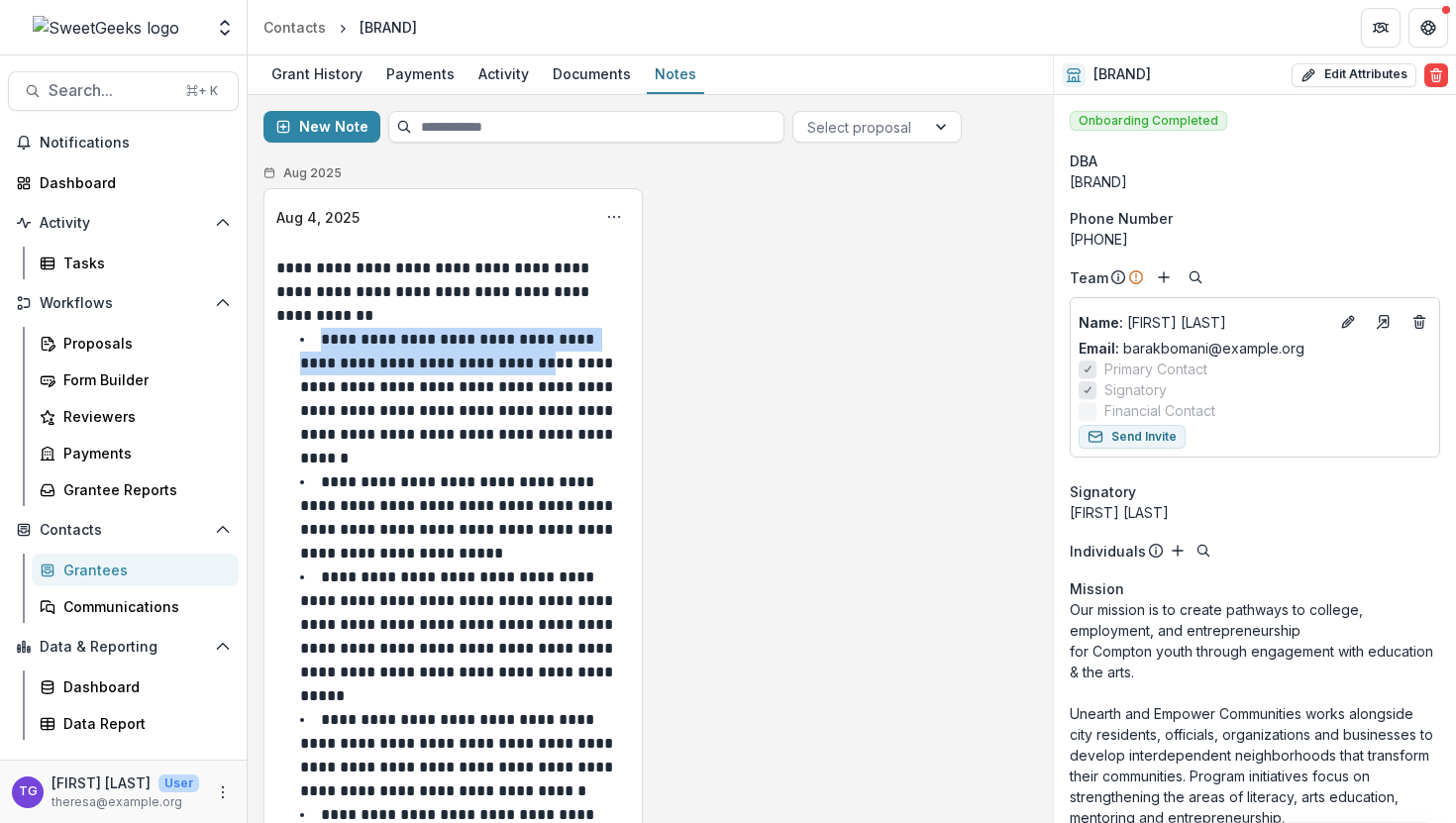 drag, startPoint x: 322, startPoint y: 343, endPoint x: 572, endPoint y: 371, distance: 251.56311 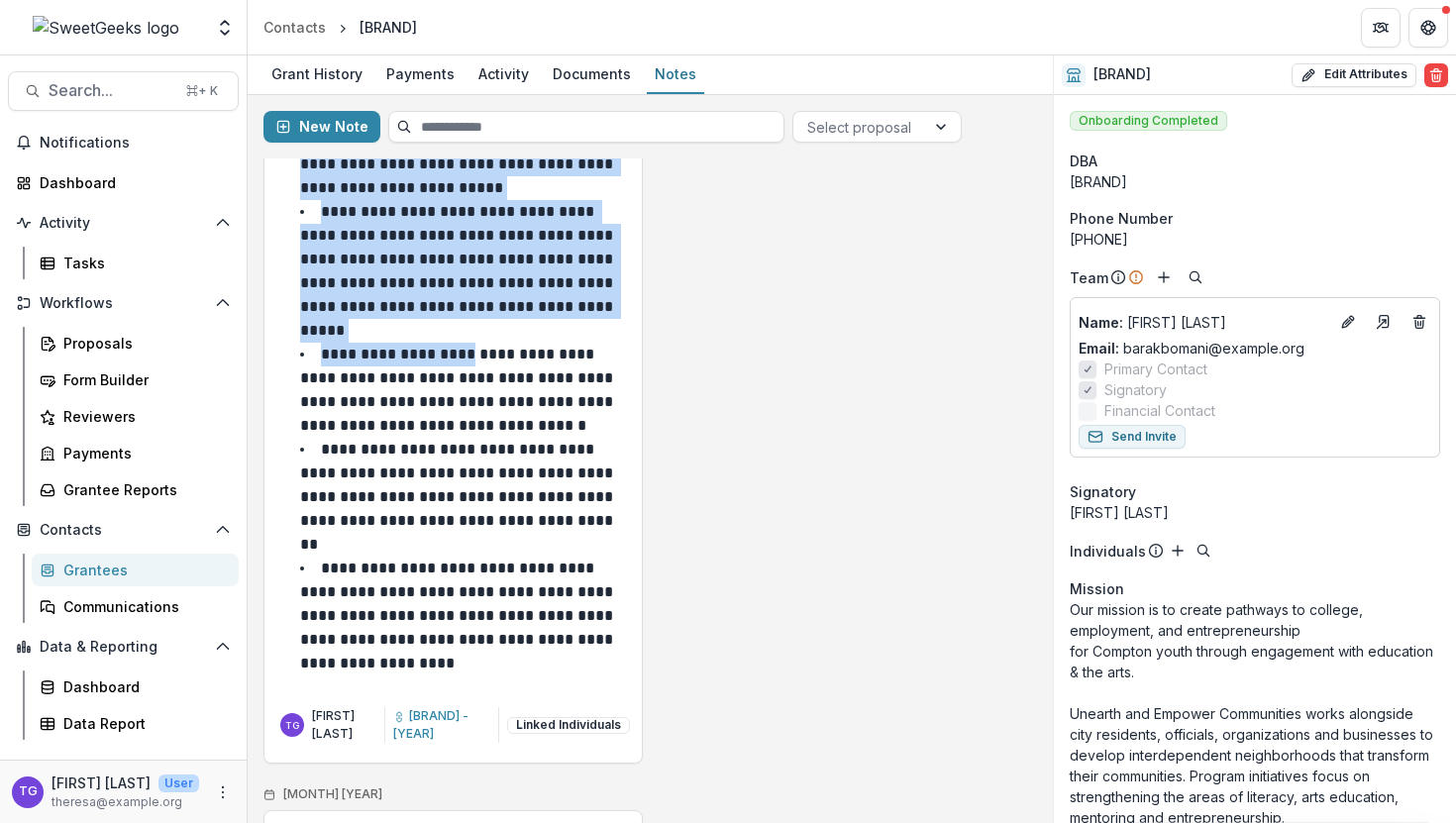 scroll, scrollTop: 285, scrollLeft: 0, axis: vertical 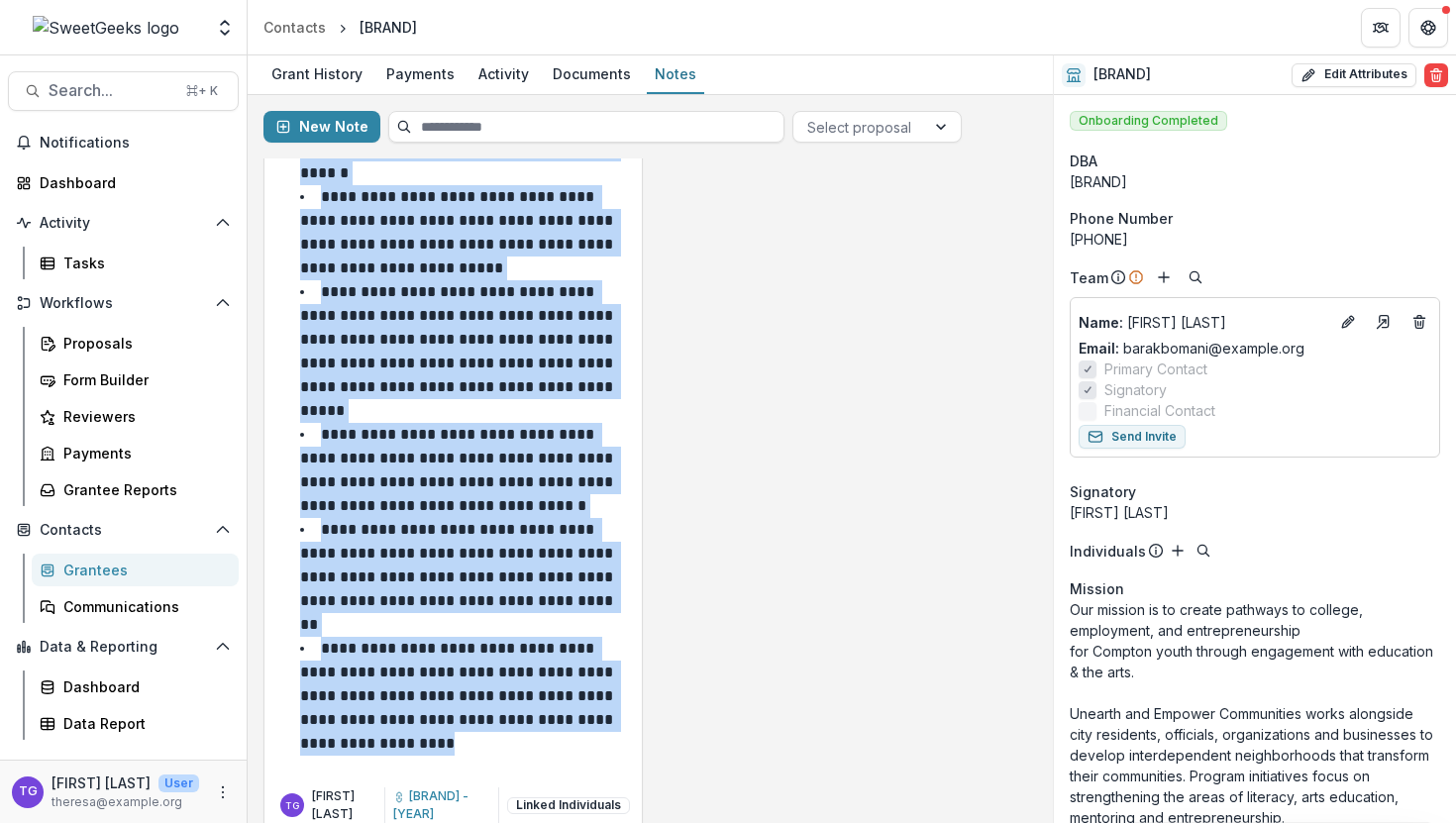 drag, startPoint x: 320, startPoint y: 340, endPoint x: 476, endPoint y: 721, distance: 411.70013 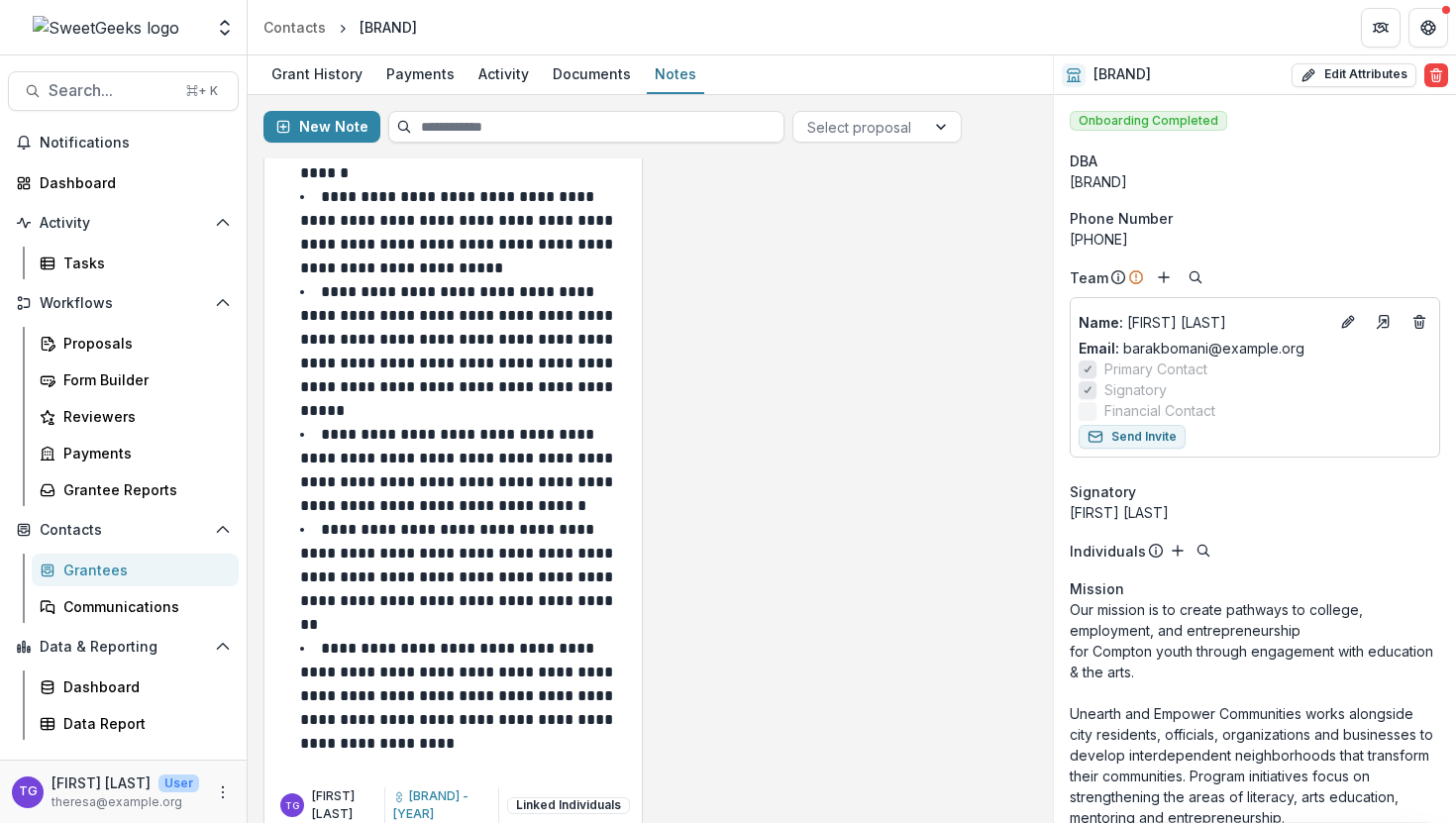 scroll, scrollTop: 0, scrollLeft: 0, axis: both 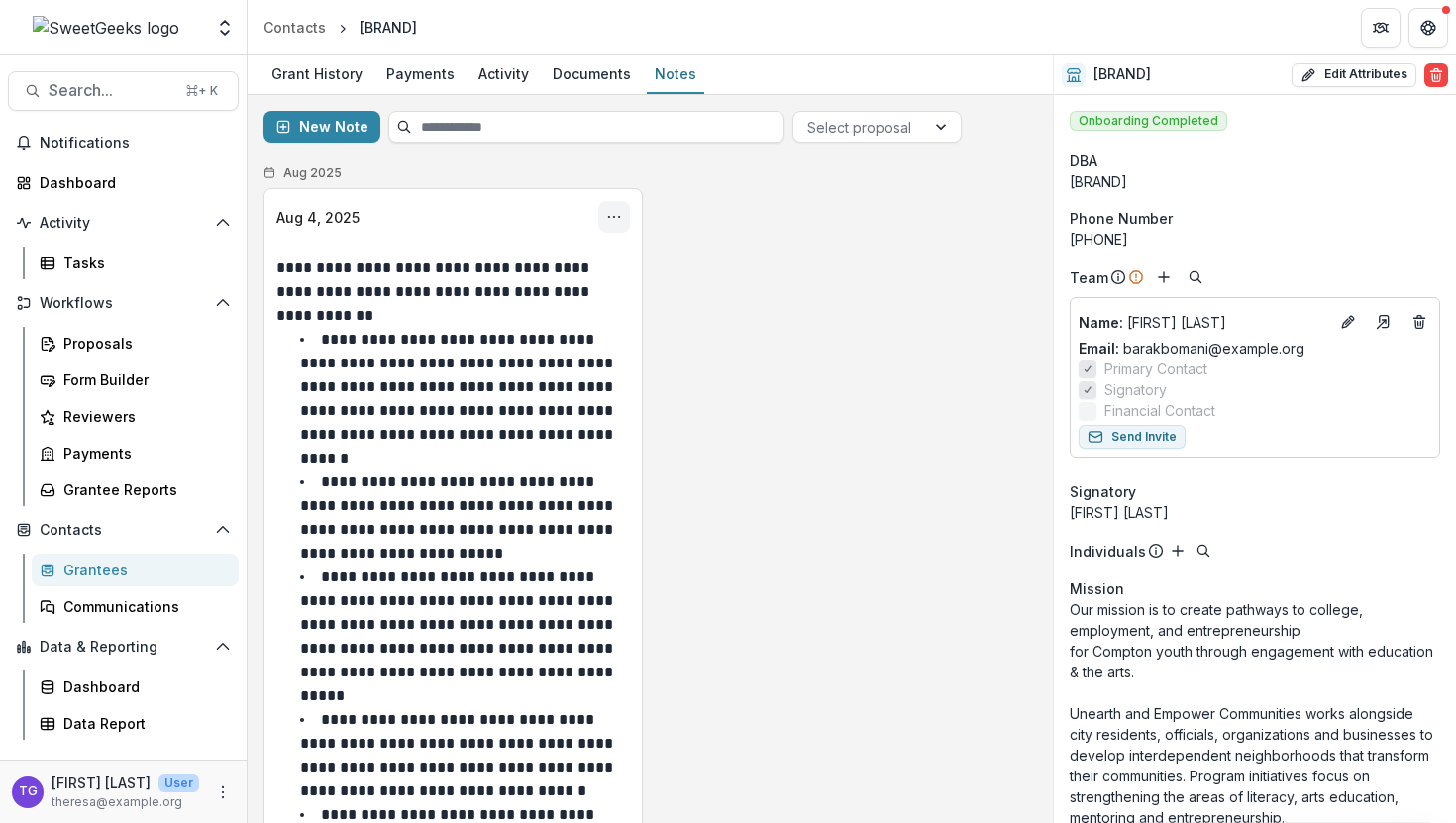 click 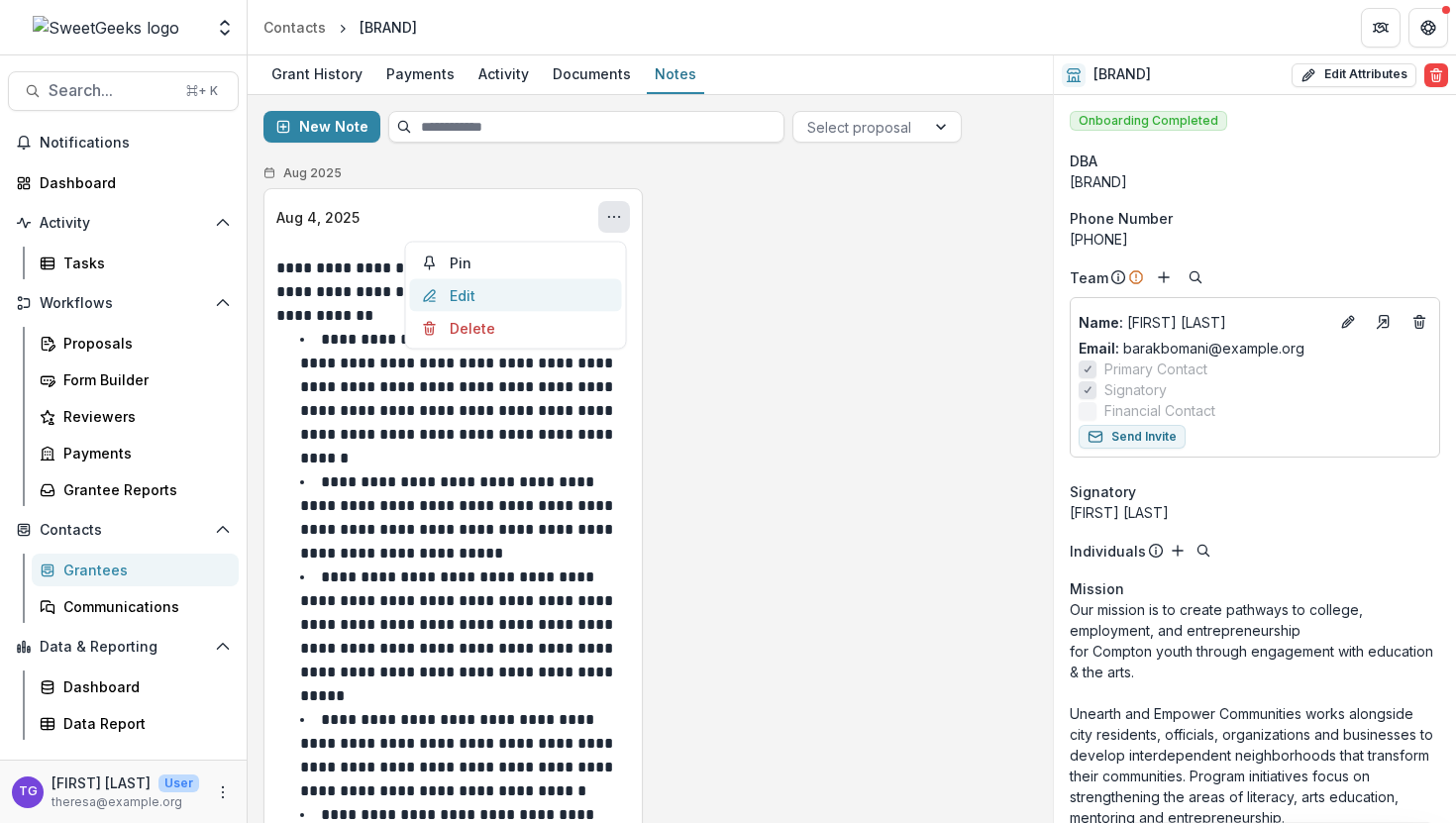 click on "Edit" at bounding box center [516, 295] 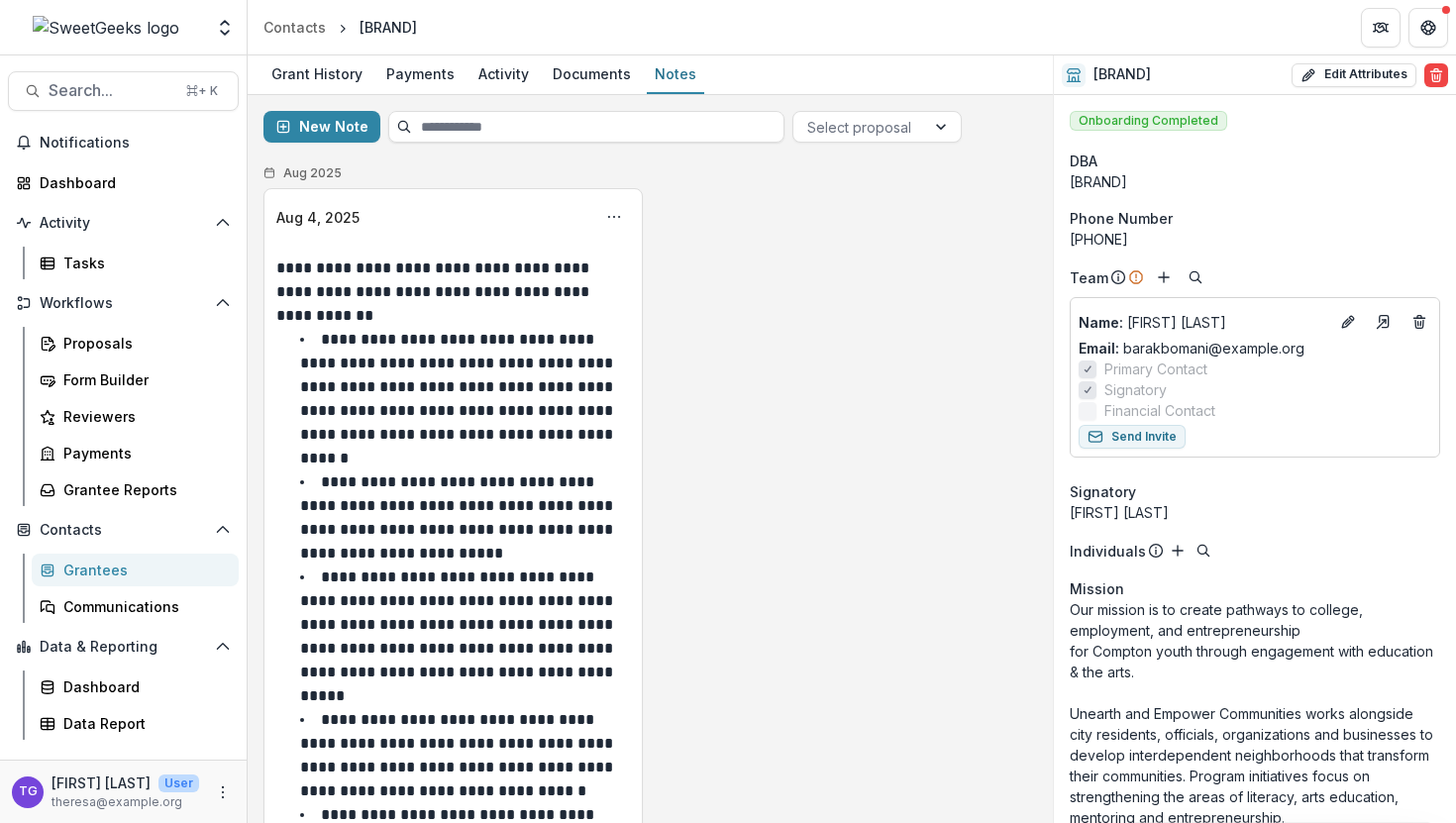 scroll, scrollTop: 193, scrollLeft: 0, axis: vertical 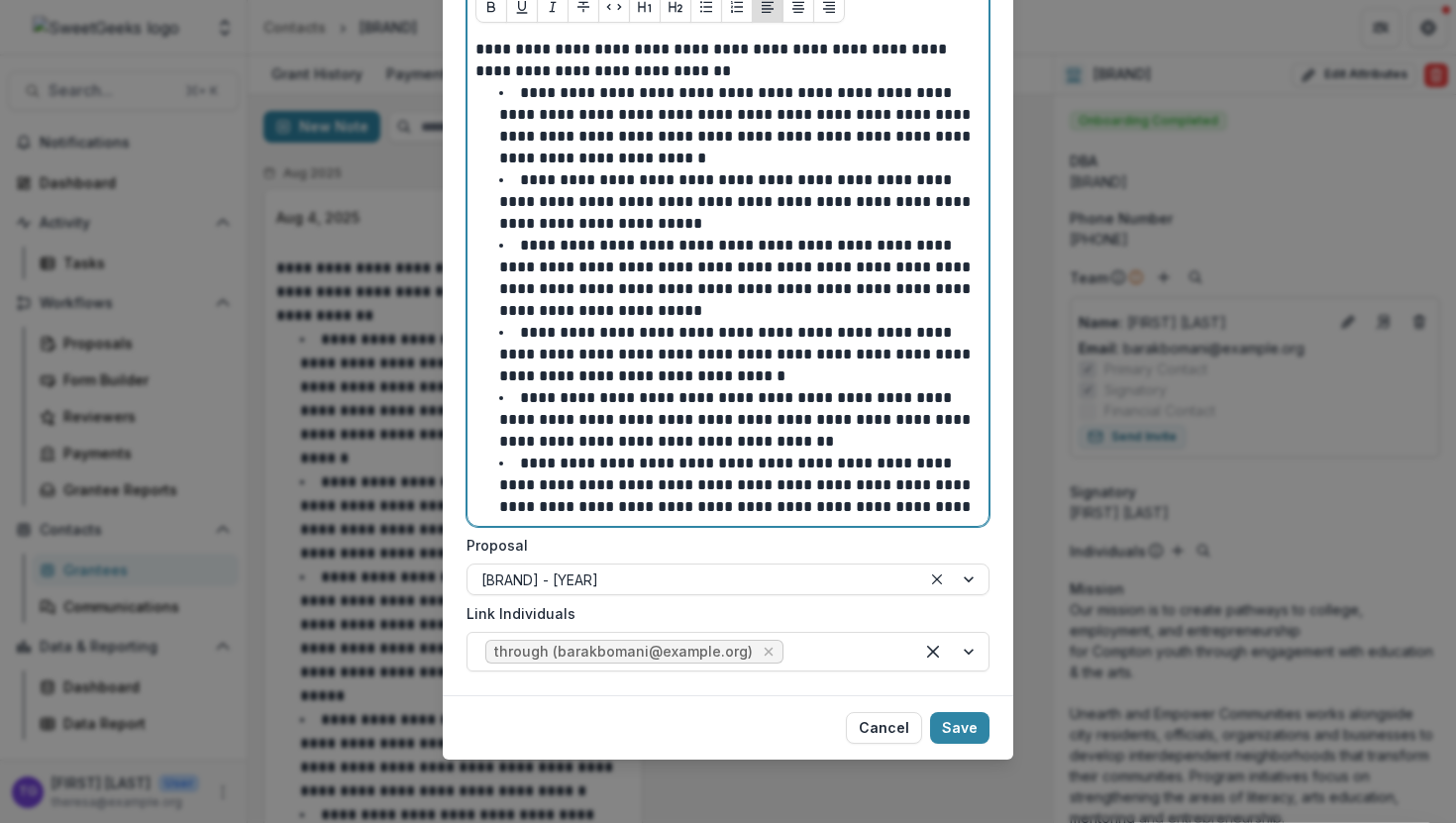 click on "**********" at bounding box center (737, 277) 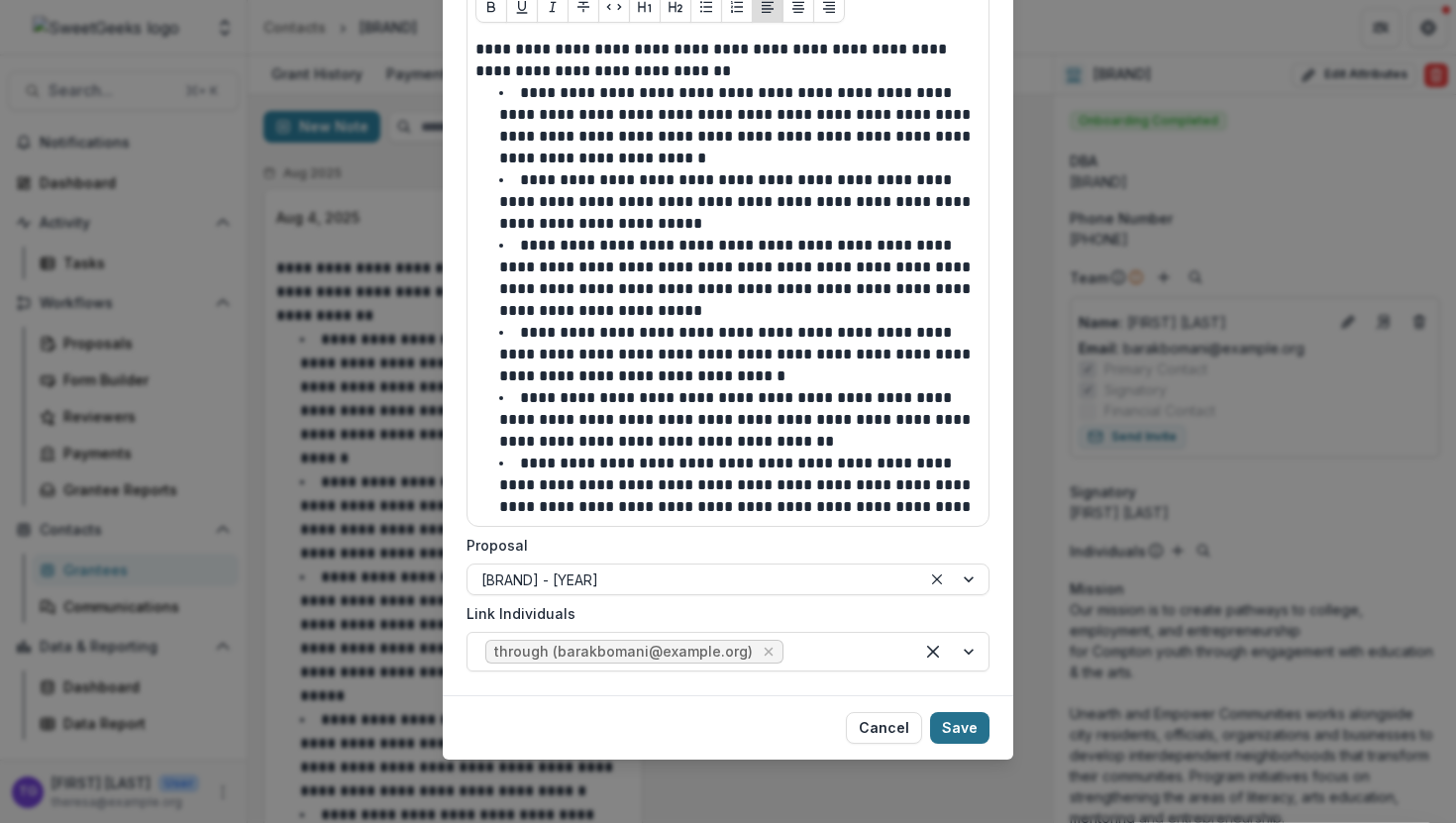 click on "Save" at bounding box center (960, 728) 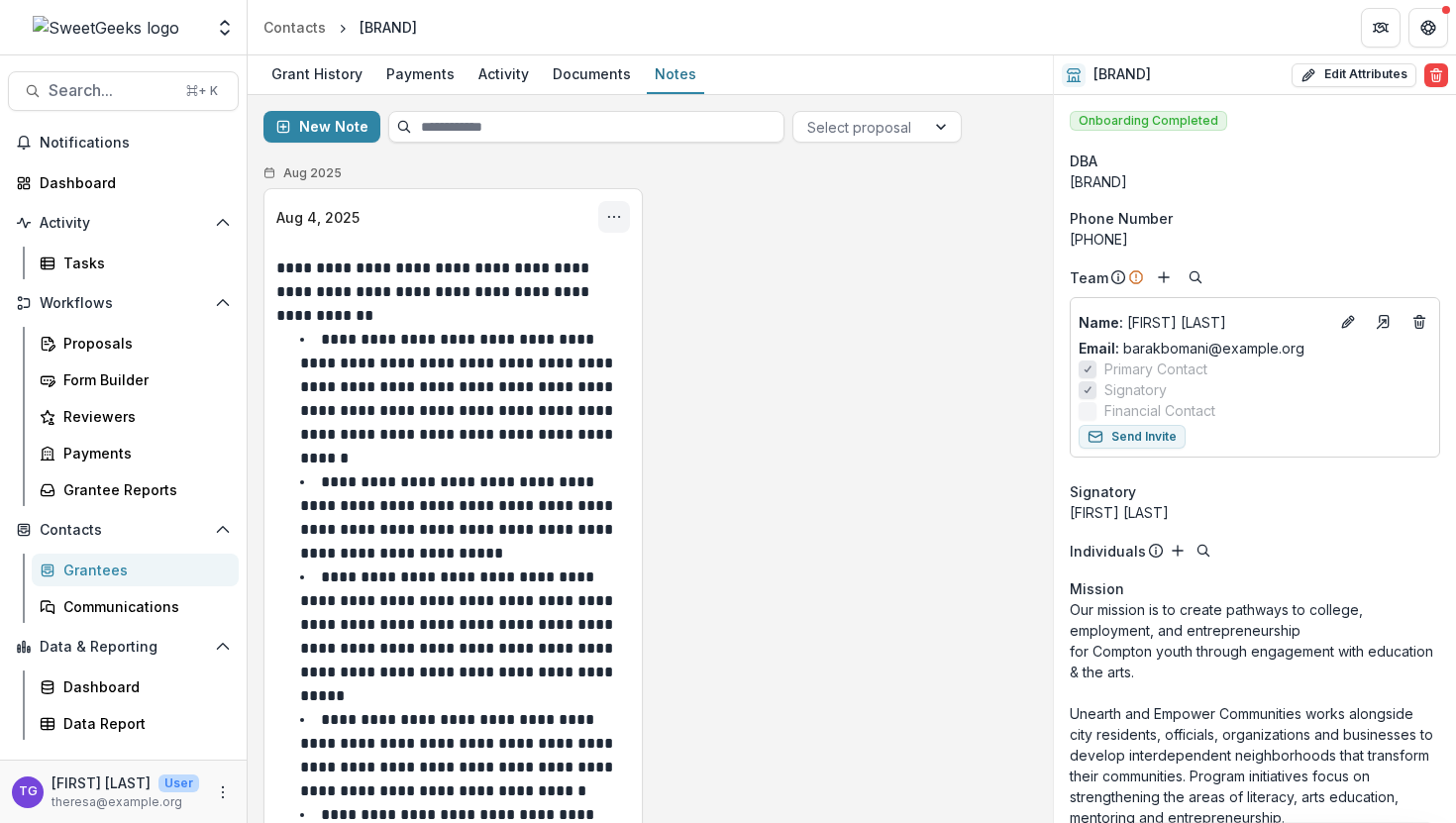 click 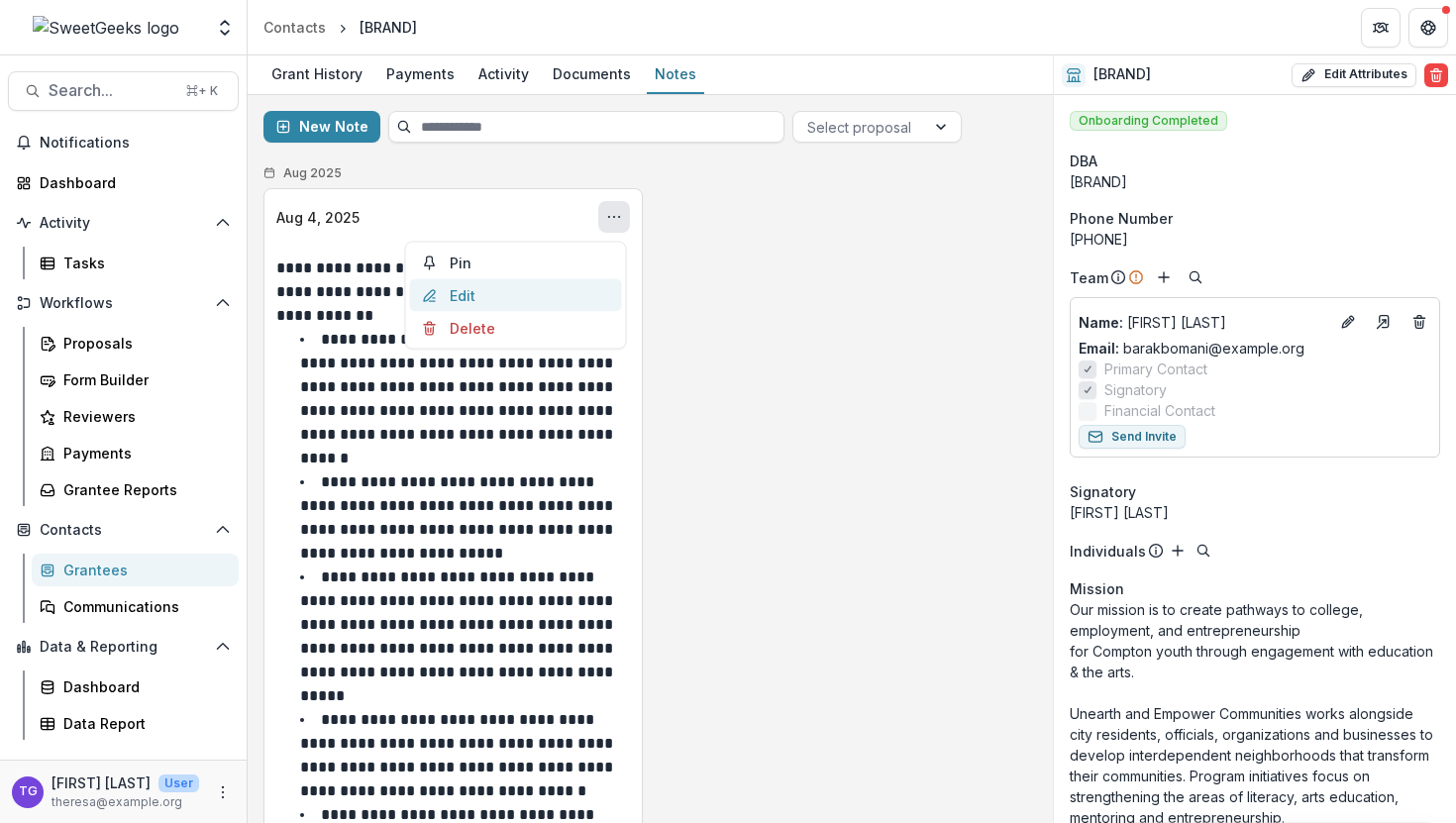 click on "Edit" at bounding box center (516, 295) 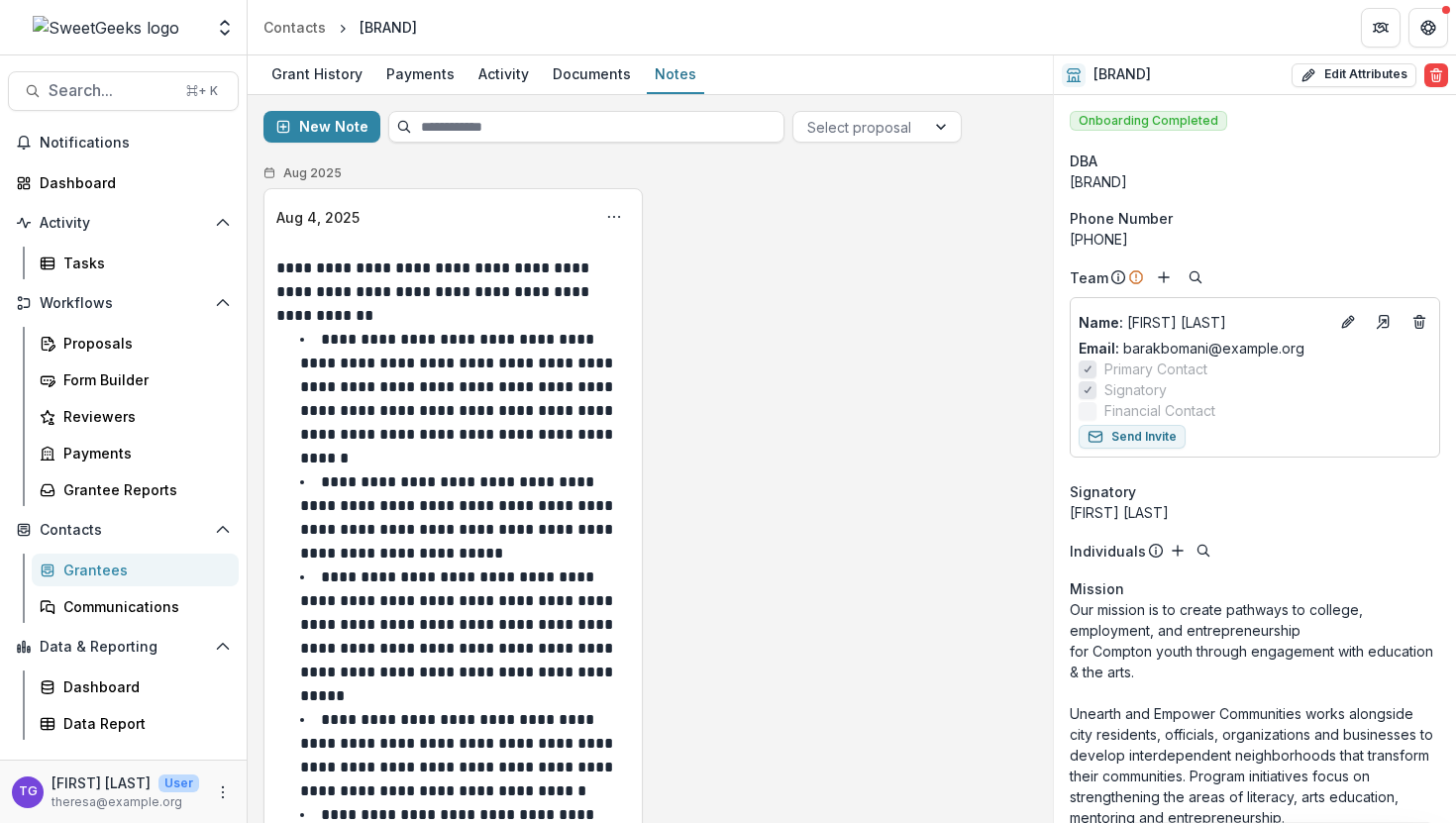 scroll, scrollTop: 193, scrollLeft: 0, axis: vertical 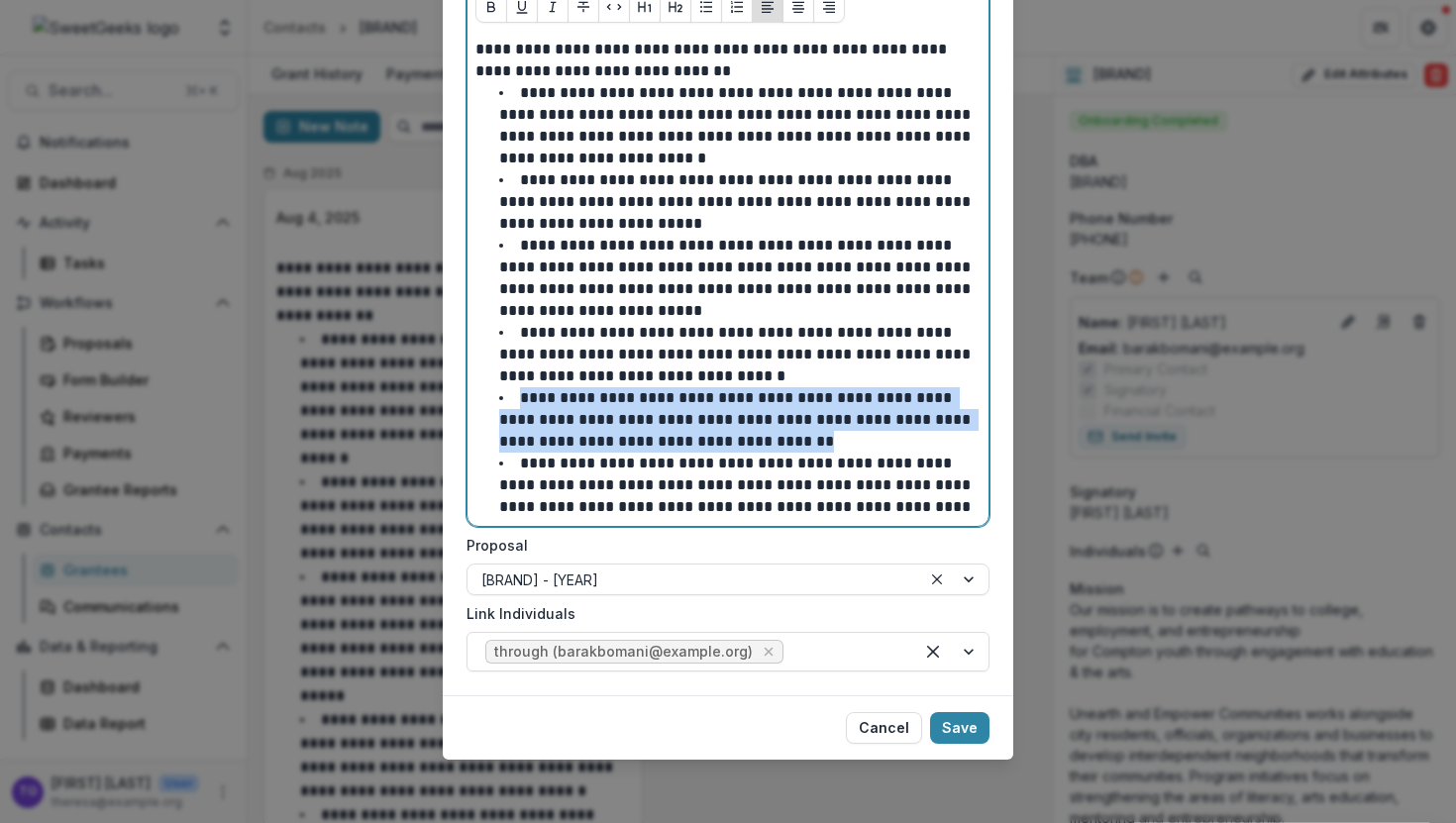 drag, startPoint x: 829, startPoint y: 443, endPoint x: 506, endPoint y: 394, distance: 326.69558 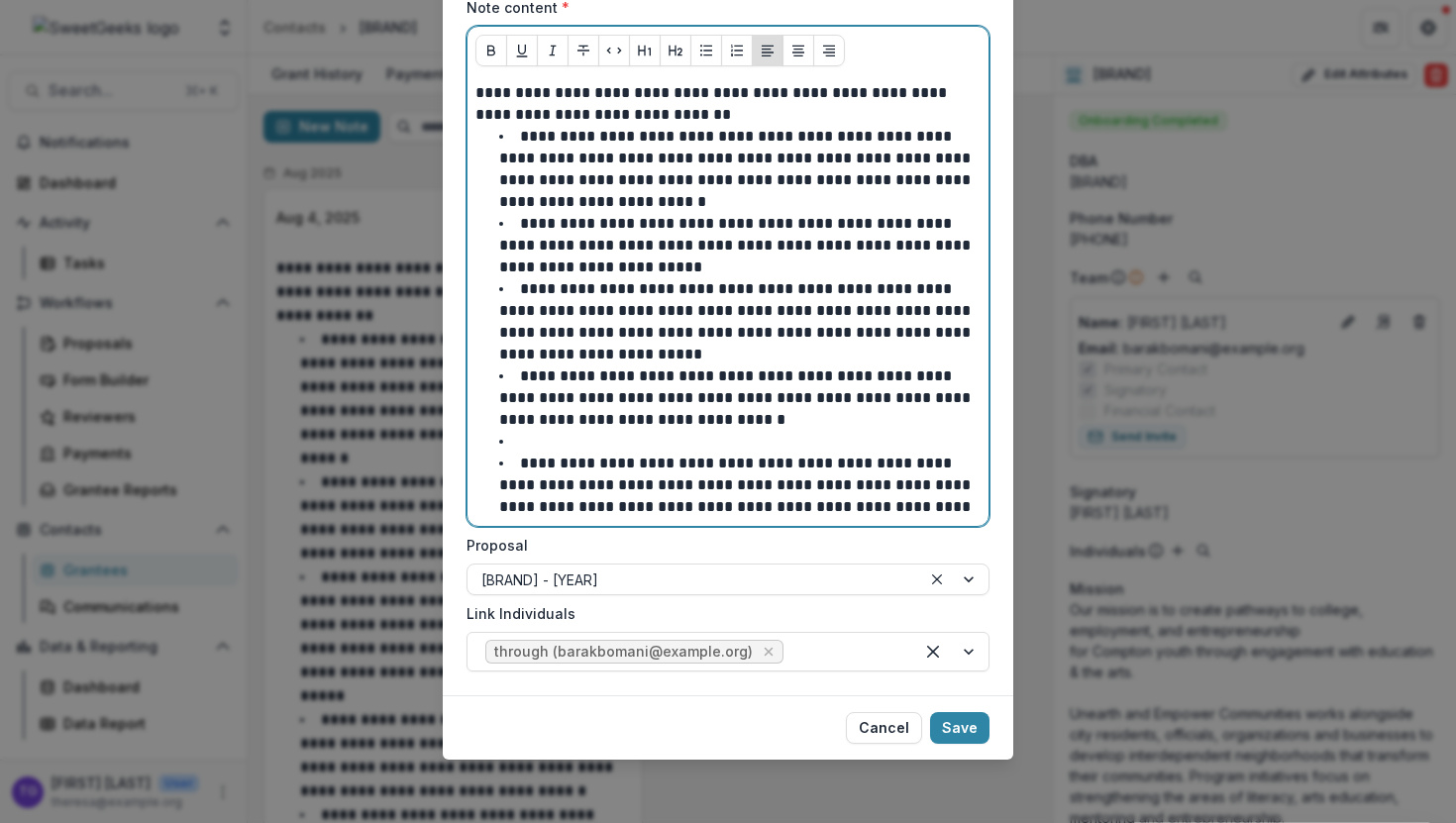 scroll, scrollTop: 128, scrollLeft: 0, axis: vertical 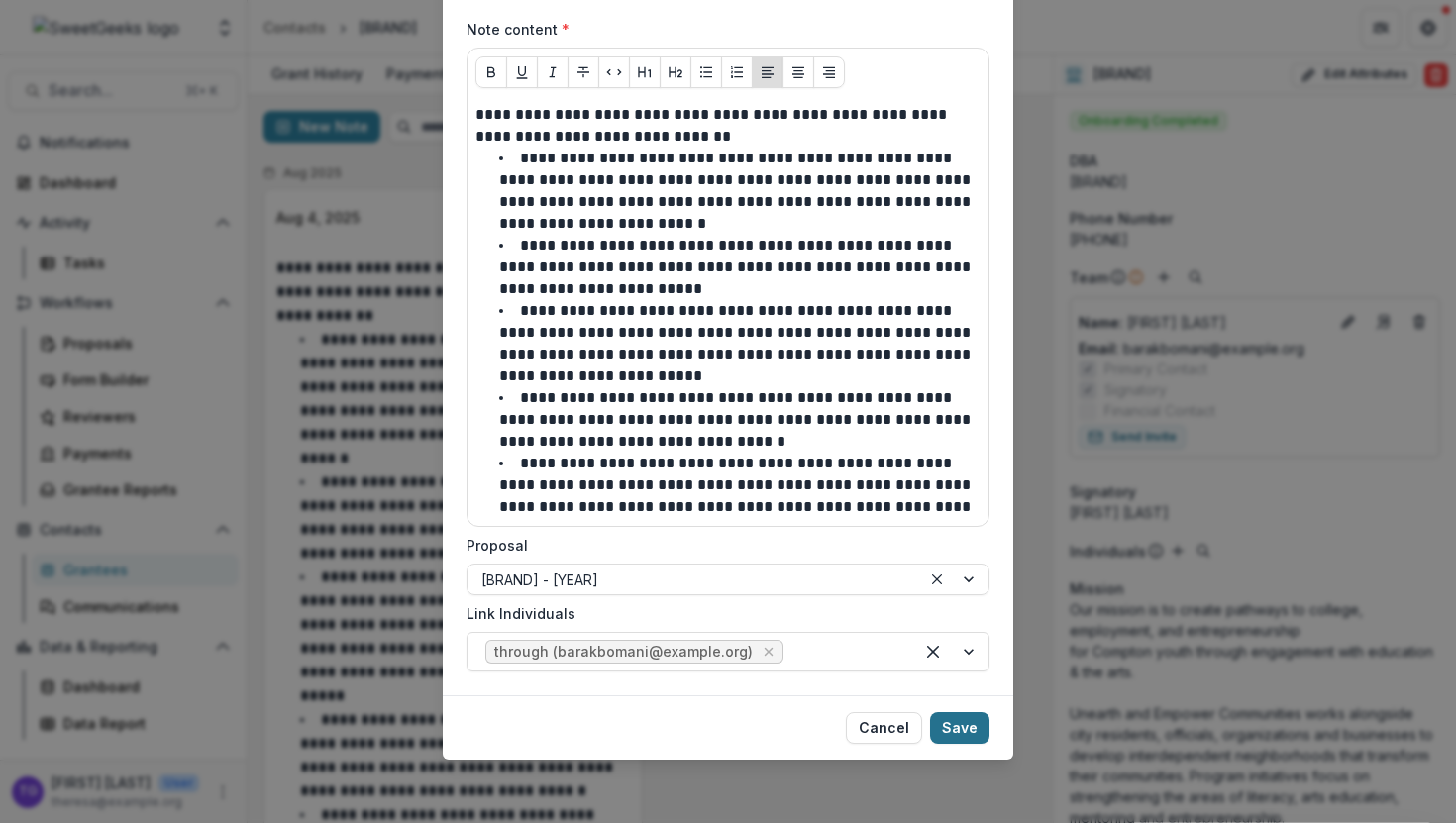 click on "Save" at bounding box center [960, 728] 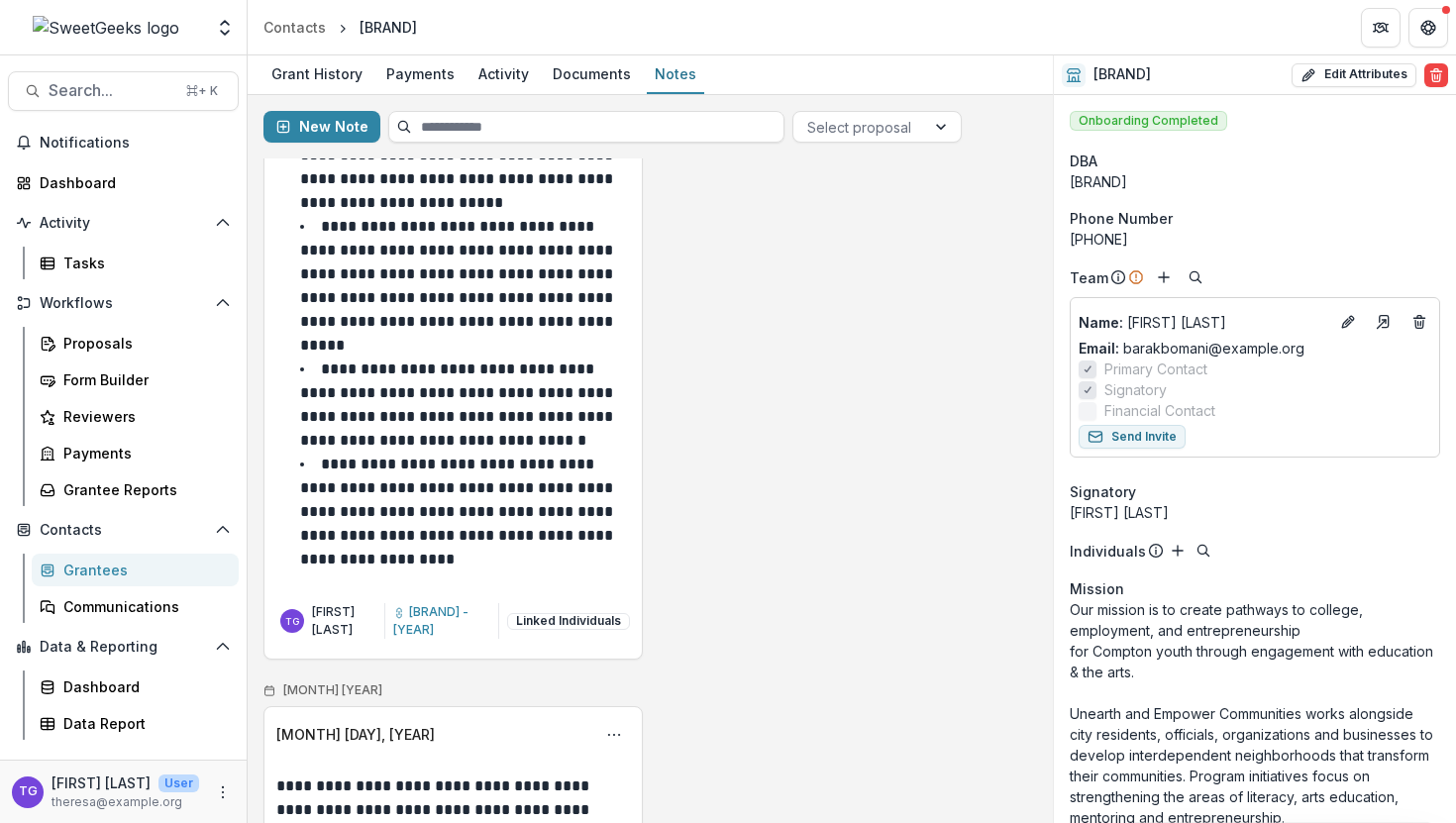 scroll, scrollTop: 41, scrollLeft: 0, axis: vertical 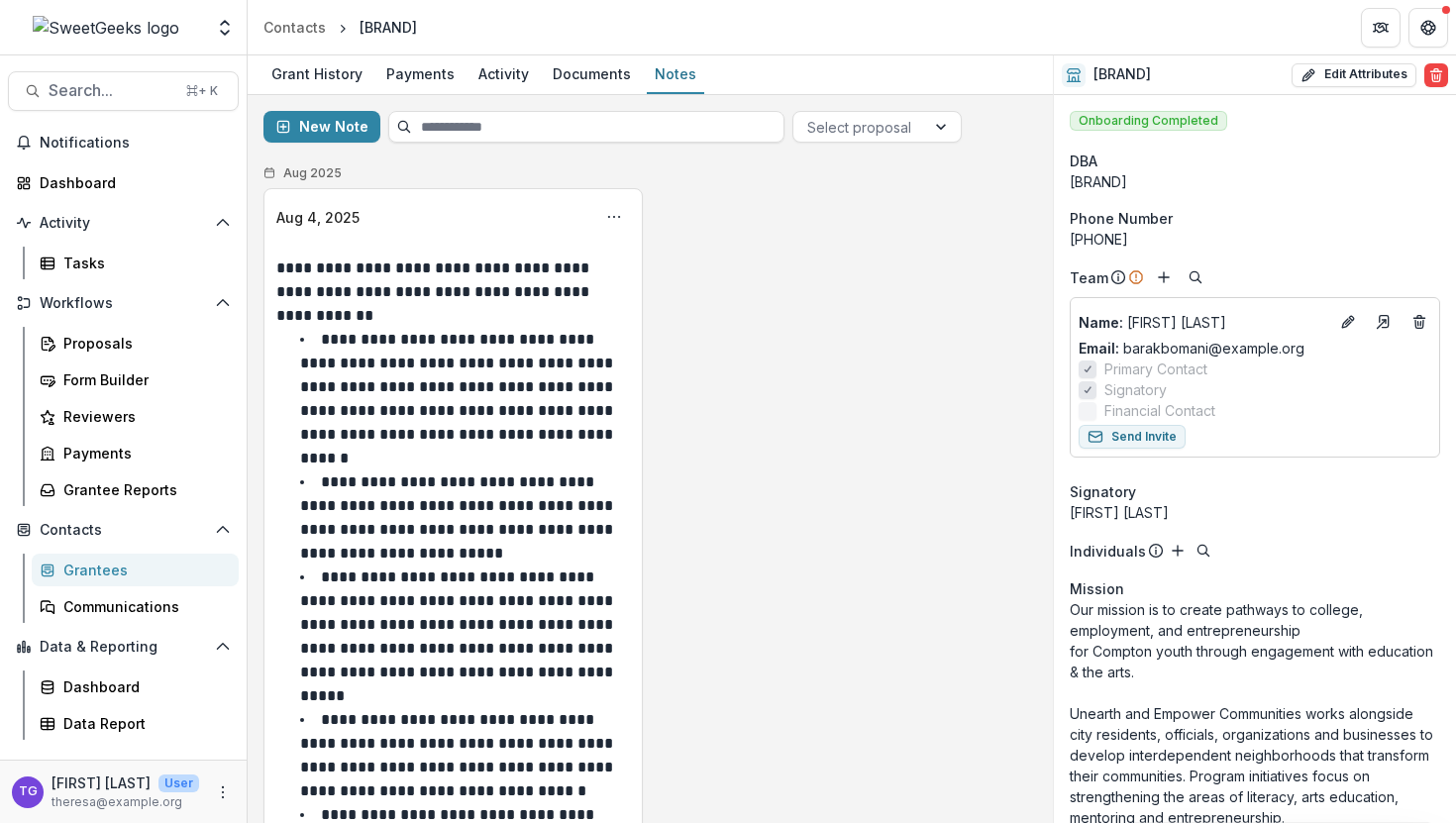 click on "Grantees" at bounding box center [143, 569] 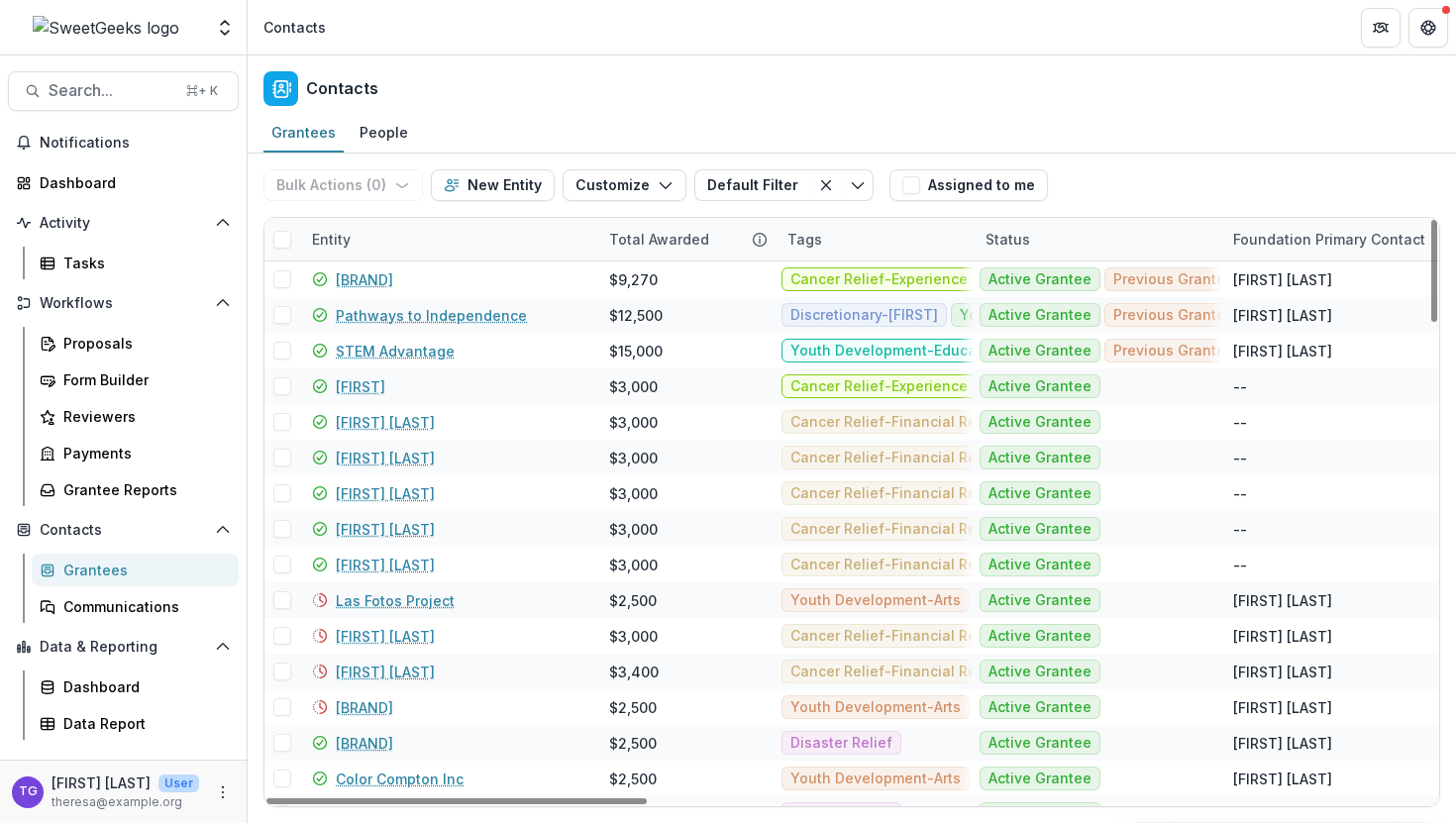 click on "Entity" at bounding box center [449, 239] 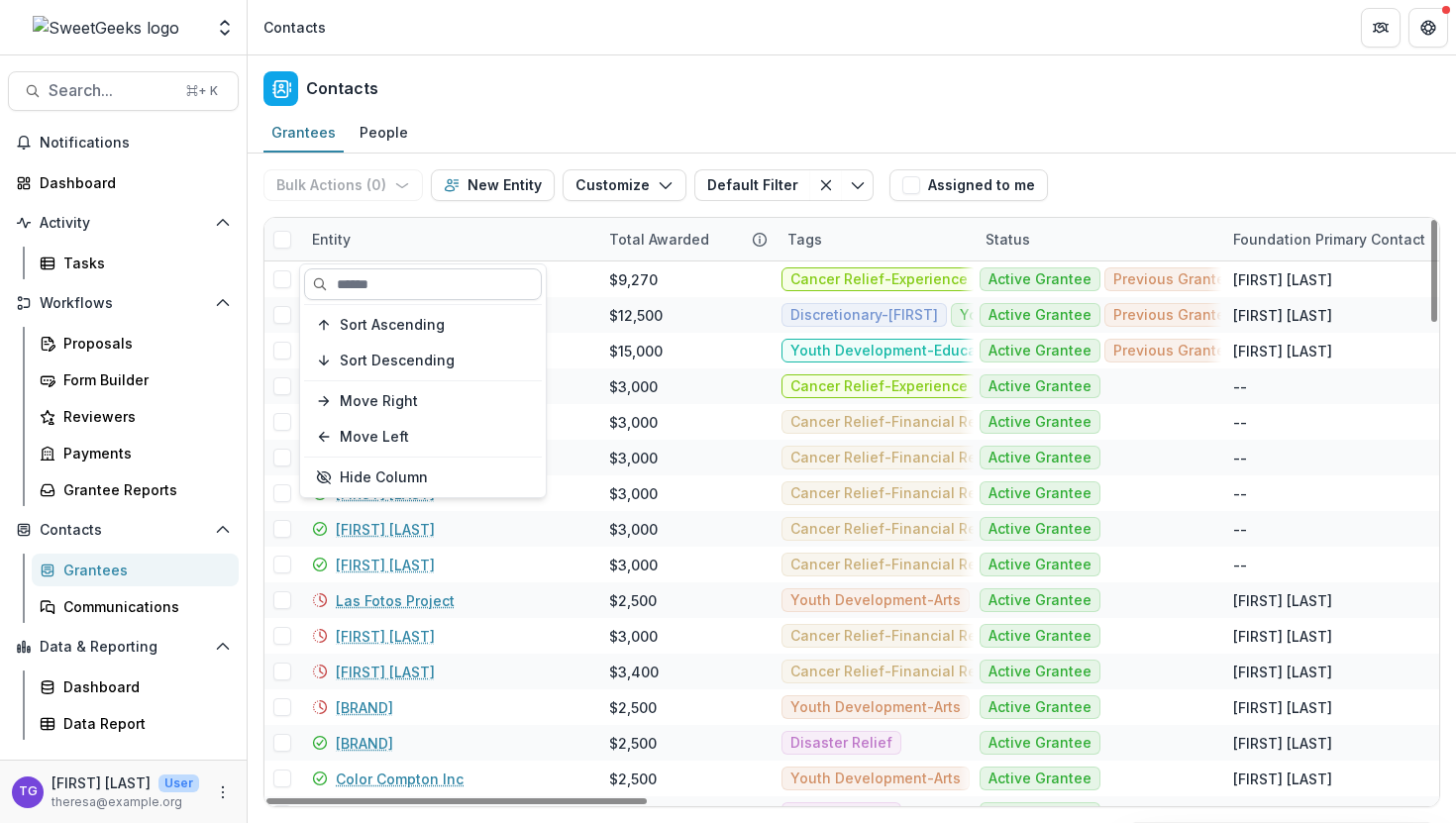 click at bounding box center [423, 284] 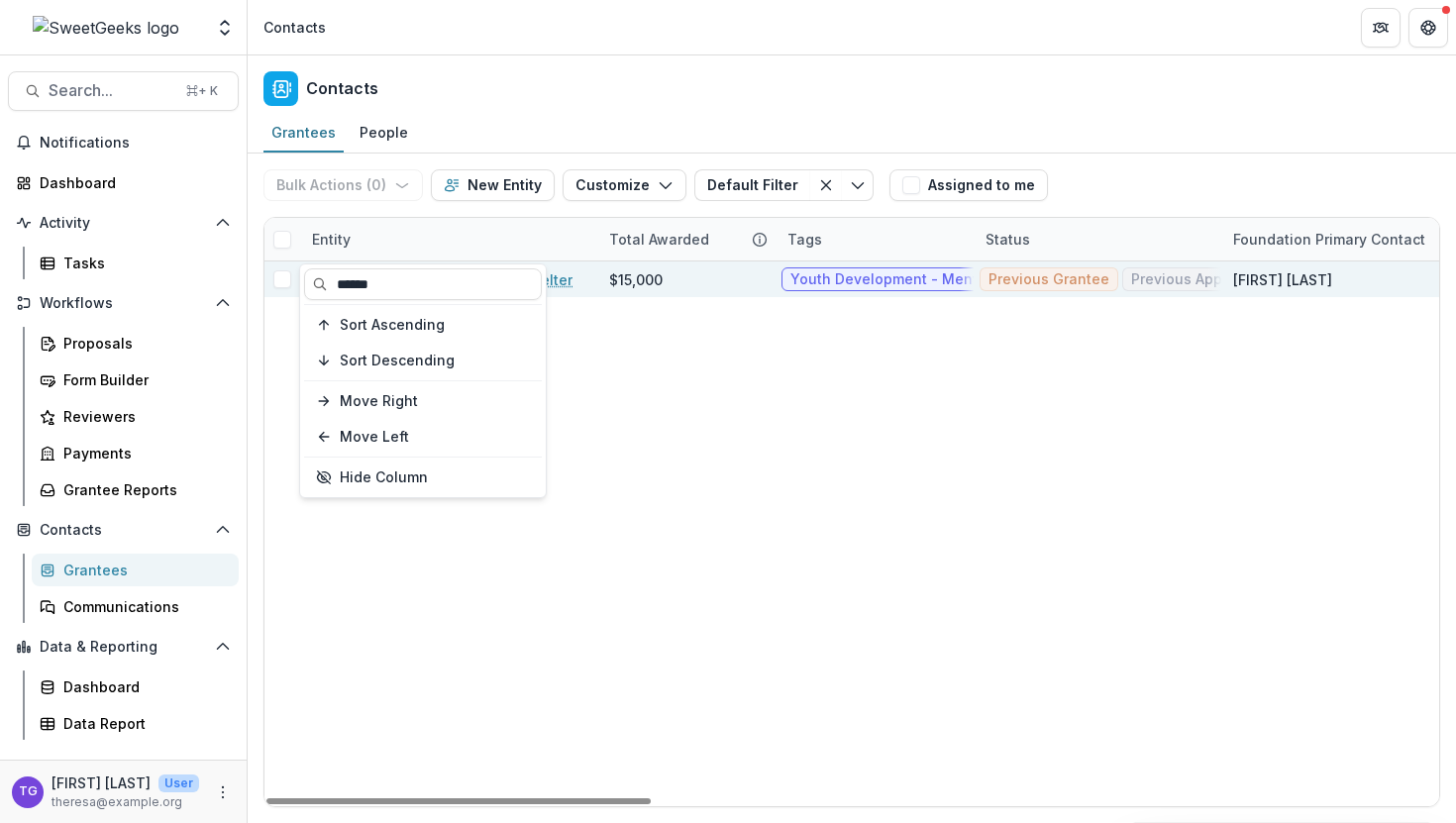 type on "******" 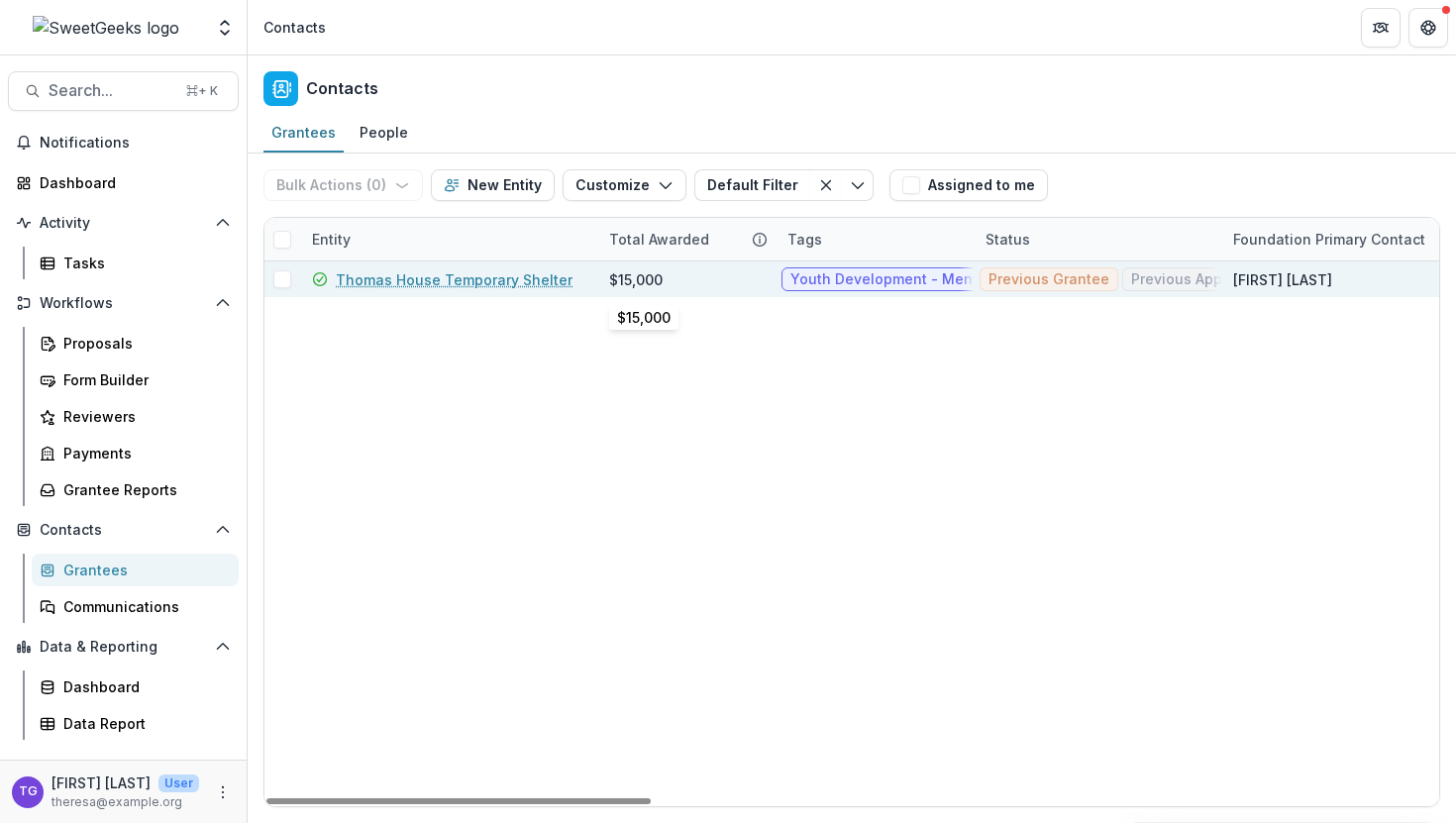 click on "$15,000" at bounding box center [636, 279] 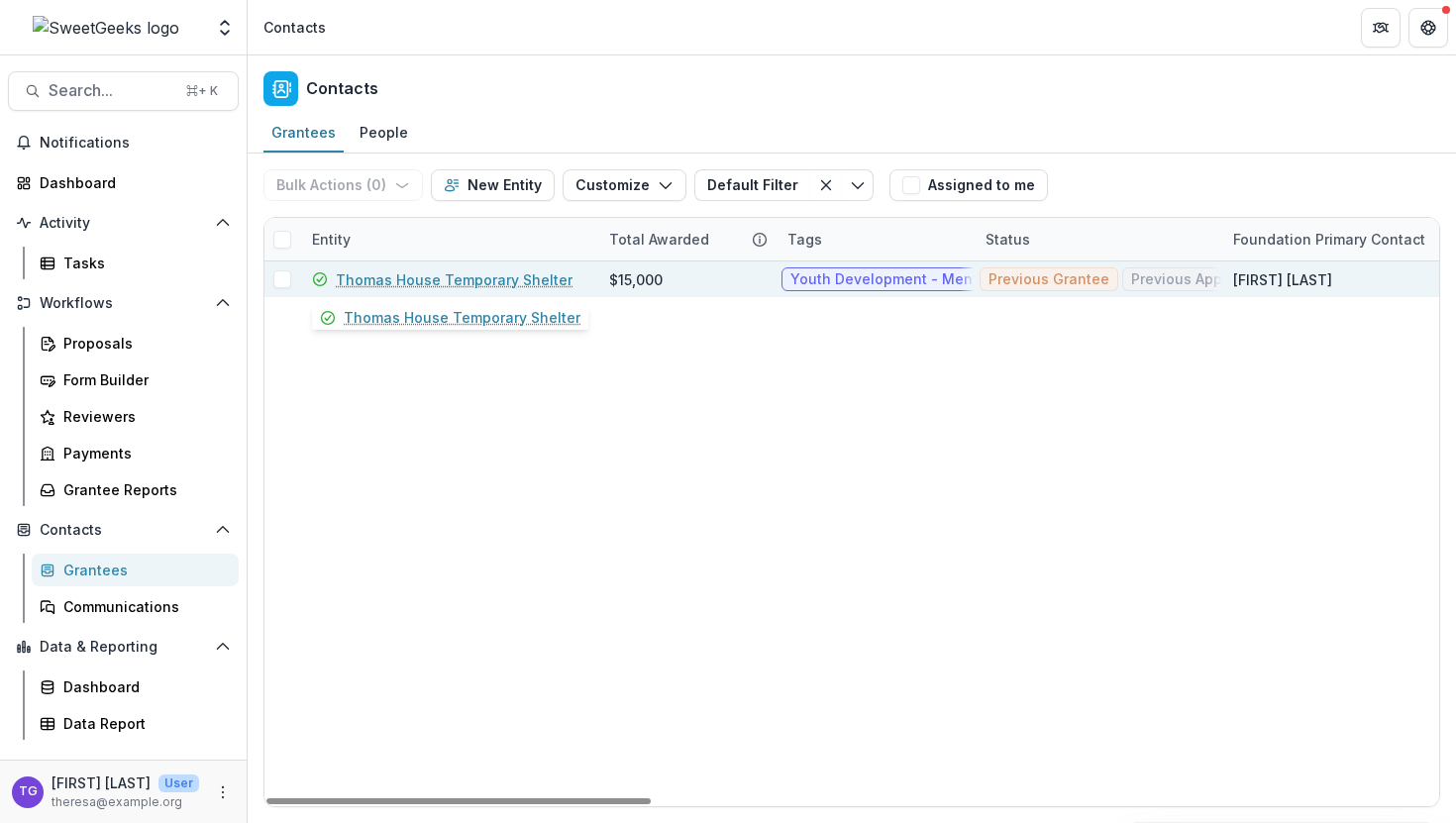 click on "Thomas House Temporary Shelter" at bounding box center (454, 279) 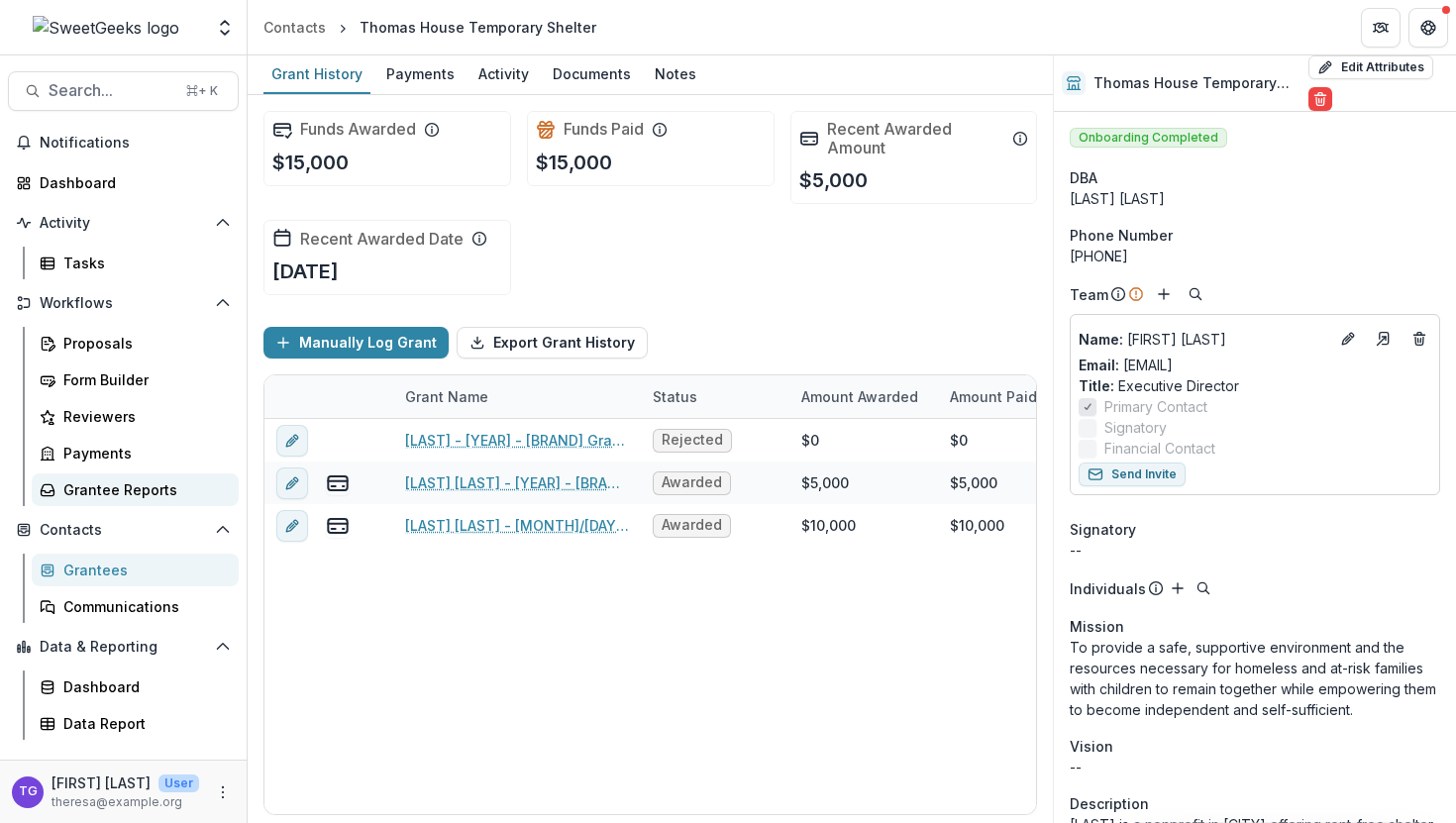 click on "Grantee Reports" at bounding box center (143, 489) 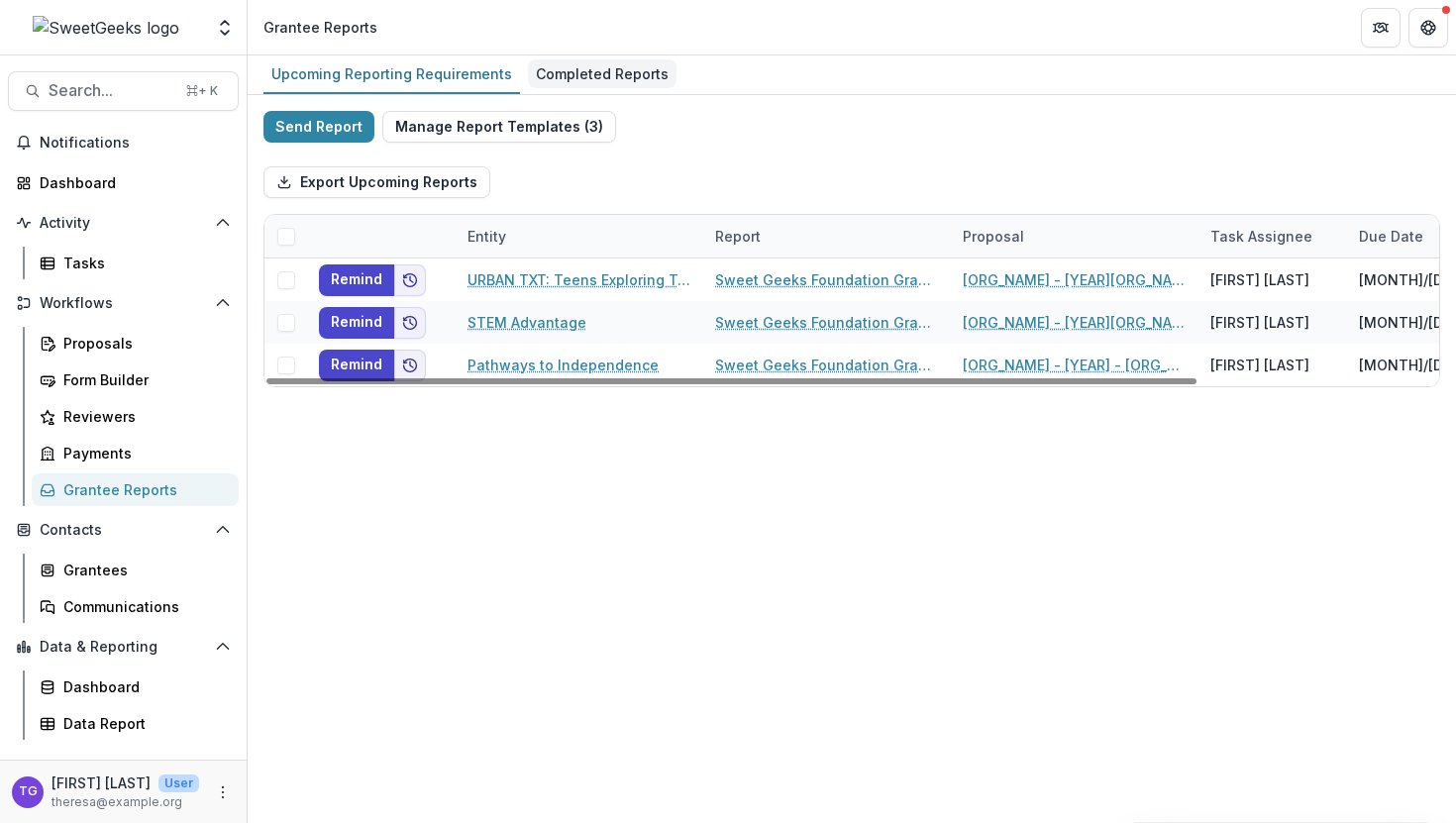 click on "Completed Reports" at bounding box center (602, 73) 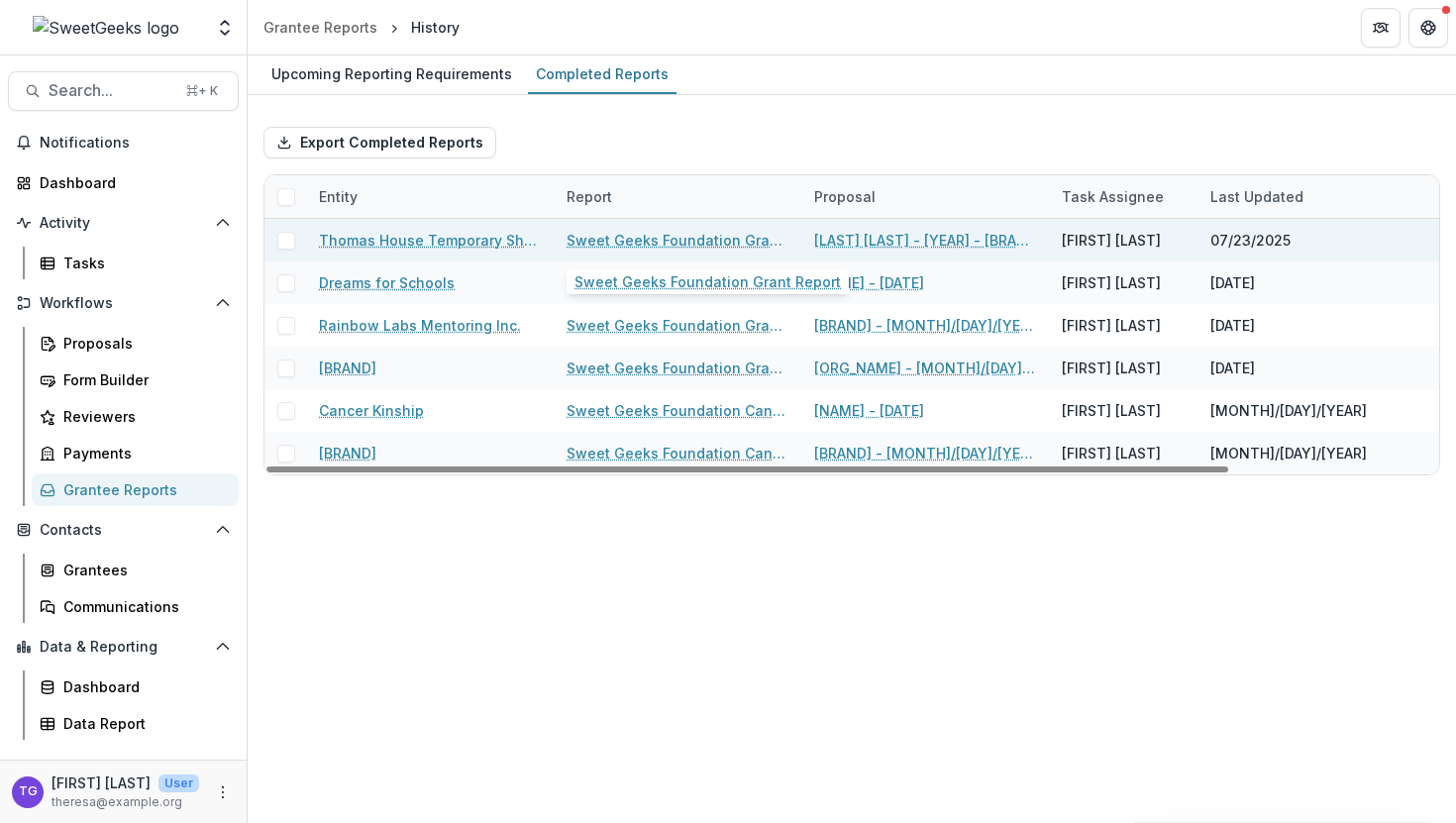 click on "Sweet Geeks Foundation Grant Report" at bounding box center [678, 240] 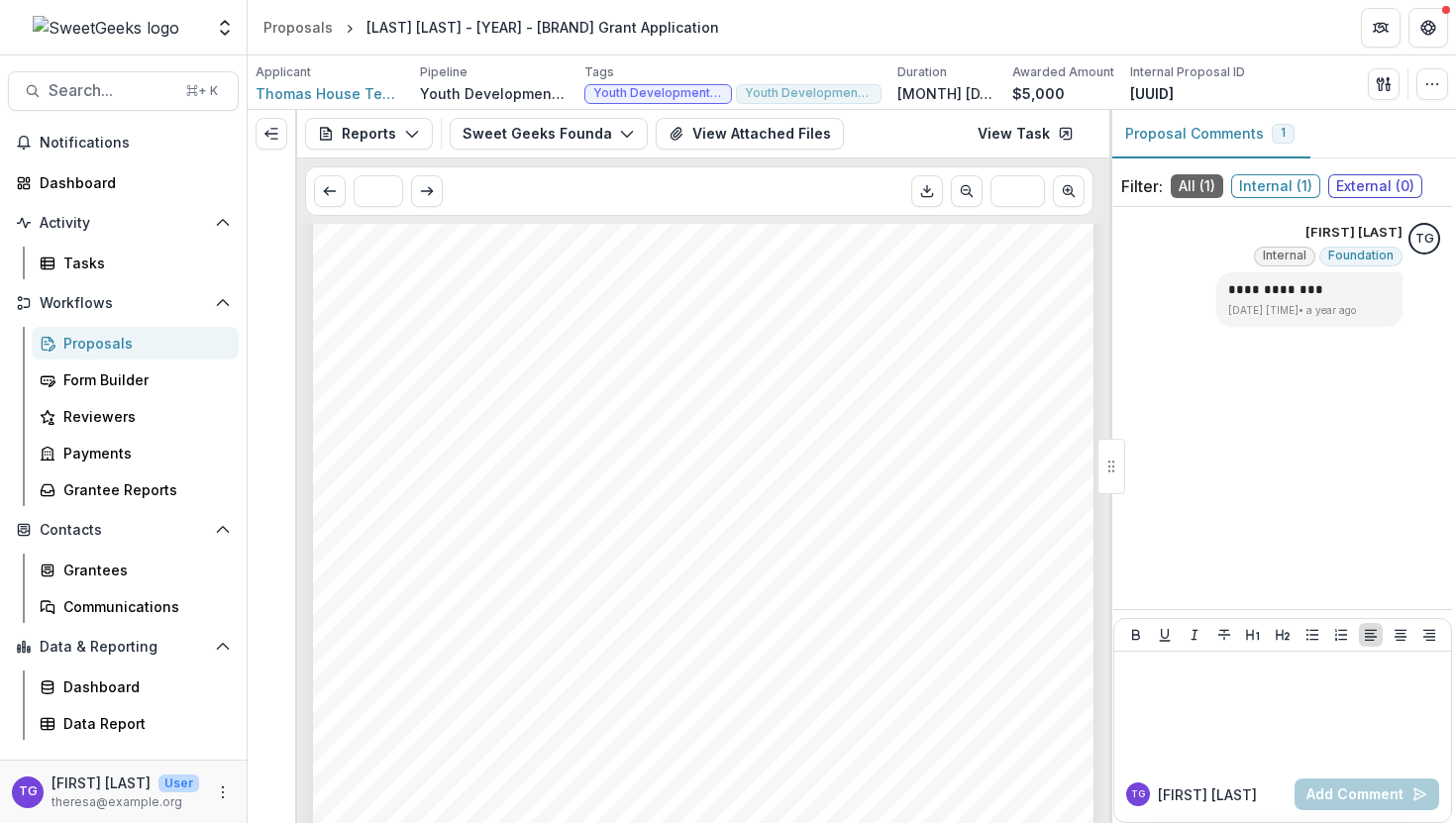 scroll, scrollTop: 336, scrollLeft: 0, axis: vertical 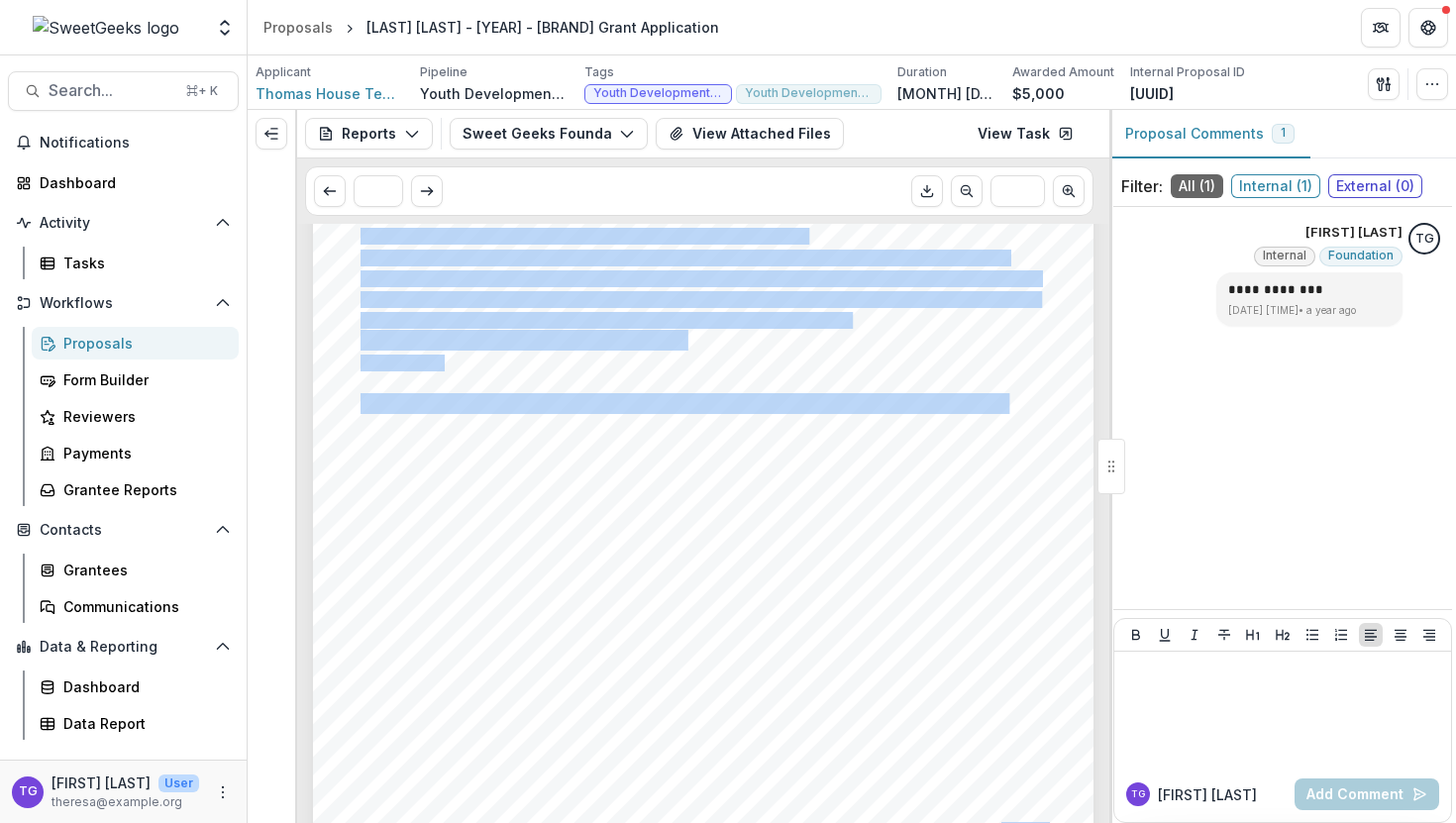 drag, startPoint x: 358, startPoint y: 351, endPoint x: 617, endPoint y: 602, distance: 360.66882 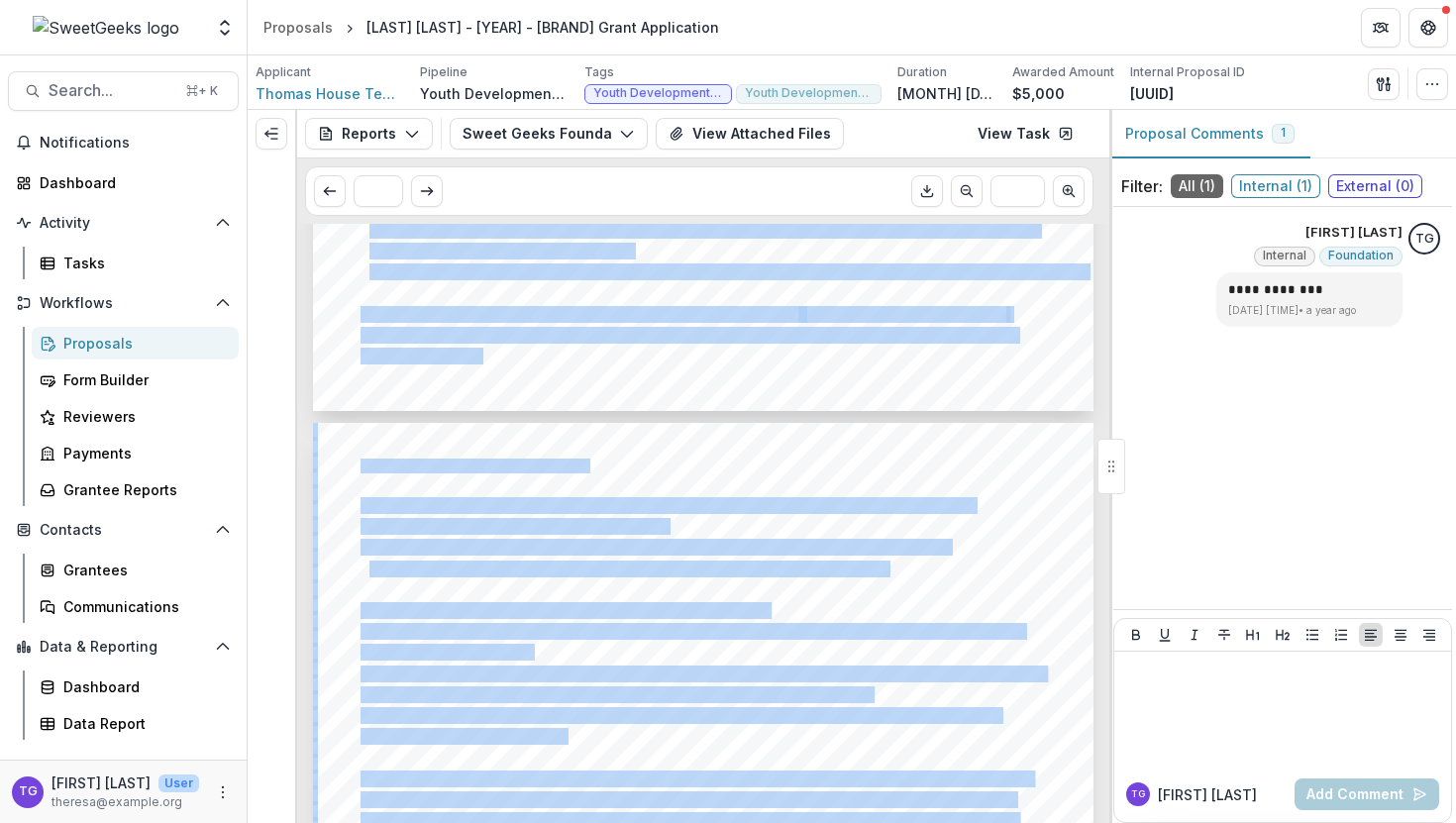 scroll, scrollTop: 0, scrollLeft: 0, axis: both 